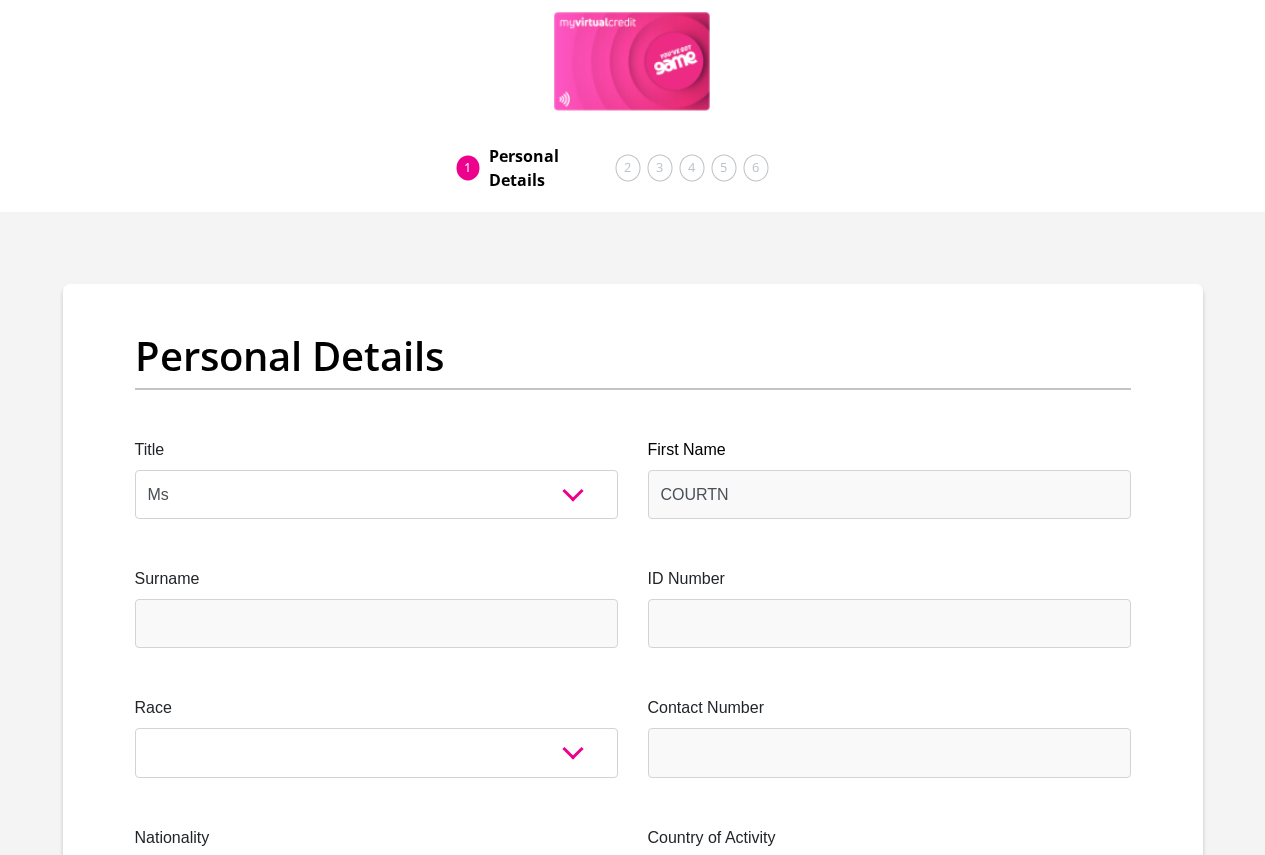 select on "Ms" 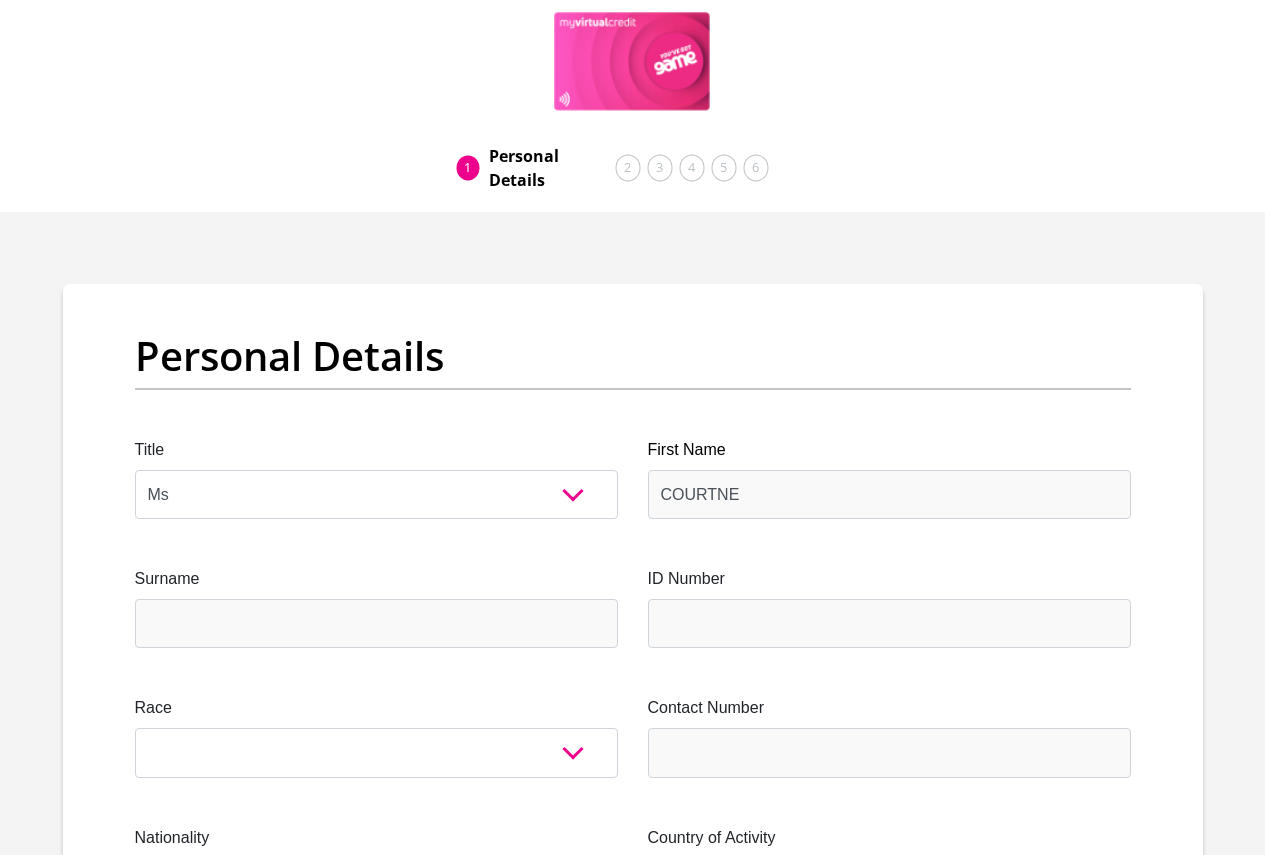 scroll, scrollTop: 0, scrollLeft: 0, axis: both 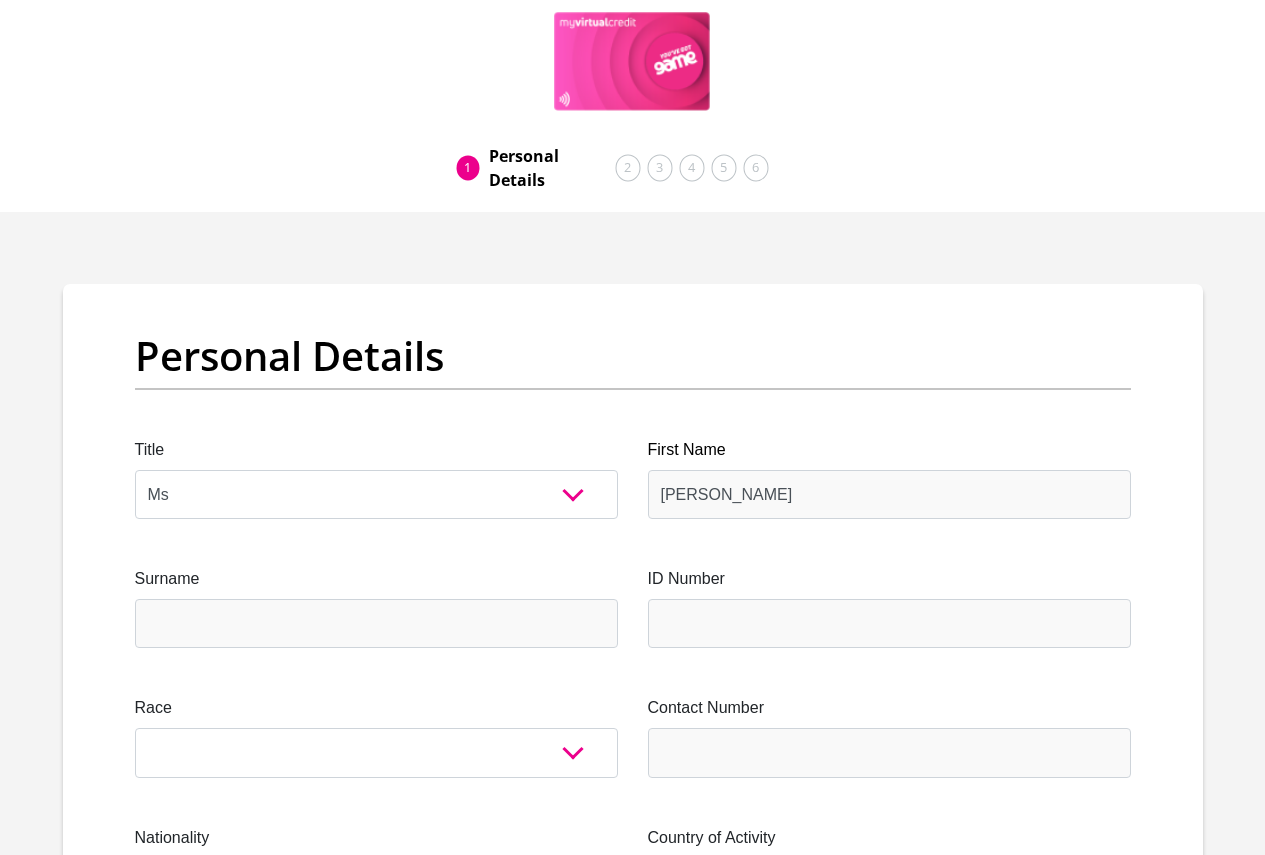 type on "[PERSON_NAME]" 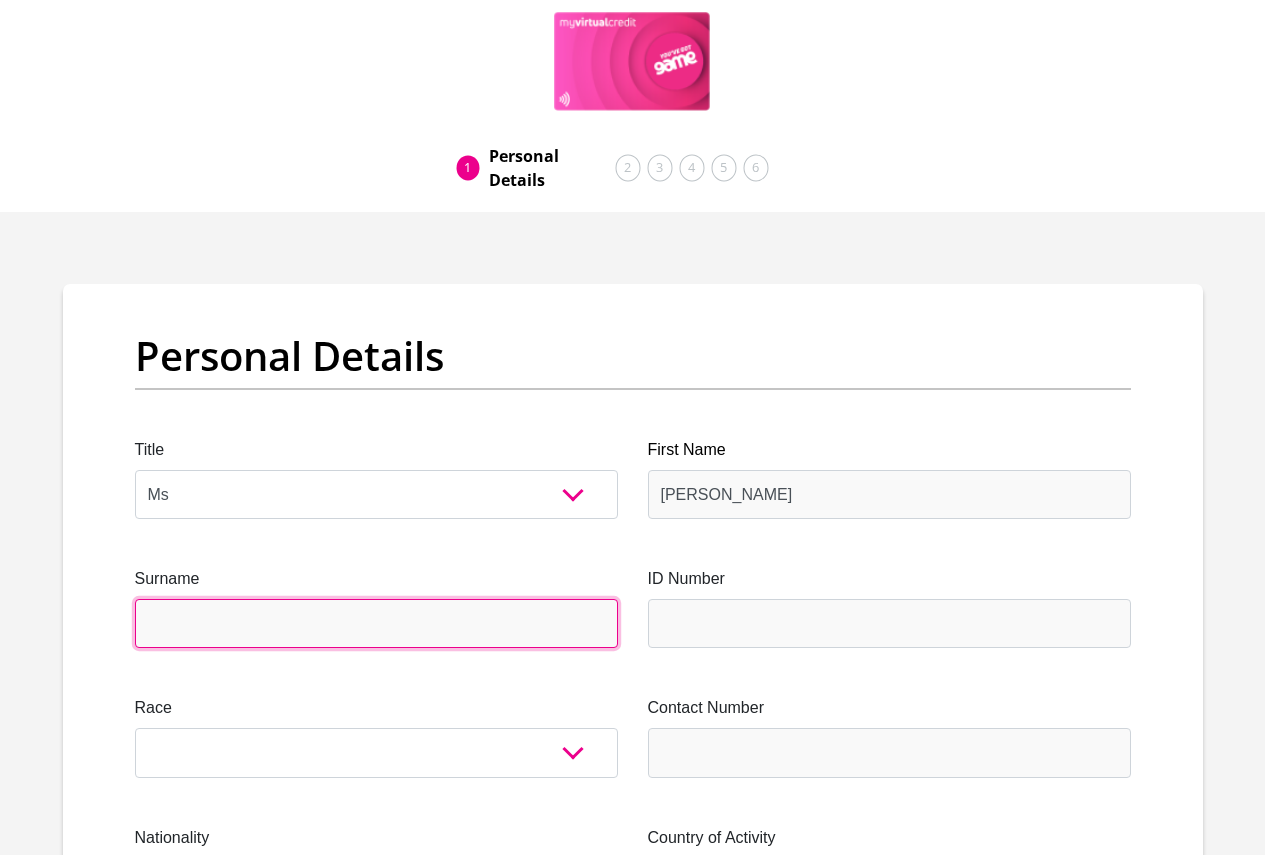 click on "Surname" at bounding box center [376, 623] 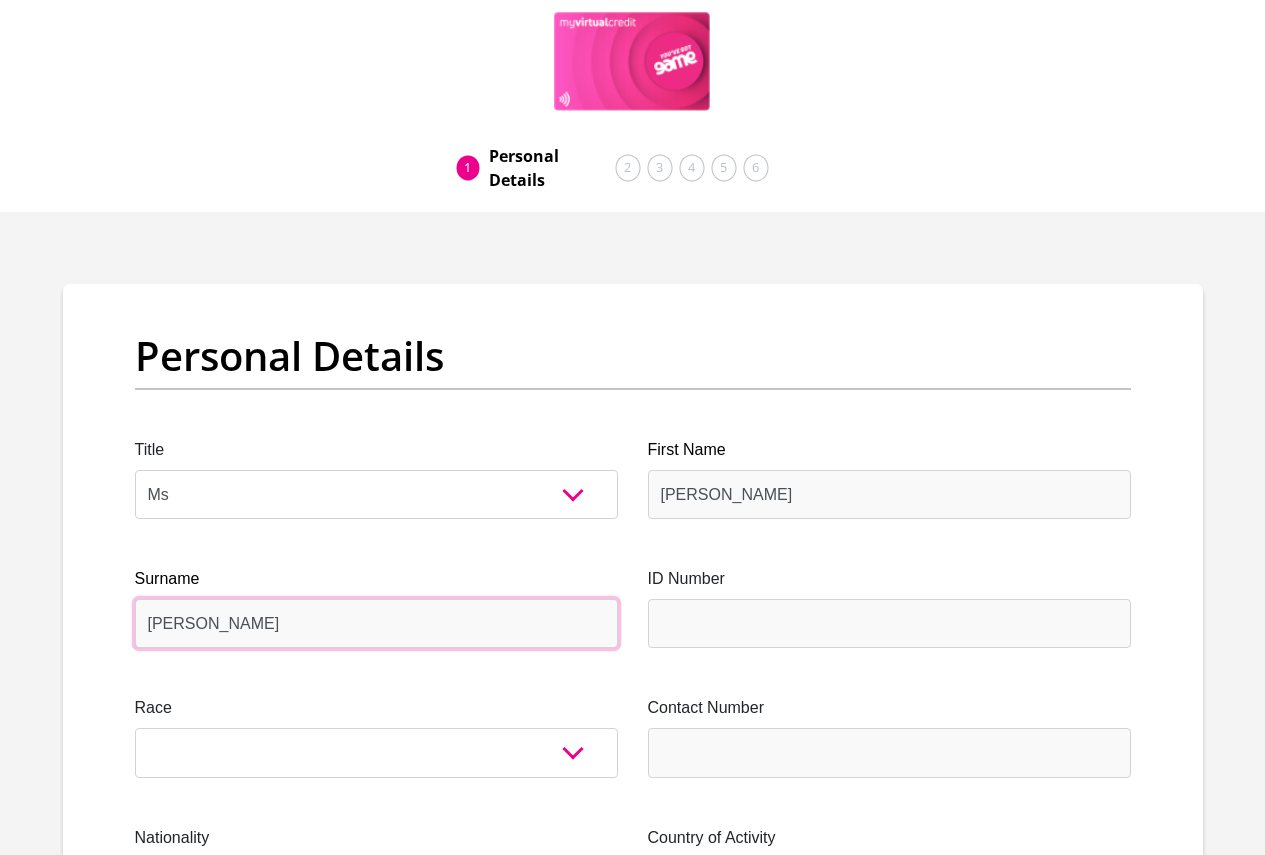 type on "[PERSON_NAME]" 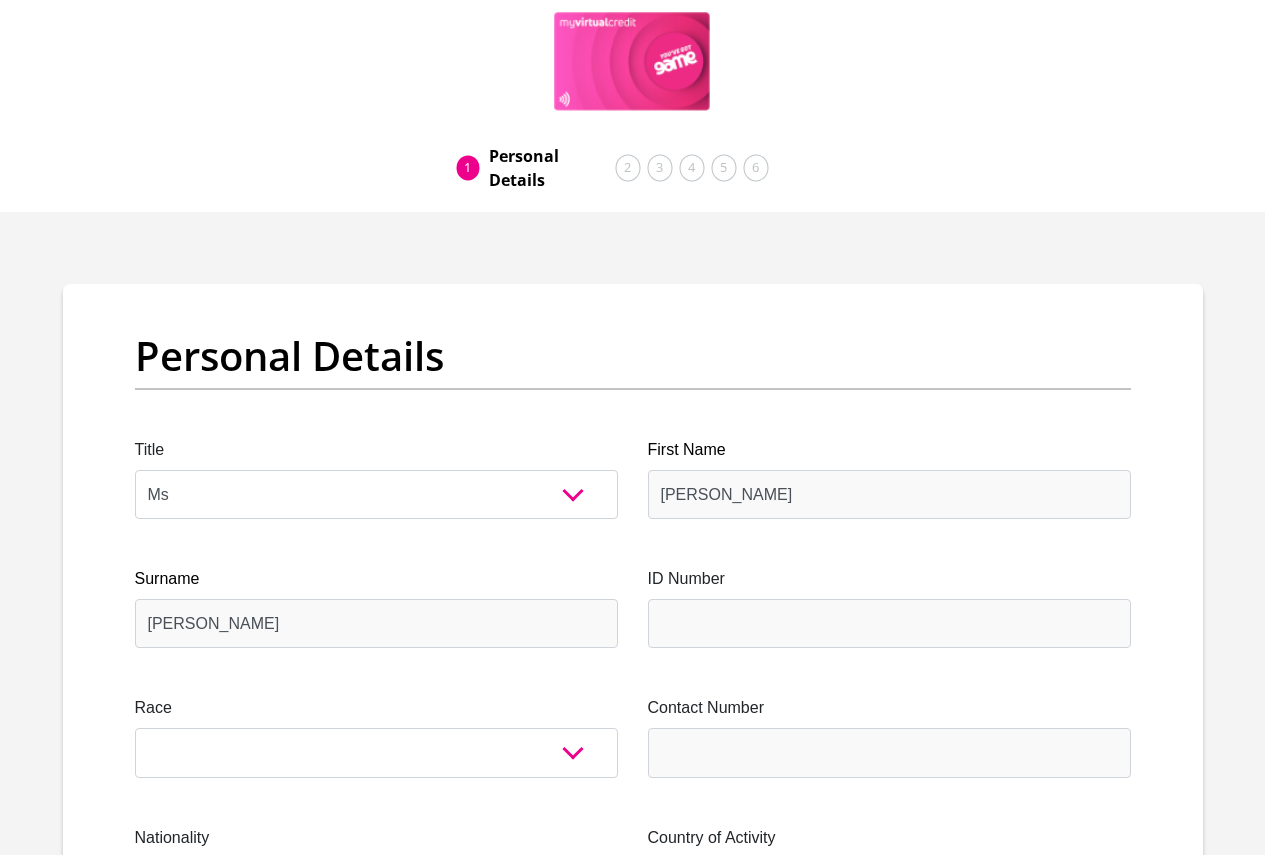 click on "Title
Mr
Ms
Mrs
Dr
[PERSON_NAME]
First Name
[PERSON_NAME]
Surname
[PERSON_NAME]
ID Number
Please input valid ID number
Race
Black
Coloured
Indian
White
Other
Contact Number
Please input valid contact number
Nationality
[GEOGRAPHIC_DATA]
[GEOGRAPHIC_DATA]
[GEOGRAPHIC_DATA]
[GEOGRAPHIC_DATA]  [GEOGRAPHIC_DATA]" at bounding box center [633, 3703] 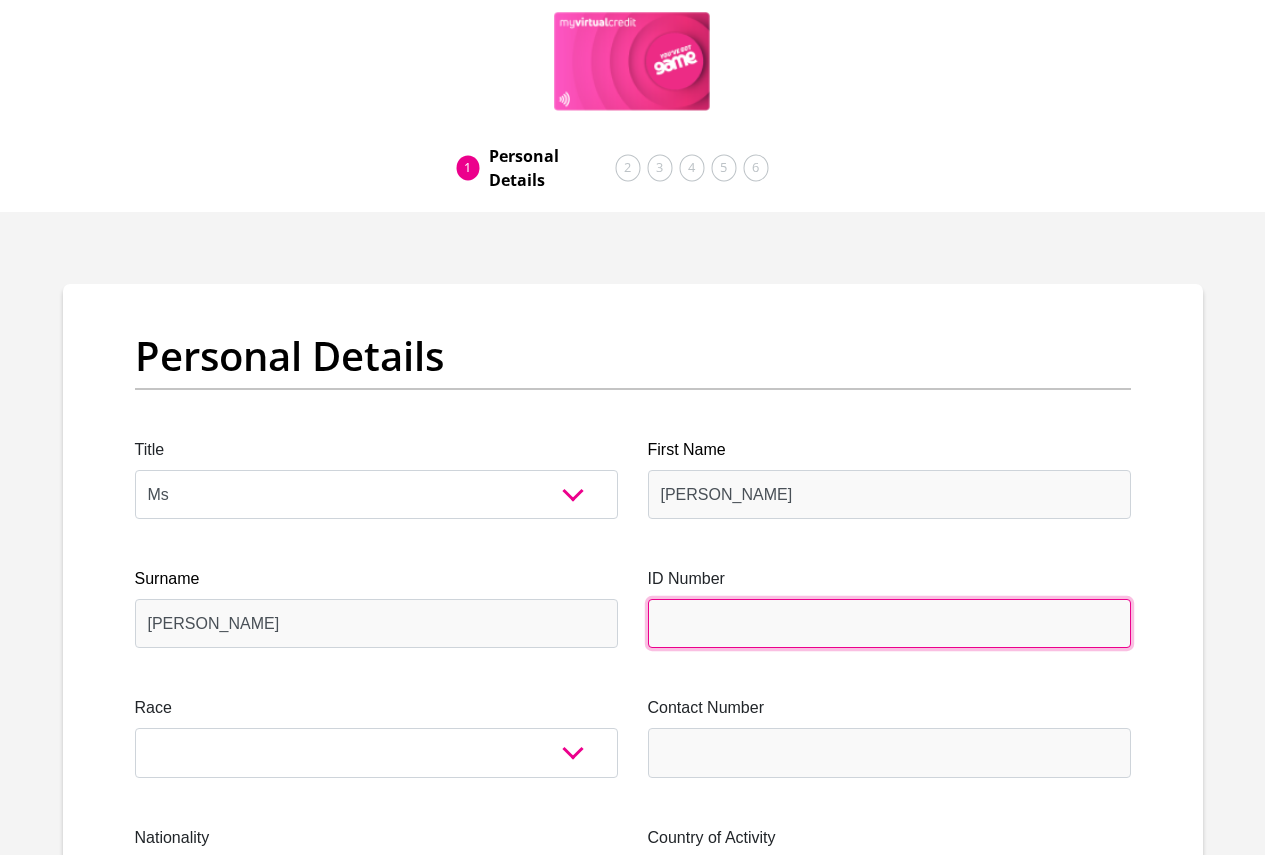 click on "ID Number" at bounding box center (889, 623) 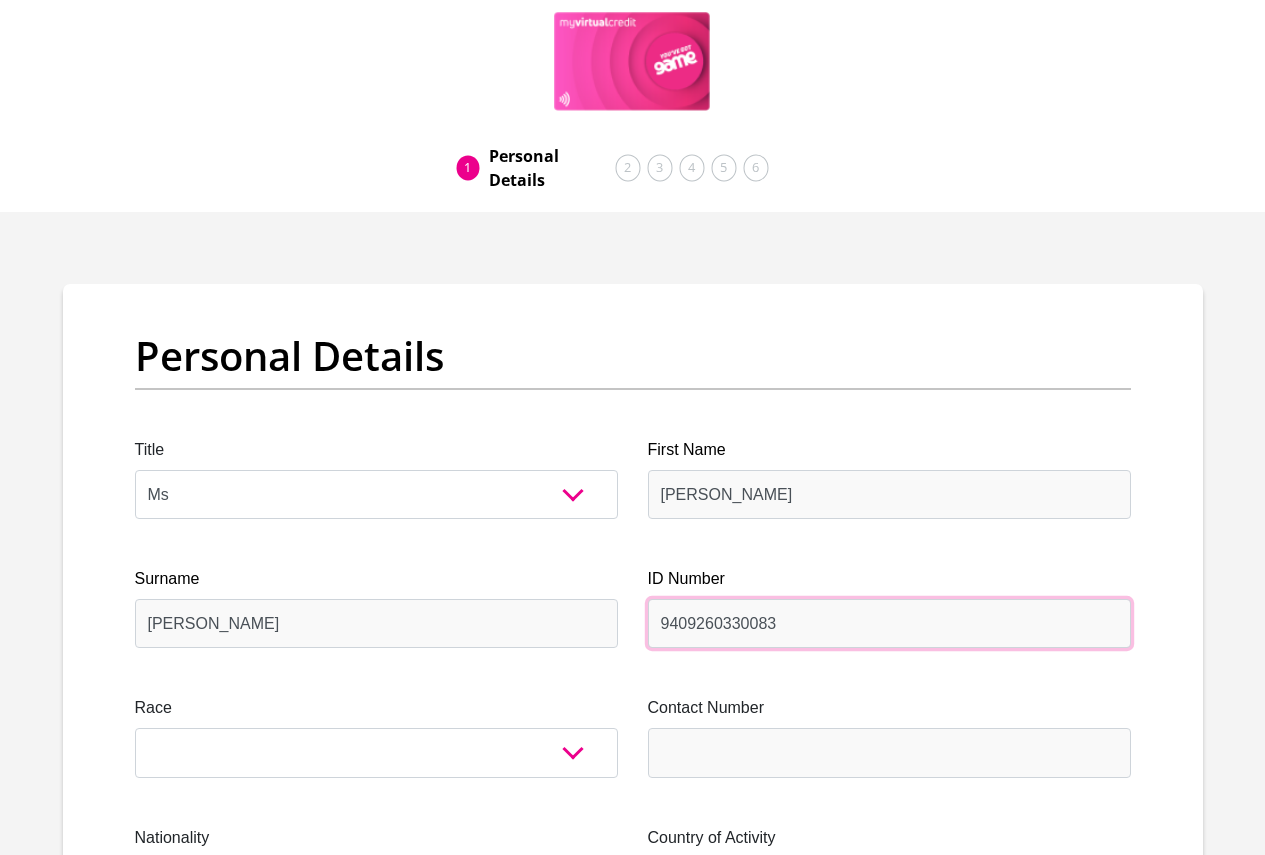 type on "9409260330083" 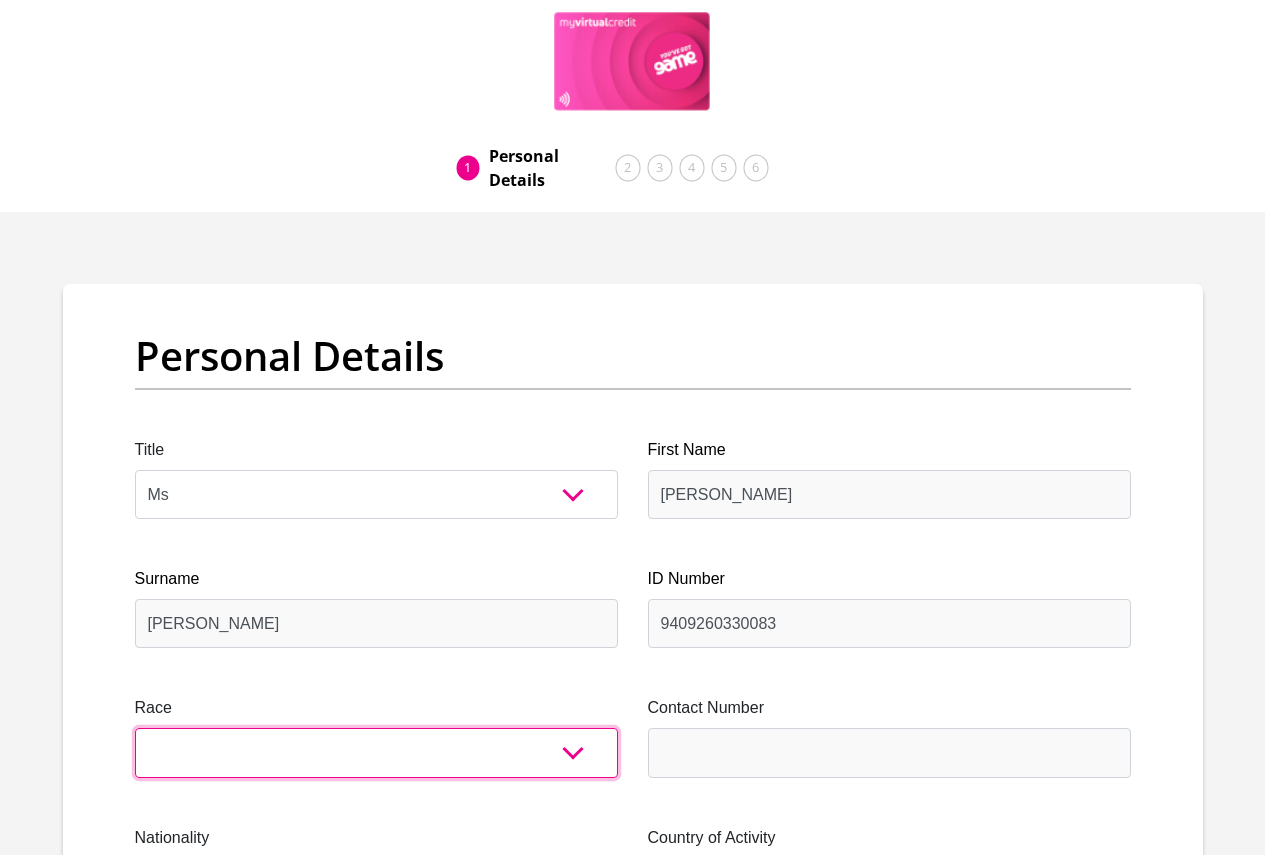 click on "Black
Coloured
Indian
White
Other" at bounding box center [376, 752] 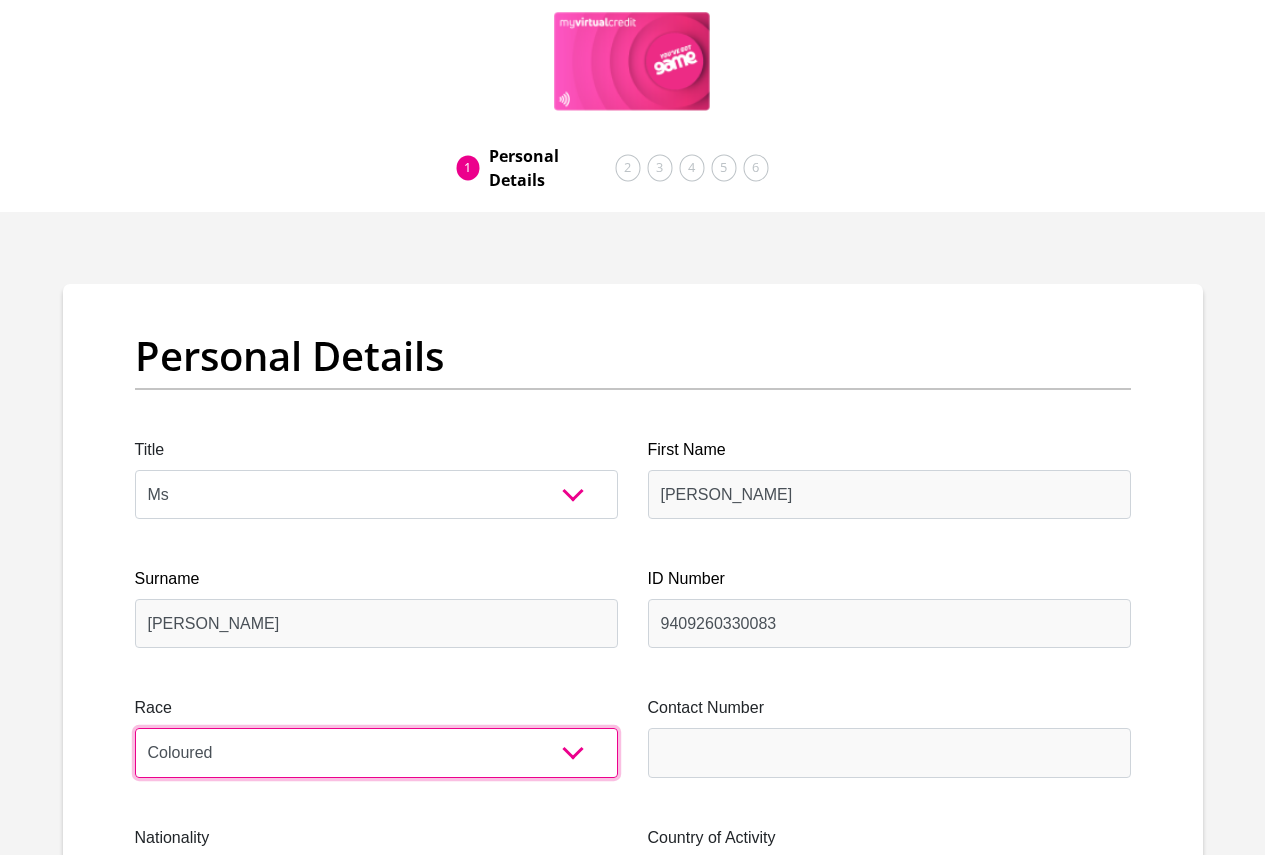 click on "Black
Coloured
Indian
White
Other" at bounding box center [376, 752] 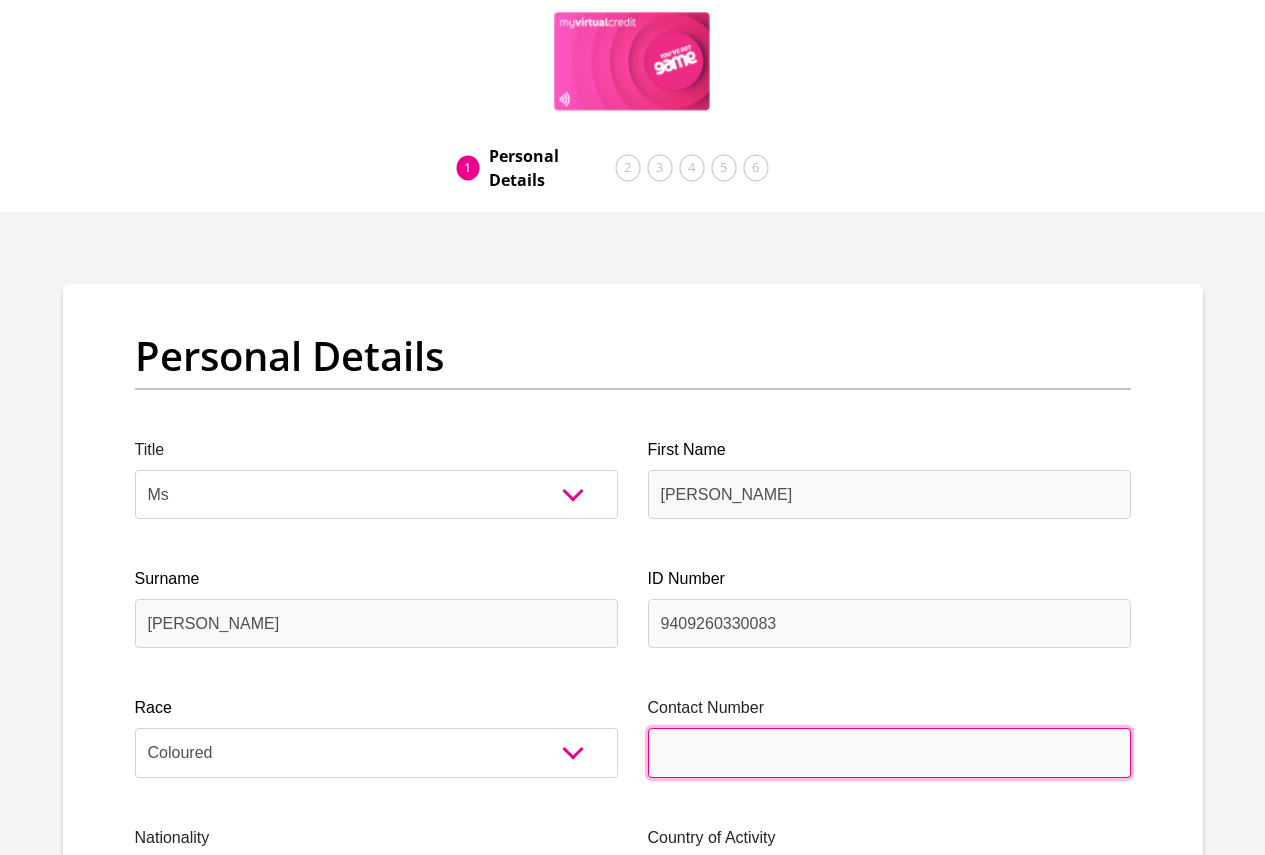 click on "Contact Number" at bounding box center (889, 752) 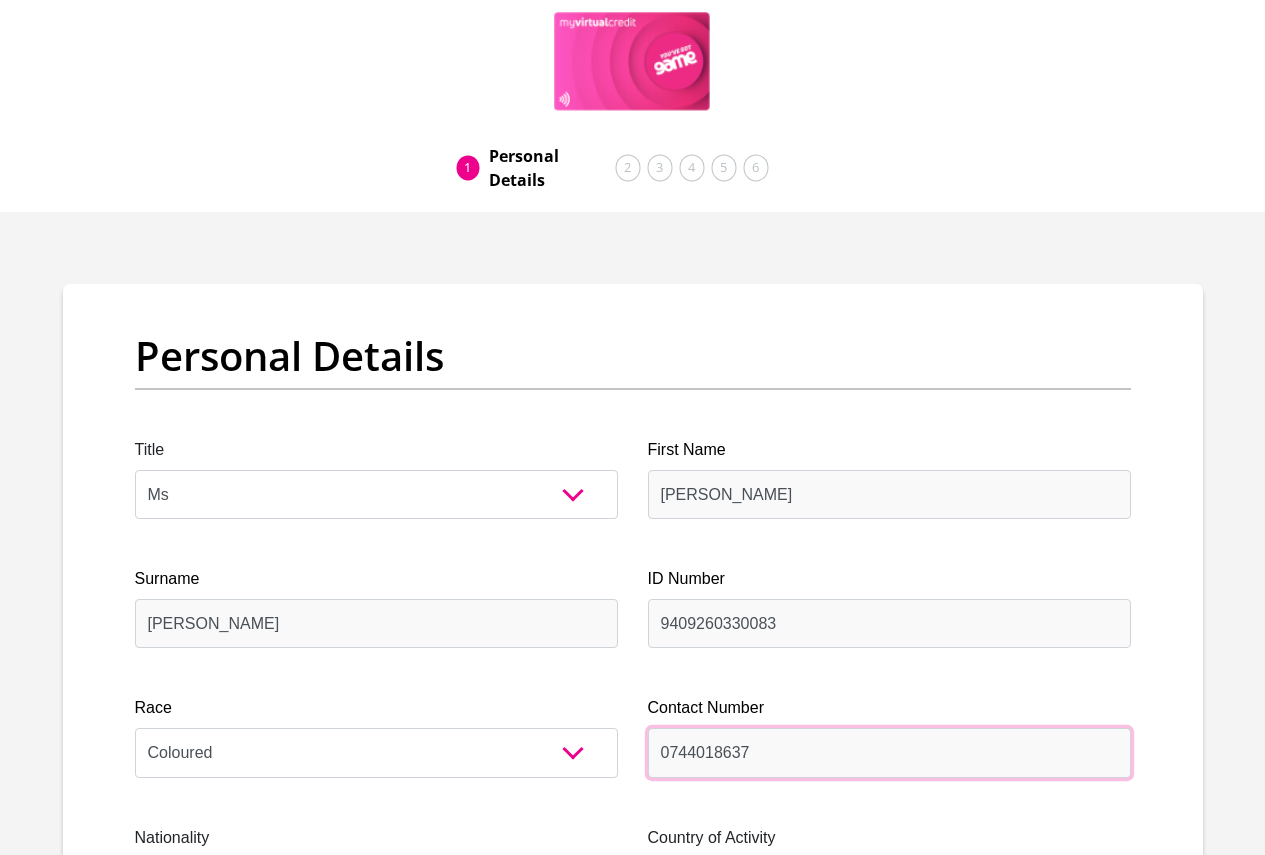 type on "0744018637" 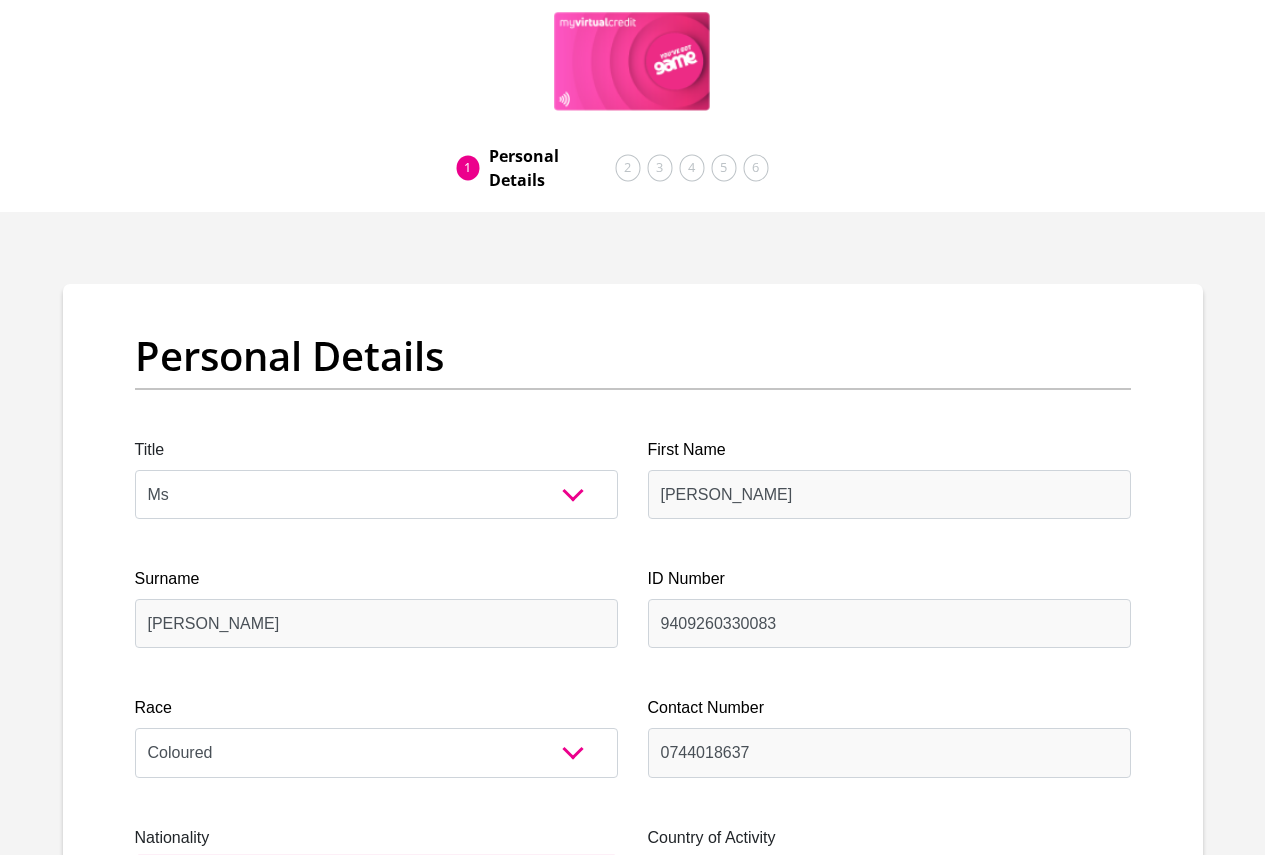 click on "[GEOGRAPHIC_DATA]
[GEOGRAPHIC_DATA]
[GEOGRAPHIC_DATA]
[GEOGRAPHIC_DATA]
[GEOGRAPHIC_DATA]
[GEOGRAPHIC_DATA] [GEOGRAPHIC_DATA]
[GEOGRAPHIC_DATA]
[GEOGRAPHIC_DATA]
[GEOGRAPHIC_DATA]
[GEOGRAPHIC_DATA]
[GEOGRAPHIC_DATA]
[GEOGRAPHIC_DATA]
[GEOGRAPHIC_DATA]
[GEOGRAPHIC_DATA]
[GEOGRAPHIC_DATA]
[DATE][GEOGRAPHIC_DATA]
[GEOGRAPHIC_DATA]
[GEOGRAPHIC_DATA]
[GEOGRAPHIC_DATA]
[GEOGRAPHIC_DATA]
[GEOGRAPHIC_DATA]
[GEOGRAPHIC_DATA]
[GEOGRAPHIC_DATA]
[GEOGRAPHIC_DATA]" at bounding box center (376, 882) 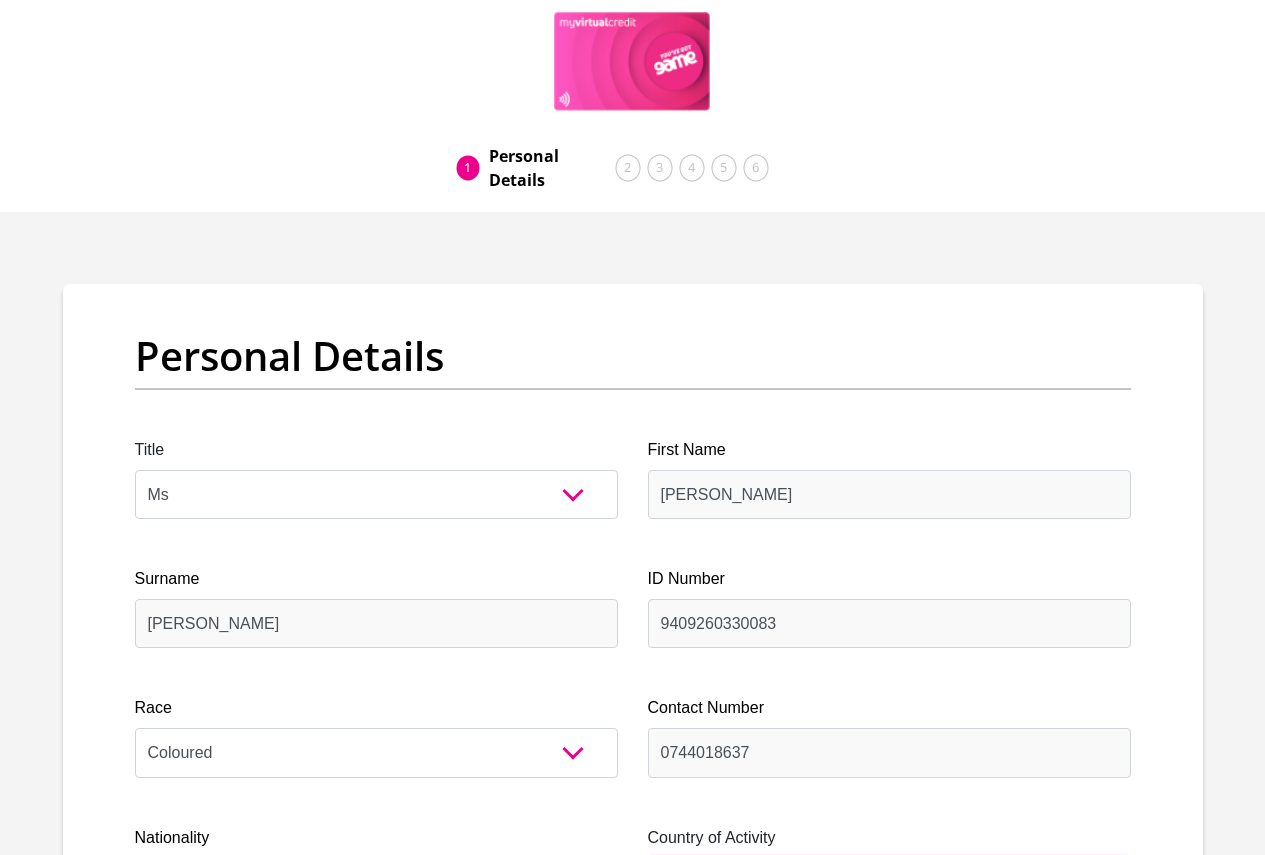 click on "[GEOGRAPHIC_DATA]
[GEOGRAPHIC_DATA]
[GEOGRAPHIC_DATA]
[GEOGRAPHIC_DATA]
[GEOGRAPHIC_DATA]
[GEOGRAPHIC_DATA] [GEOGRAPHIC_DATA]
[GEOGRAPHIC_DATA]
[GEOGRAPHIC_DATA]
[GEOGRAPHIC_DATA]
[GEOGRAPHIC_DATA]
[GEOGRAPHIC_DATA]
[GEOGRAPHIC_DATA]
[GEOGRAPHIC_DATA]
[GEOGRAPHIC_DATA]
[GEOGRAPHIC_DATA]
[DATE][GEOGRAPHIC_DATA]
[GEOGRAPHIC_DATA]
[GEOGRAPHIC_DATA]
[GEOGRAPHIC_DATA]
[GEOGRAPHIC_DATA]" at bounding box center (889, 882) 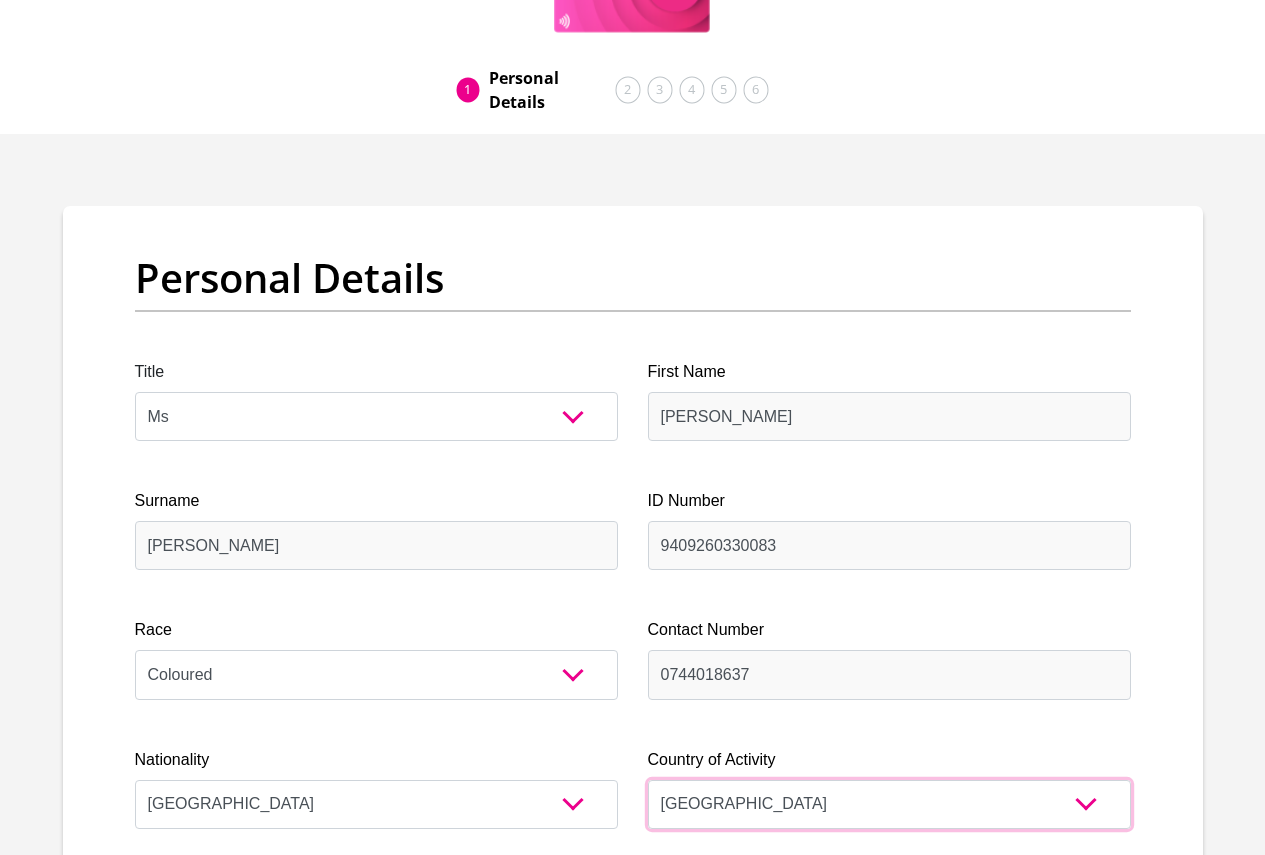scroll, scrollTop: 200, scrollLeft: 0, axis: vertical 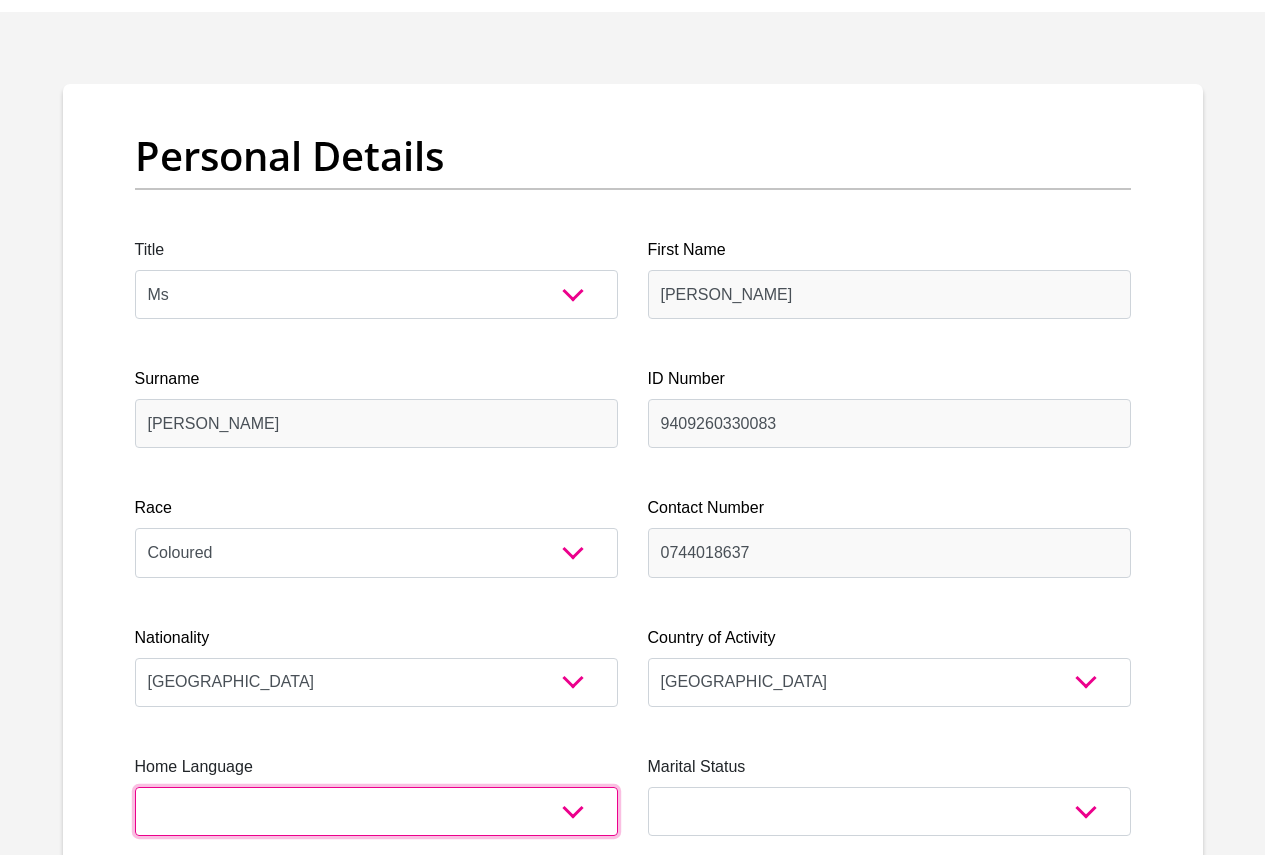 click on "Afrikaans
English
Sepedi
South Ndebele
Southern Sotho
Swati
Tsonga
Tswana
Venda
Xhosa
Zulu
Other" at bounding box center (376, 811) 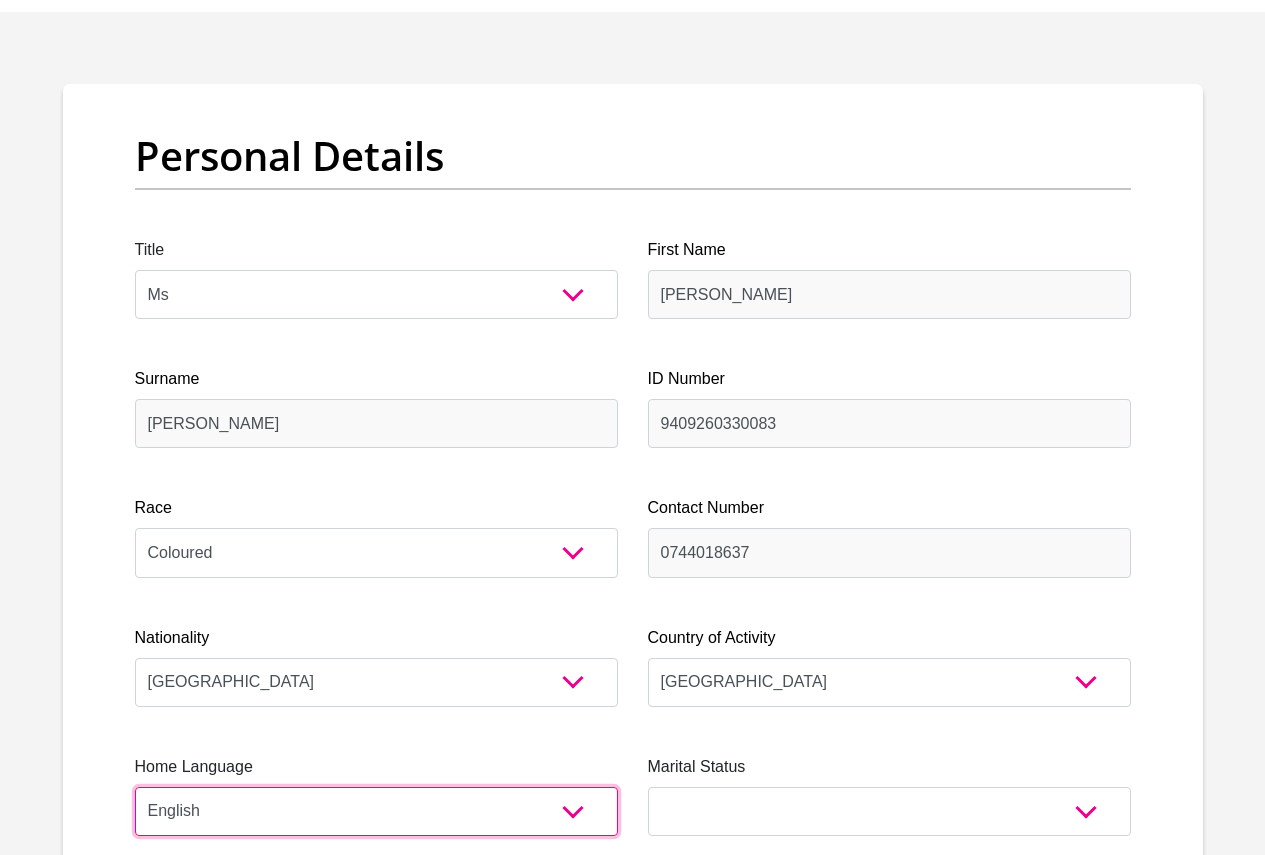 click on "Afrikaans
English
Sepedi
South Ndebele
Southern Sotho
Swati
Tsonga
Tswana
Venda
Xhosa
Zulu
Other" at bounding box center [376, 811] 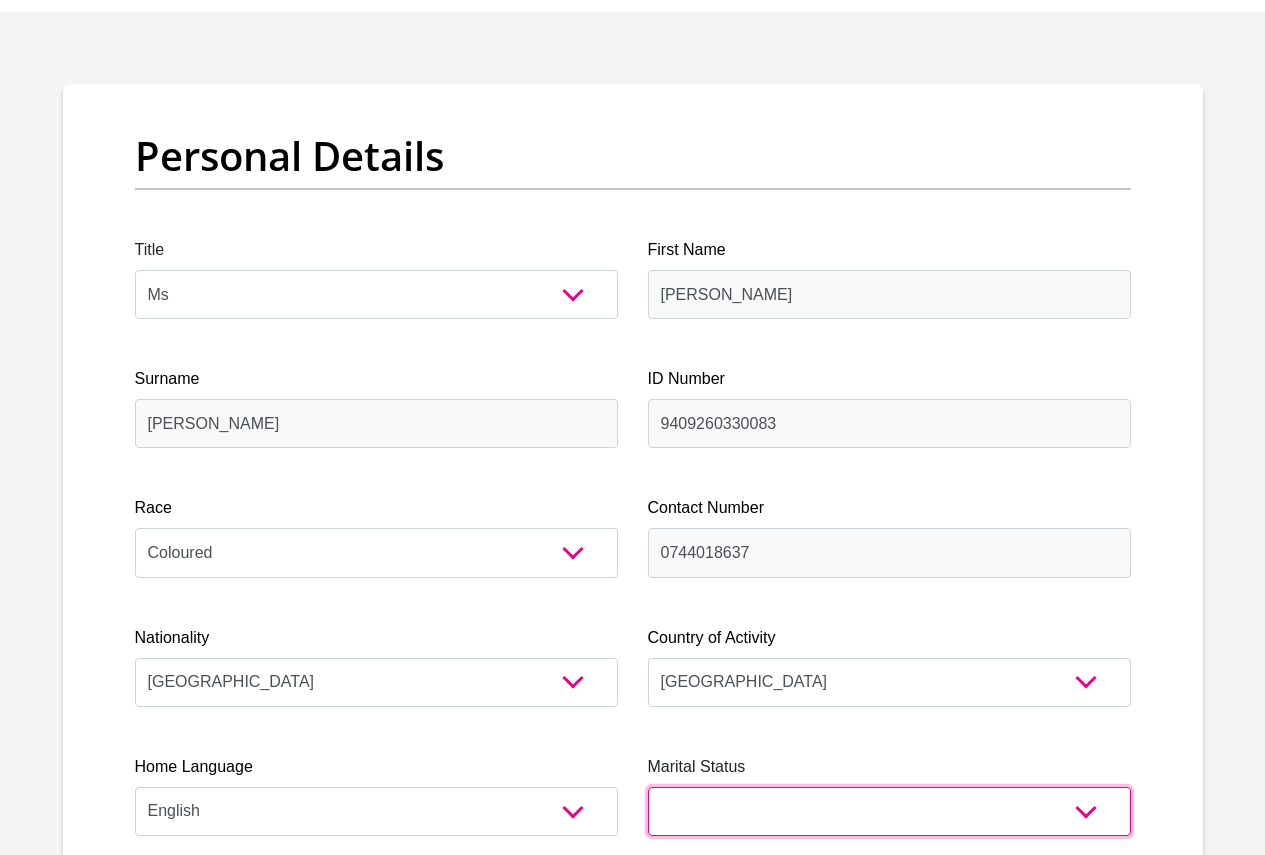 click on "Married ANC
Single
Divorced
Widowed
Married COP or Customary Law" at bounding box center [889, 811] 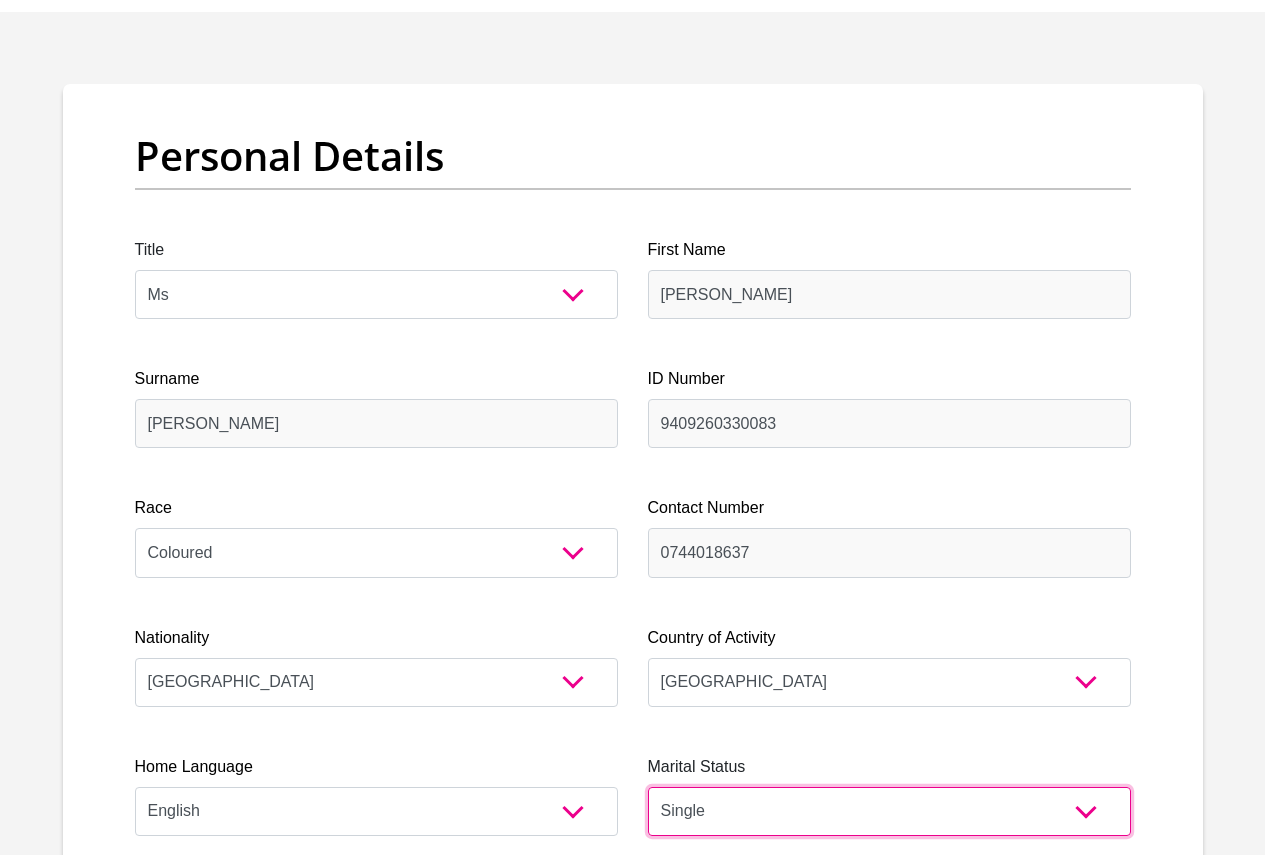 click on "Married ANC
Single
Divorced
Widowed
Married COP or Customary Law" at bounding box center (889, 811) 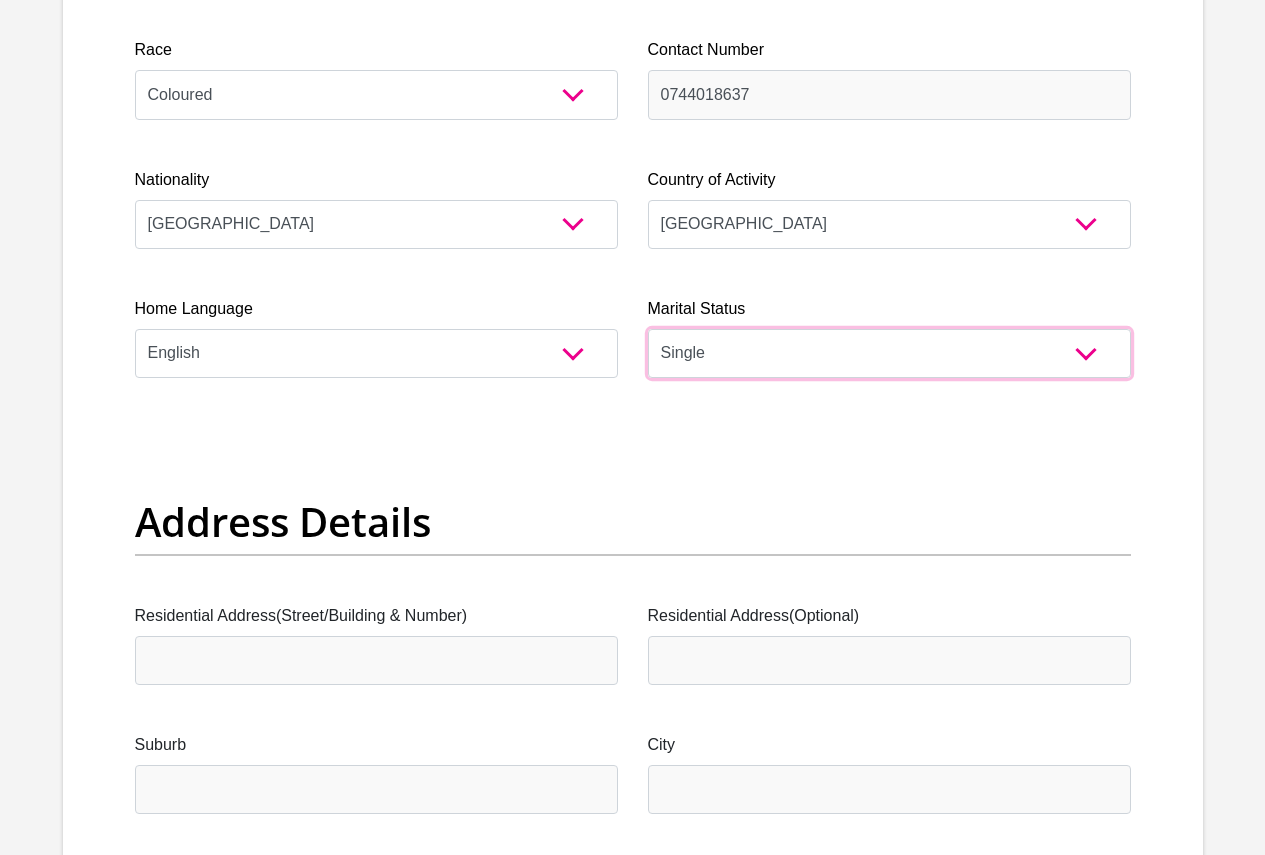 scroll, scrollTop: 700, scrollLeft: 0, axis: vertical 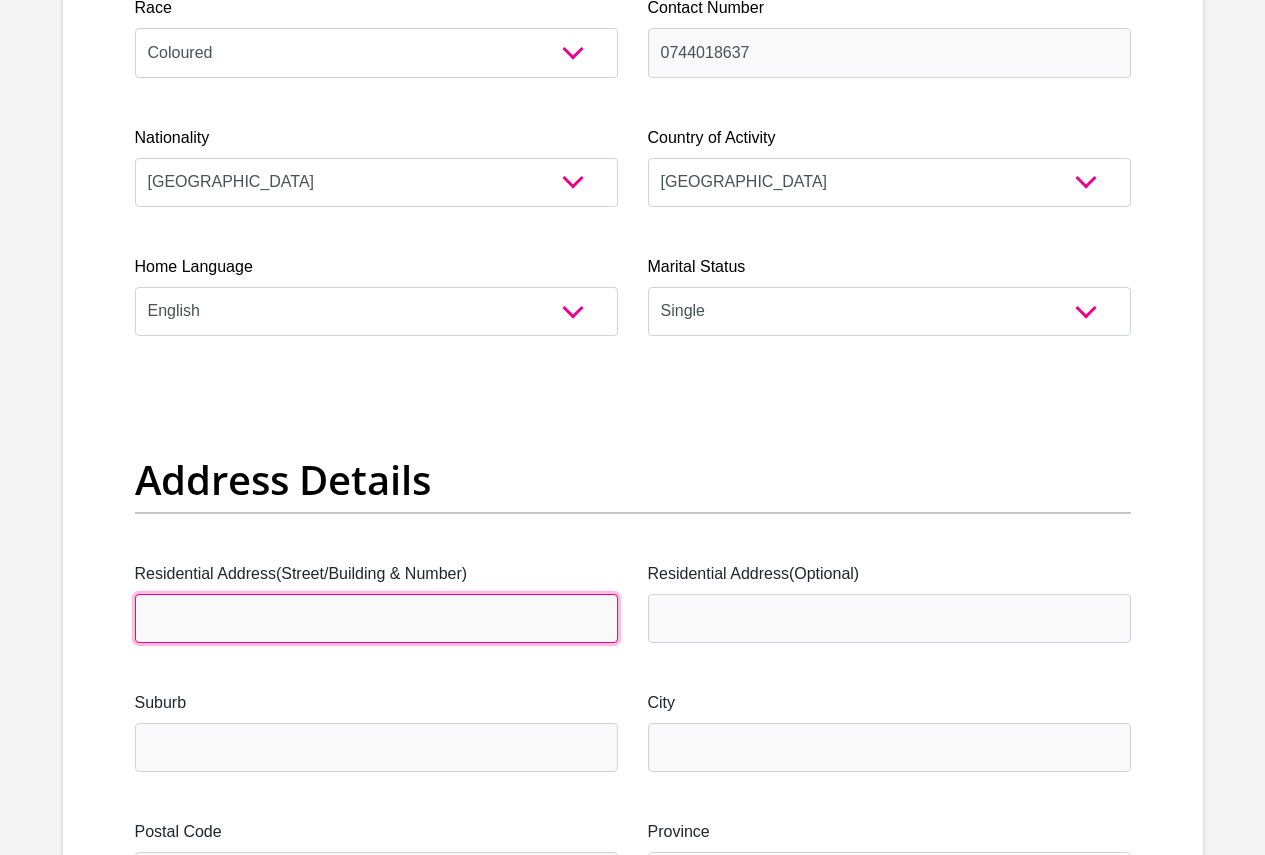 click on "Residential Address(Street/Building & Number)" at bounding box center (376, 618) 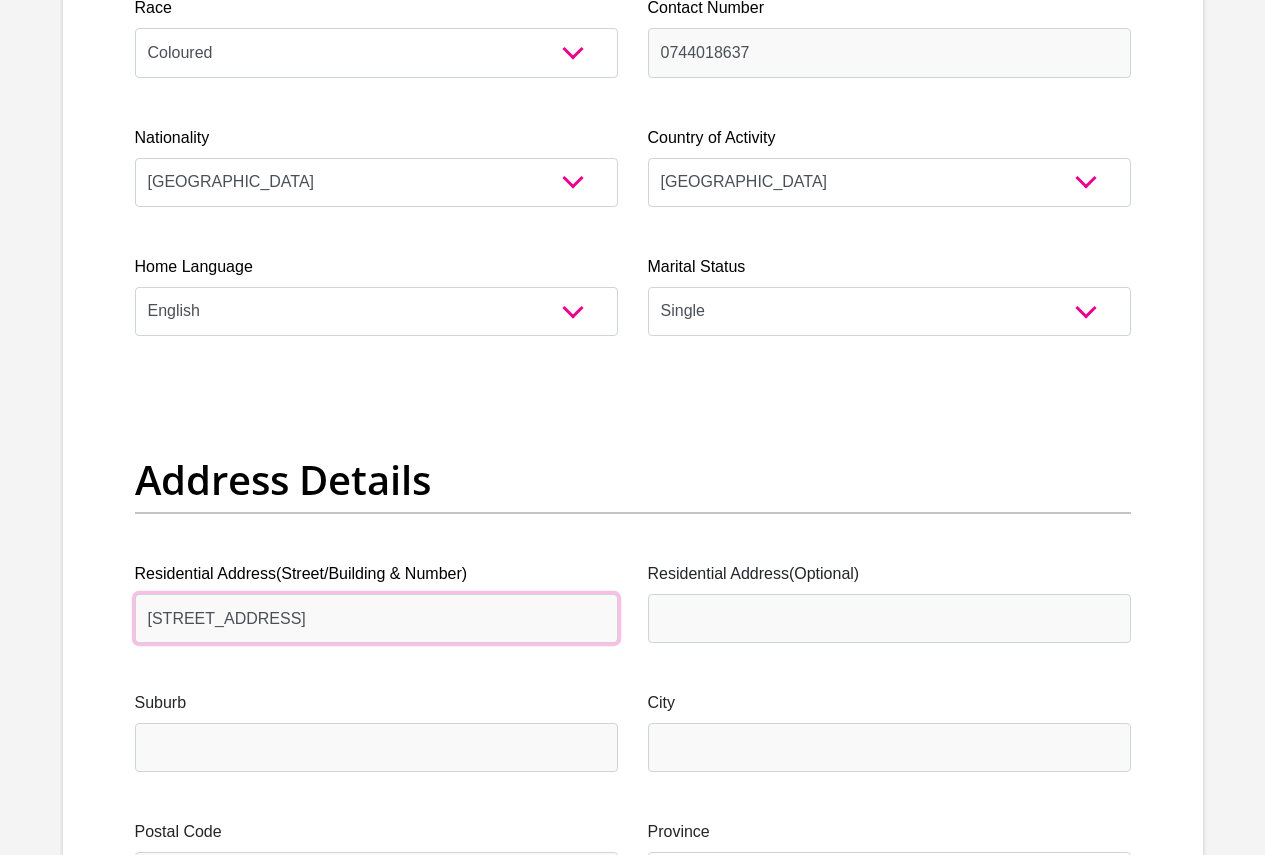 type on "[STREET_ADDRESS]" 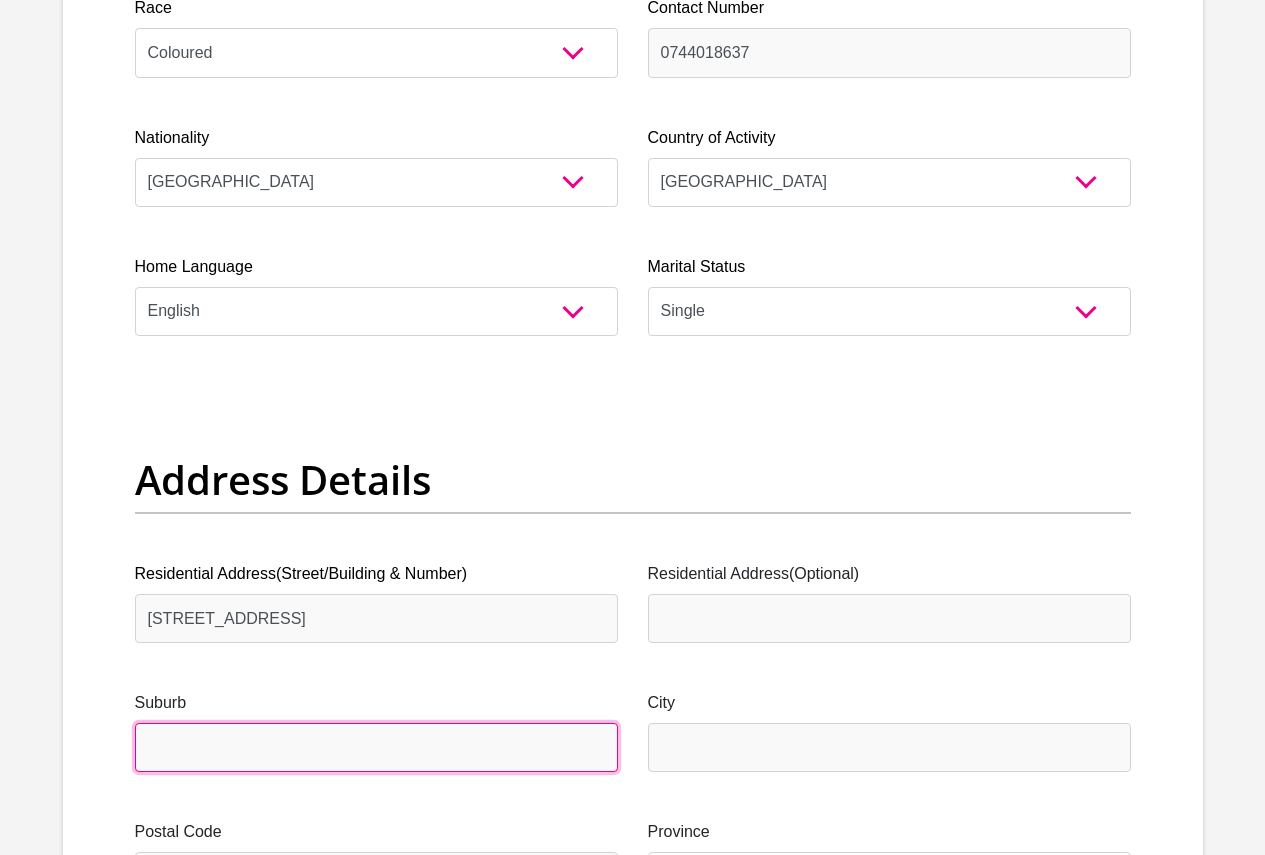 click on "Suburb" at bounding box center (376, 747) 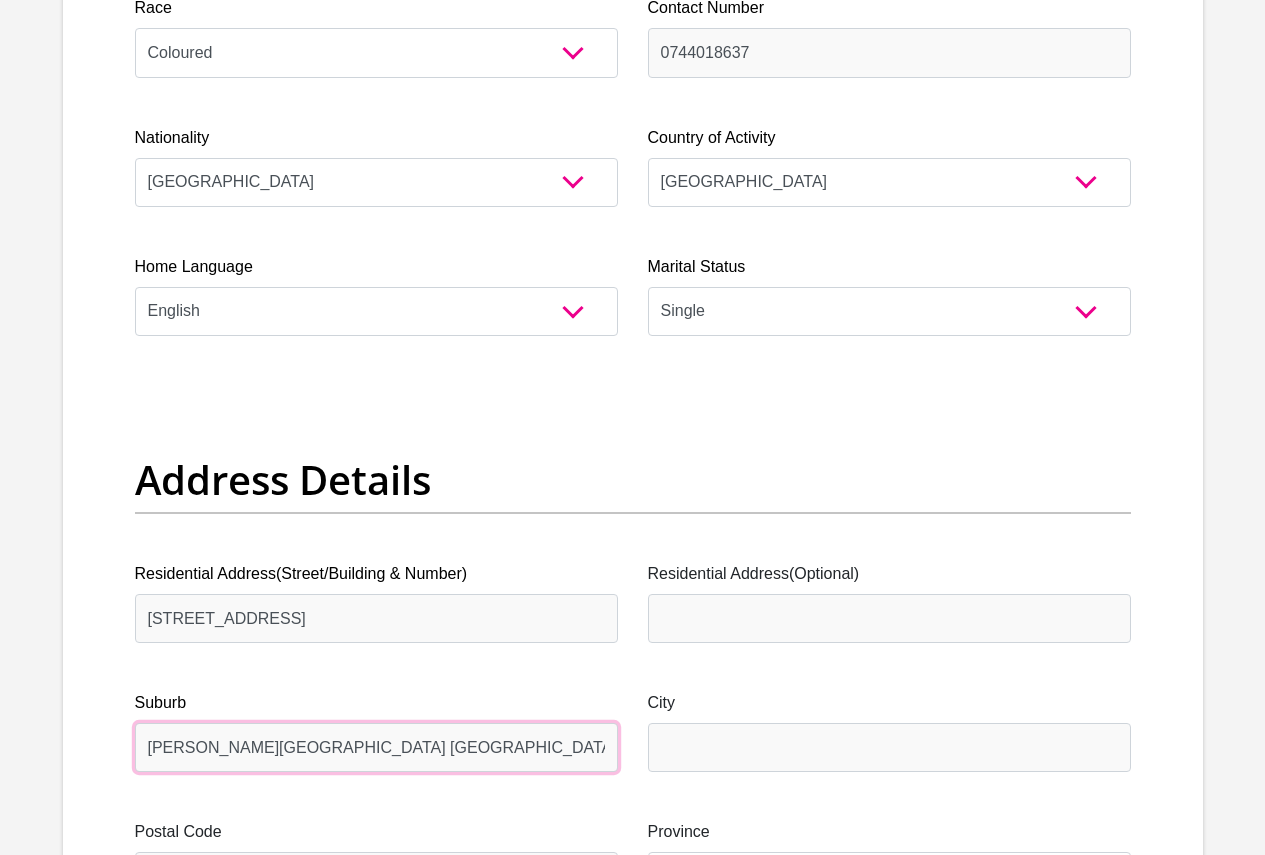 type on "[PERSON_NAME][GEOGRAPHIC_DATA] [GEOGRAPHIC_DATA]" 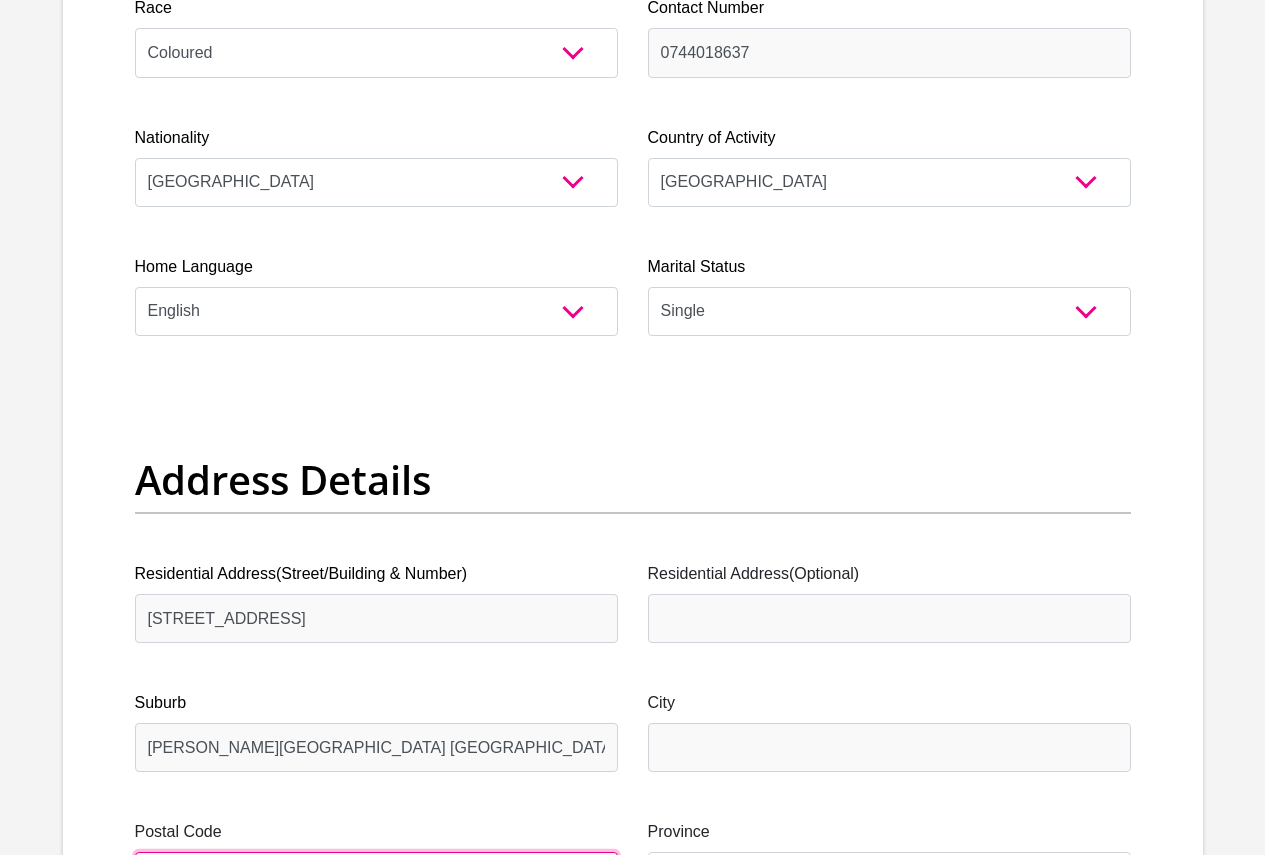 click on "Postal Code" at bounding box center [376, 876] 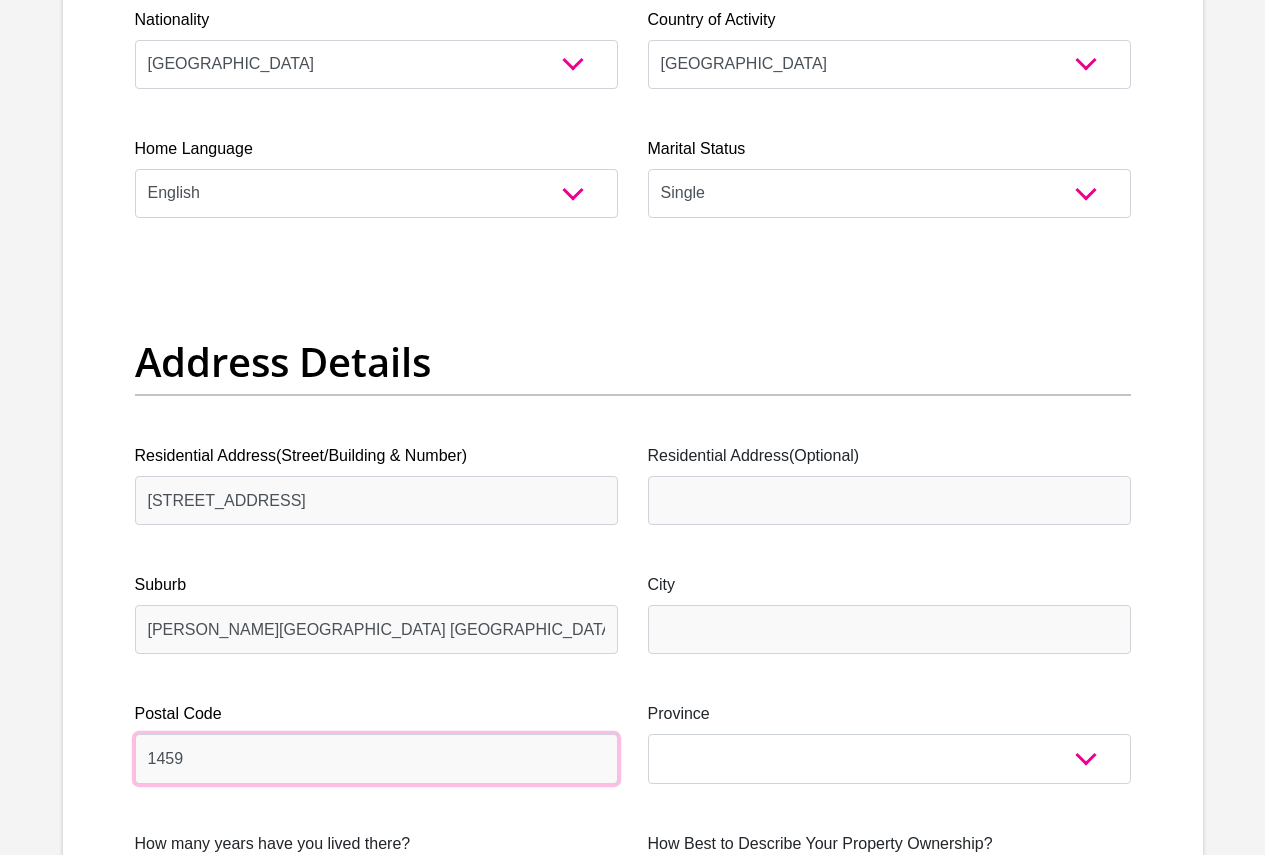 scroll, scrollTop: 900, scrollLeft: 0, axis: vertical 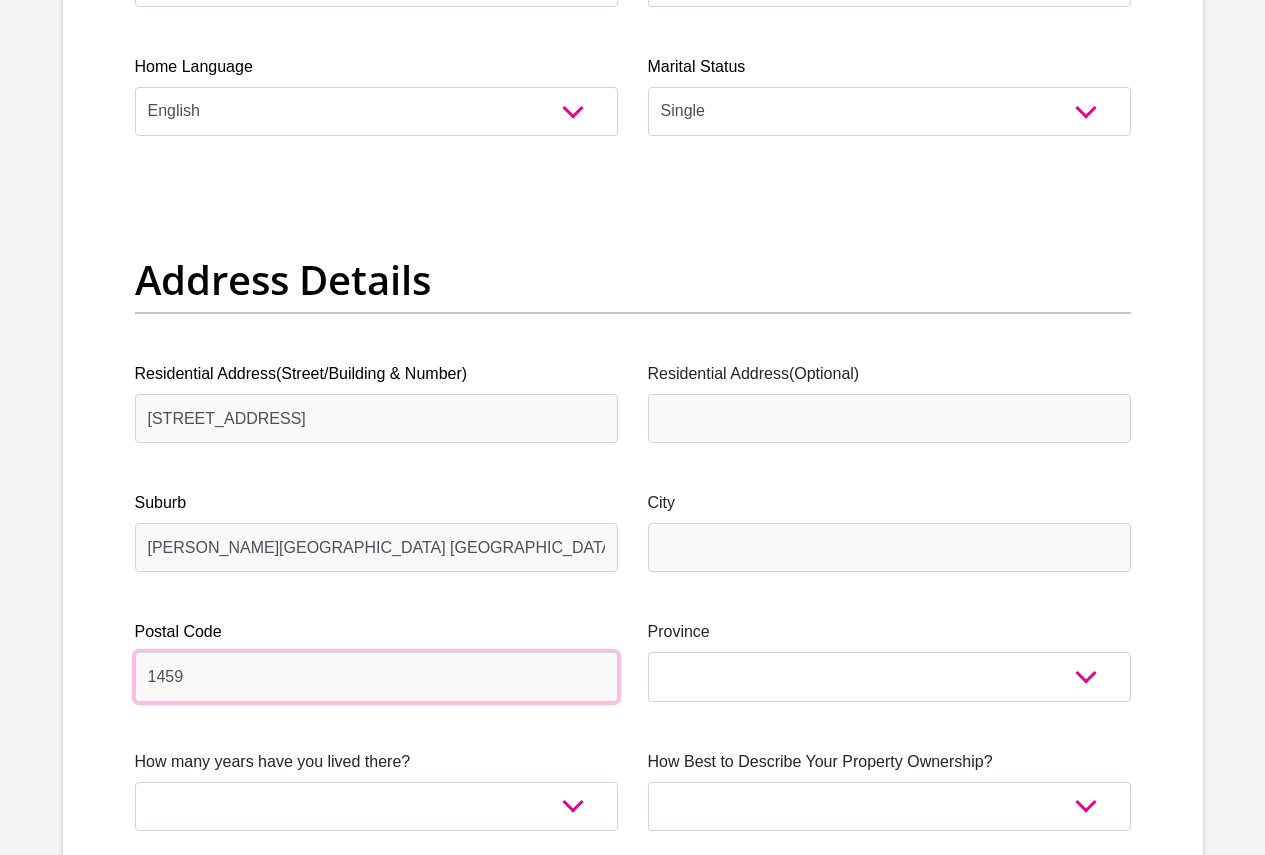 type on "1459" 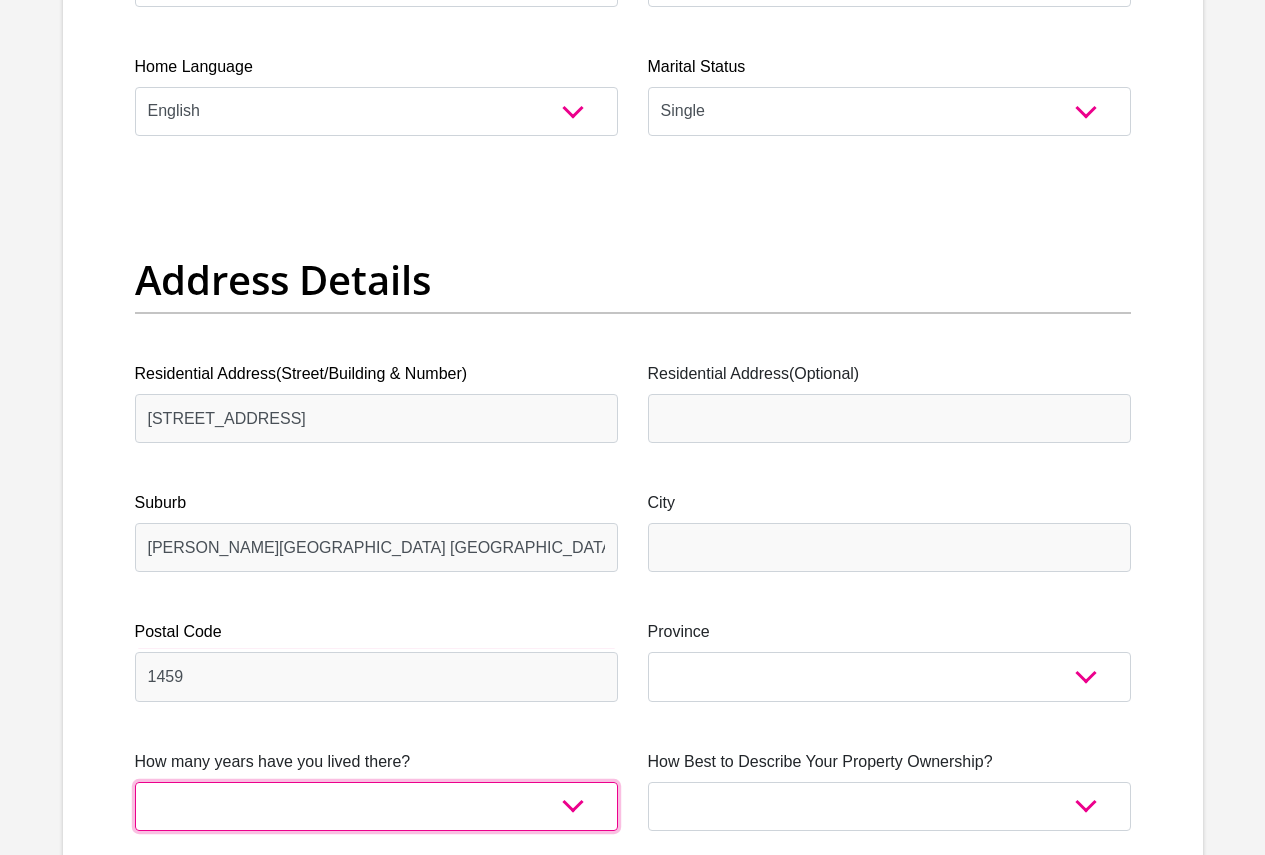 click on "less than 1 year
1-3 years
3-5 years
5+ years" at bounding box center (376, 806) 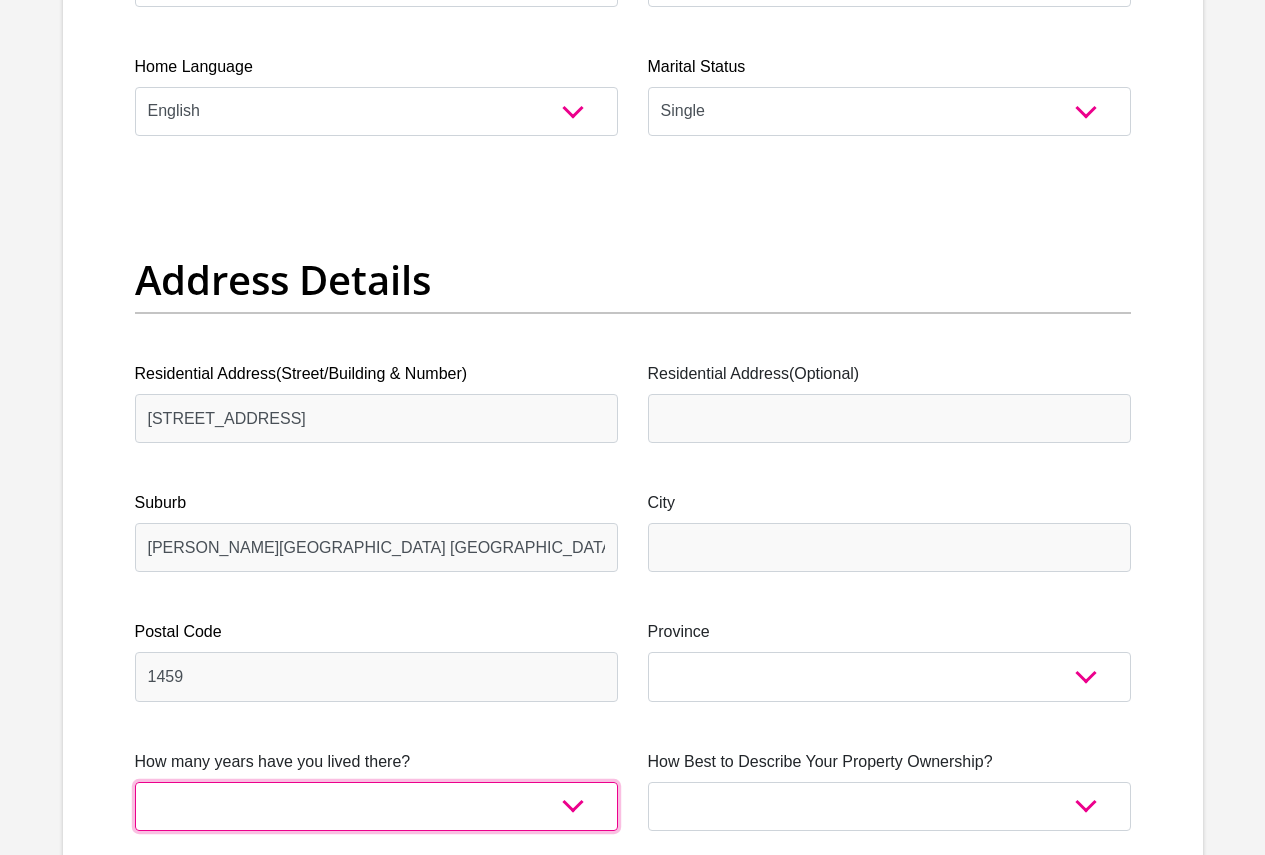 select on "5" 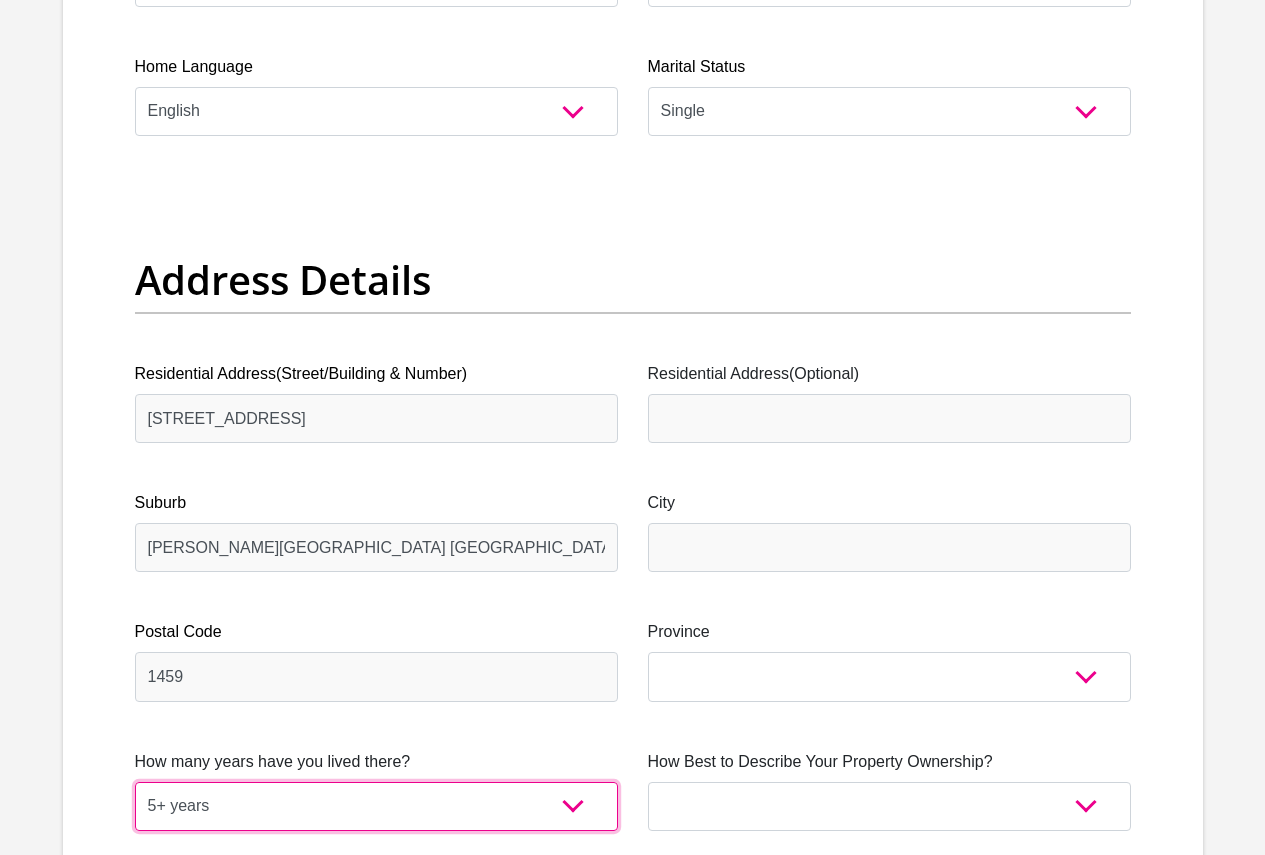click on "less than 1 year
1-3 years
3-5 years
5+ years" at bounding box center (376, 806) 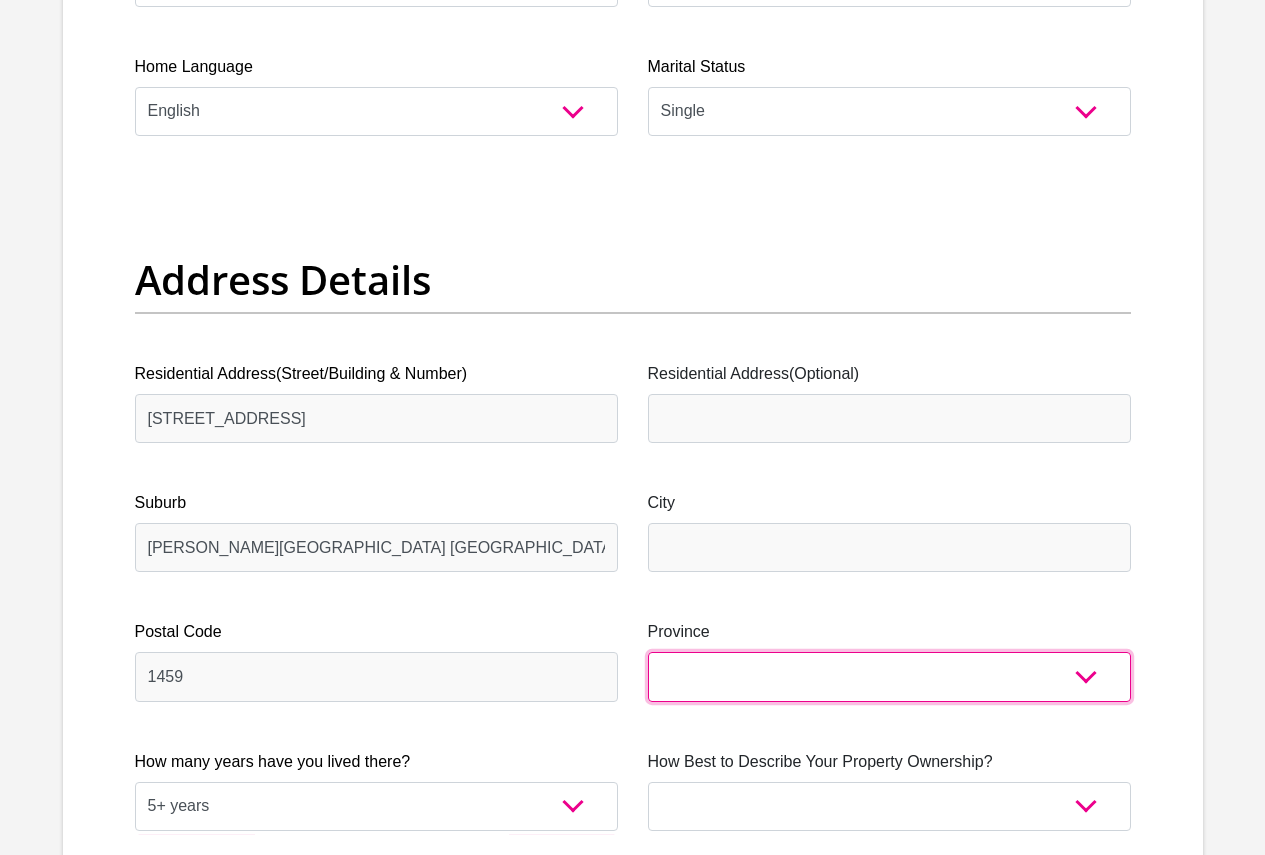 click on "Eastern Cape
Free State
[GEOGRAPHIC_DATA]
[GEOGRAPHIC_DATA][DATE]
[GEOGRAPHIC_DATA]
[GEOGRAPHIC_DATA]
[GEOGRAPHIC_DATA]
[GEOGRAPHIC_DATA]" at bounding box center [889, 676] 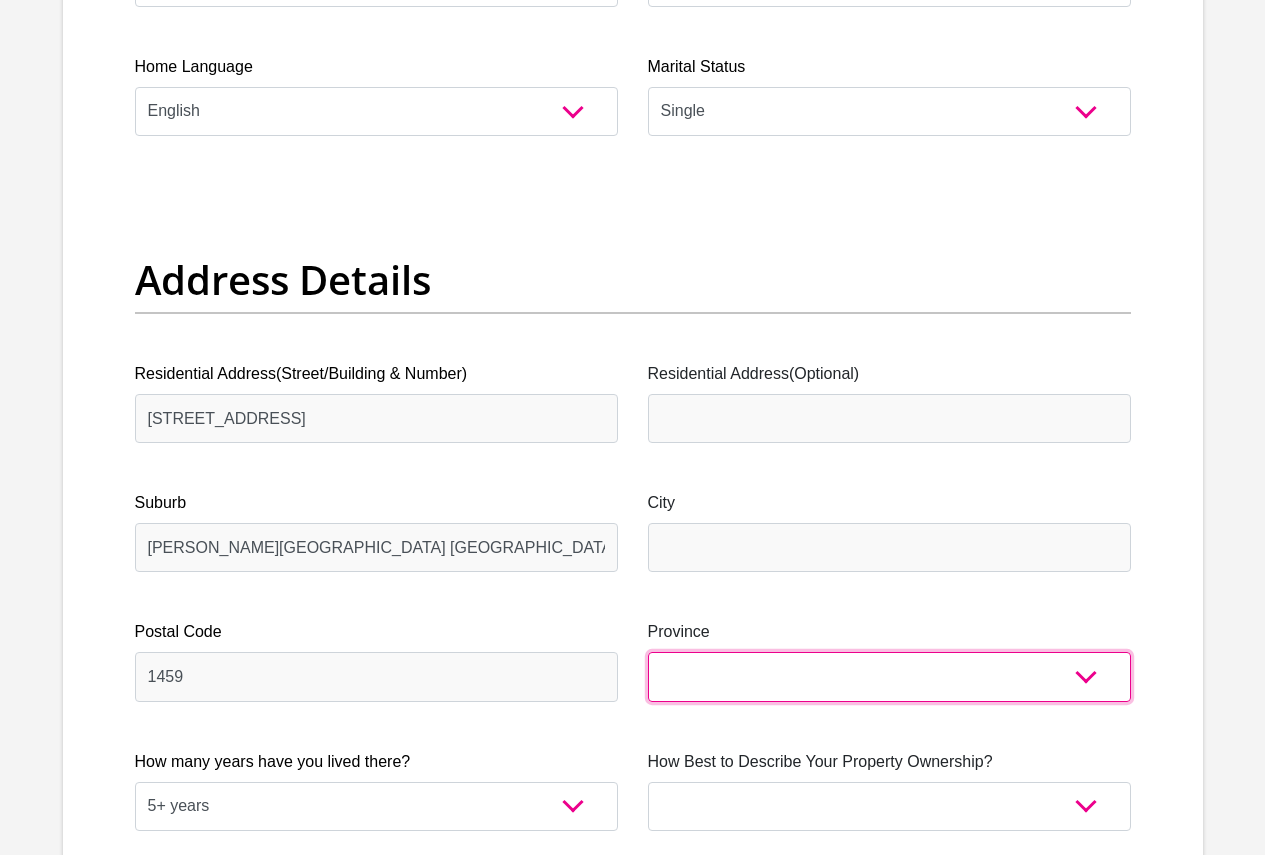 select on "Gauteng" 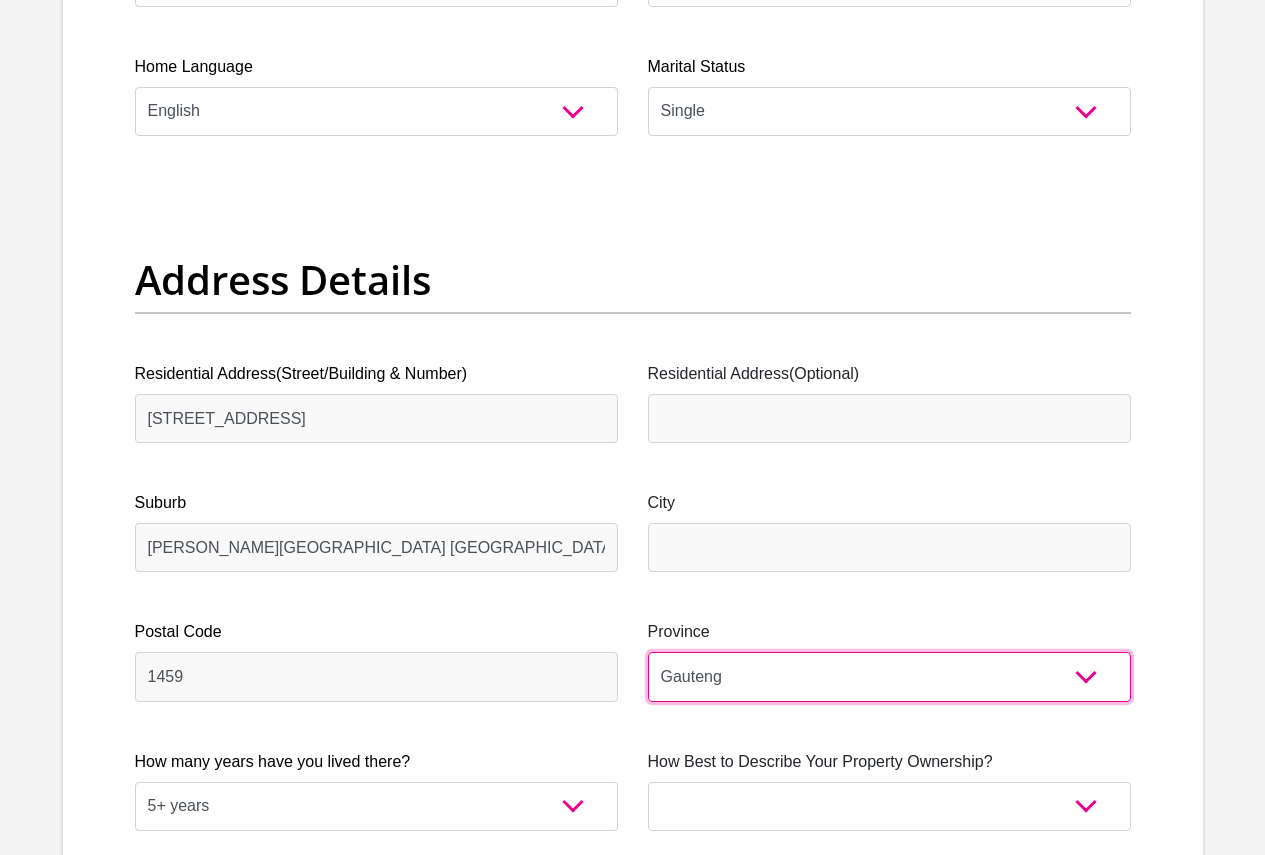 click on "Eastern Cape
Free State
[GEOGRAPHIC_DATA]
[GEOGRAPHIC_DATA][DATE]
[GEOGRAPHIC_DATA]
[GEOGRAPHIC_DATA]
[GEOGRAPHIC_DATA]
[GEOGRAPHIC_DATA]" at bounding box center [889, 676] 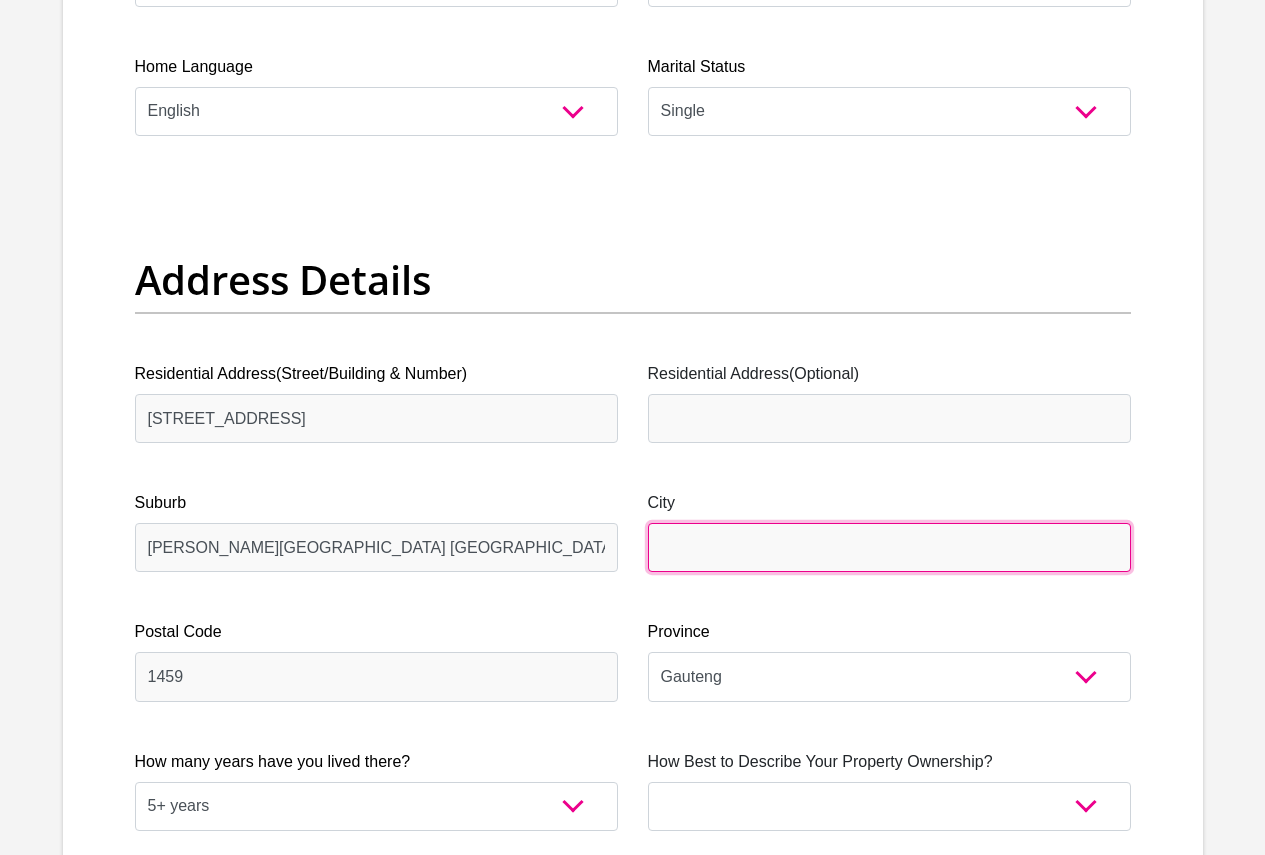 click on "City" at bounding box center (889, 547) 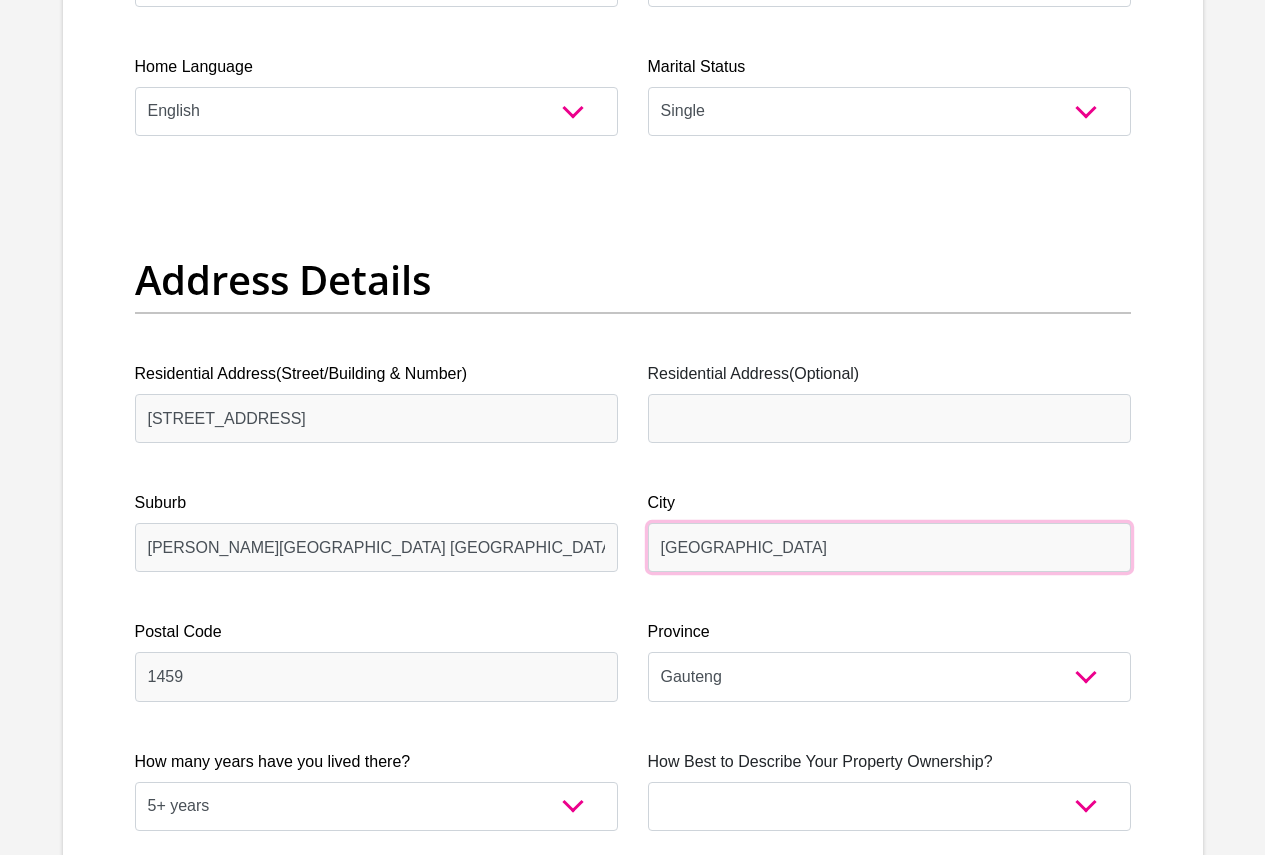 type on "[GEOGRAPHIC_DATA]" 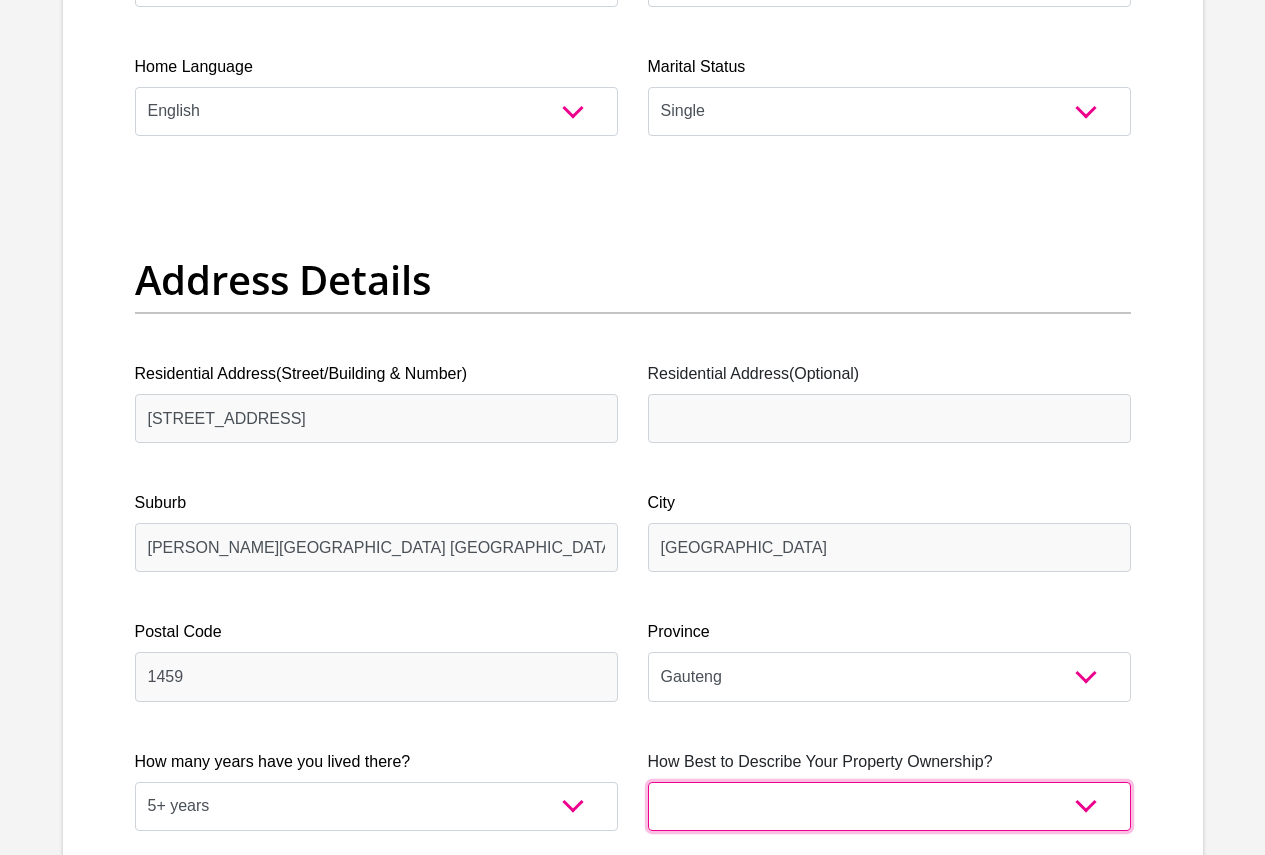 click on "Owned
Rented
Family Owned
Company Dwelling" at bounding box center (889, 806) 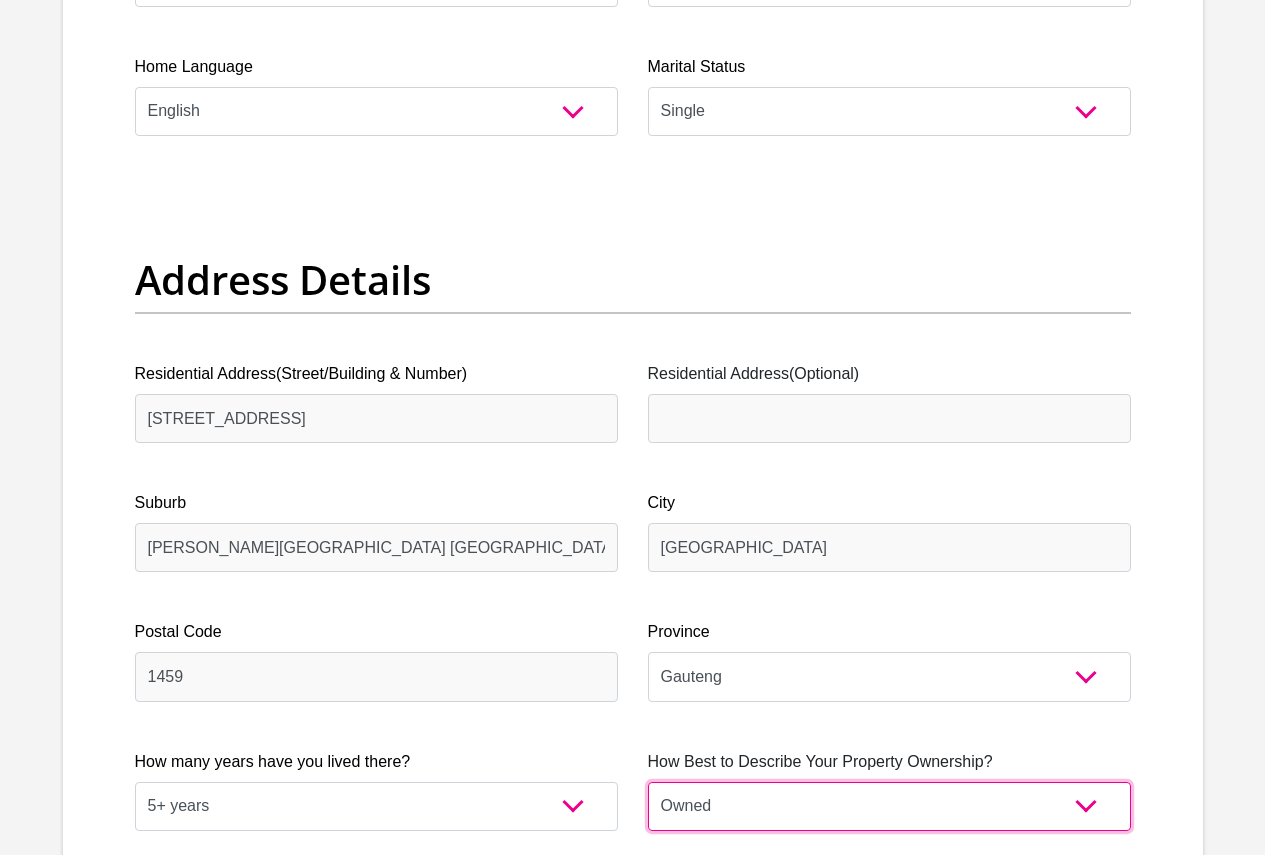 click on "Owned
Rented
Family Owned
Company Dwelling" at bounding box center (889, 806) 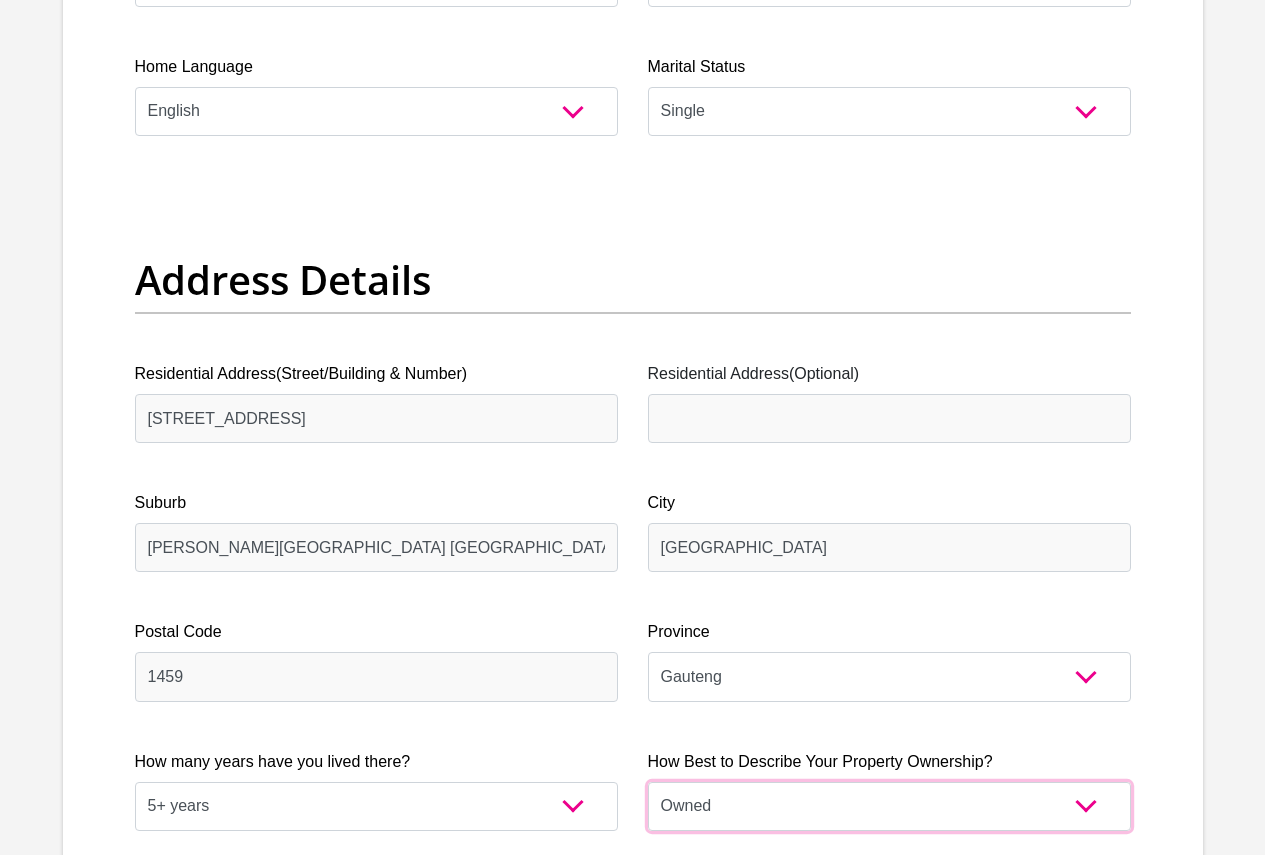 click on "Owned
Rented
Family Owned
Company Dwelling" at bounding box center (889, 806) 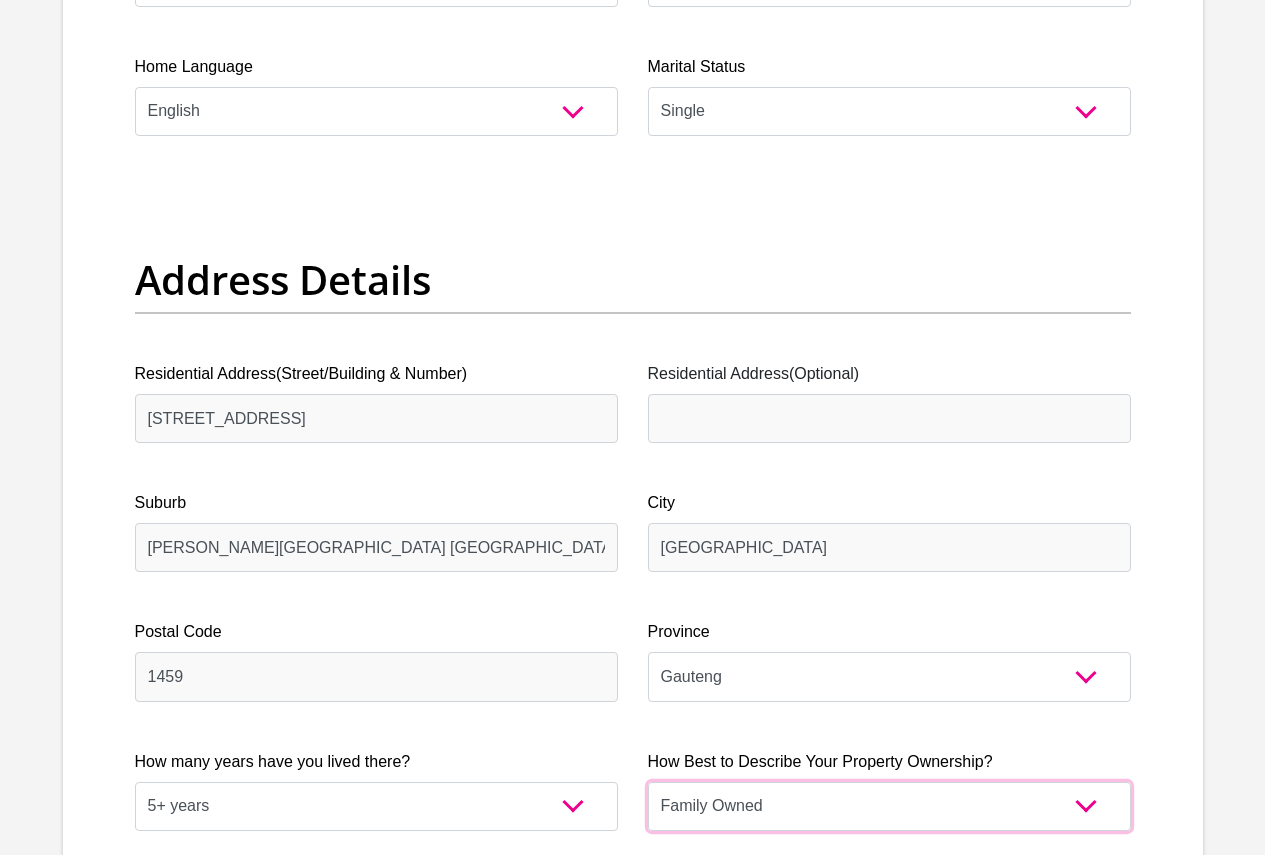 click on "Owned
Rented
Family Owned
Company Dwelling" at bounding box center [889, 806] 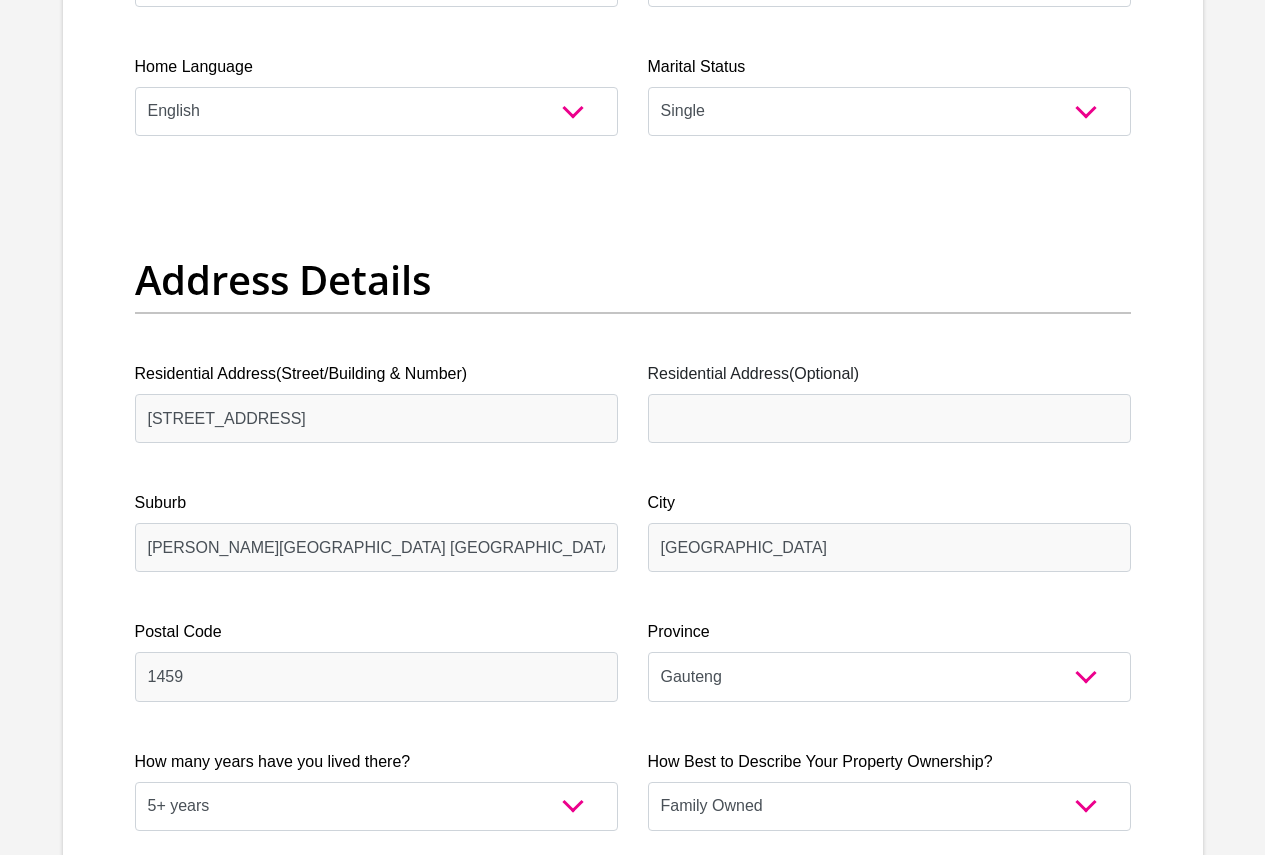 click on "Title
Mr
Ms
Mrs
Dr
[PERSON_NAME]
First Name
[PERSON_NAME]
Surname
[PERSON_NAME]
ID Number
9409260330083
Please input valid ID number
Race
Black
Coloured
Indian
White
Other
Contact Number
0744018637
Please input valid contact number
Nationality
[GEOGRAPHIC_DATA]
[GEOGRAPHIC_DATA]
[GEOGRAPHIC_DATA]  [GEOGRAPHIC_DATA]  [GEOGRAPHIC_DATA]" at bounding box center [633, 2803] 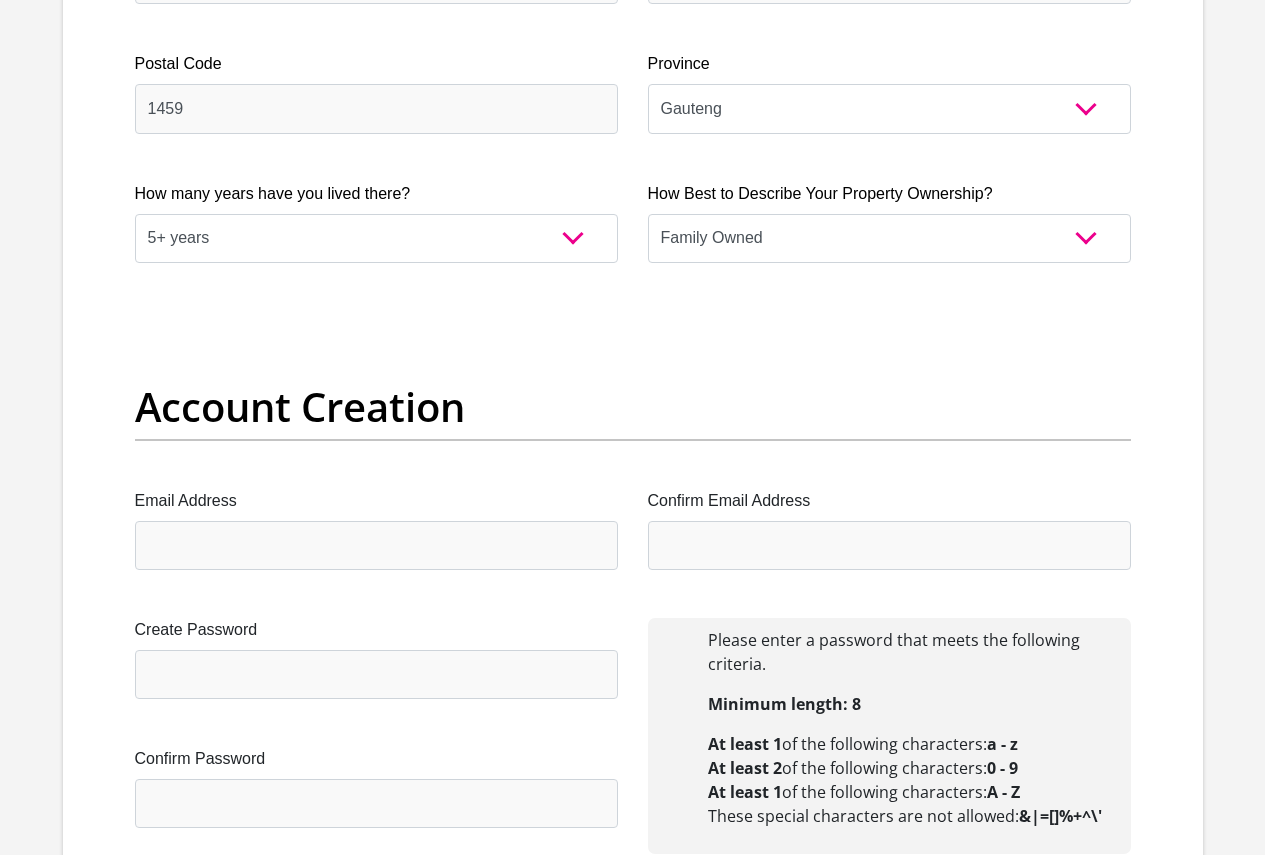 scroll, scrollTop: 1490, scrollLeft: 0, axis: vertical 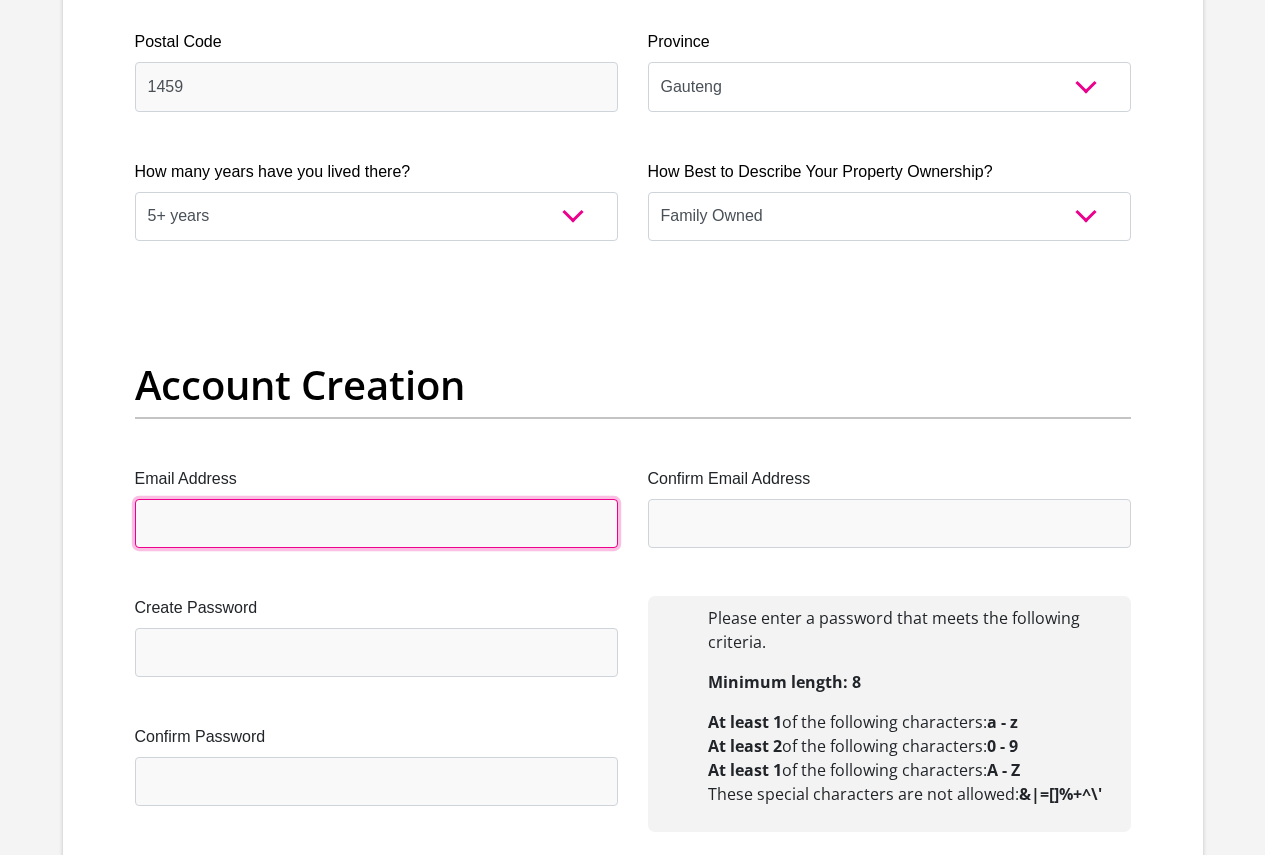 click on "Email Address" at bounding box center (376, 523) 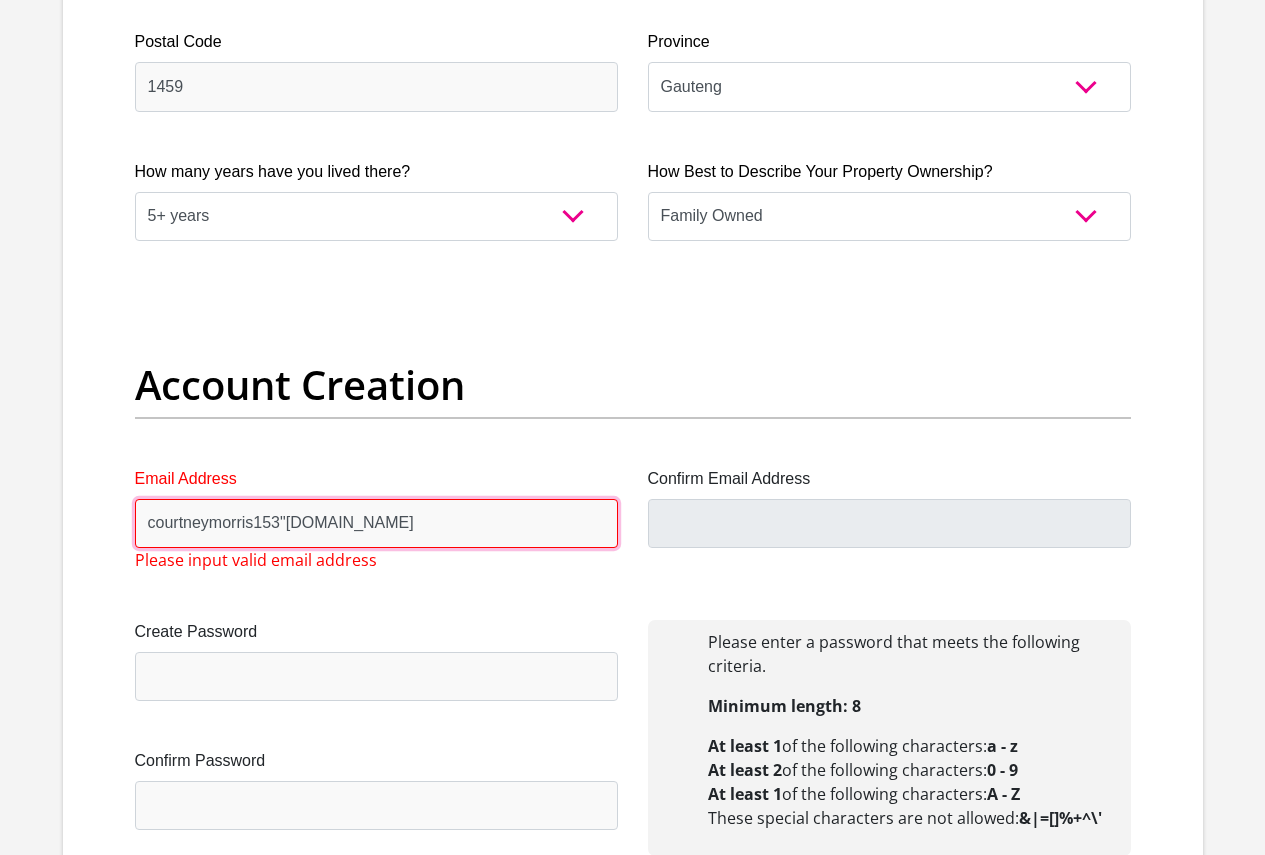 click on "courtneymorris153"[DOMAIN_NAME]" at bounding box center [376, 523] 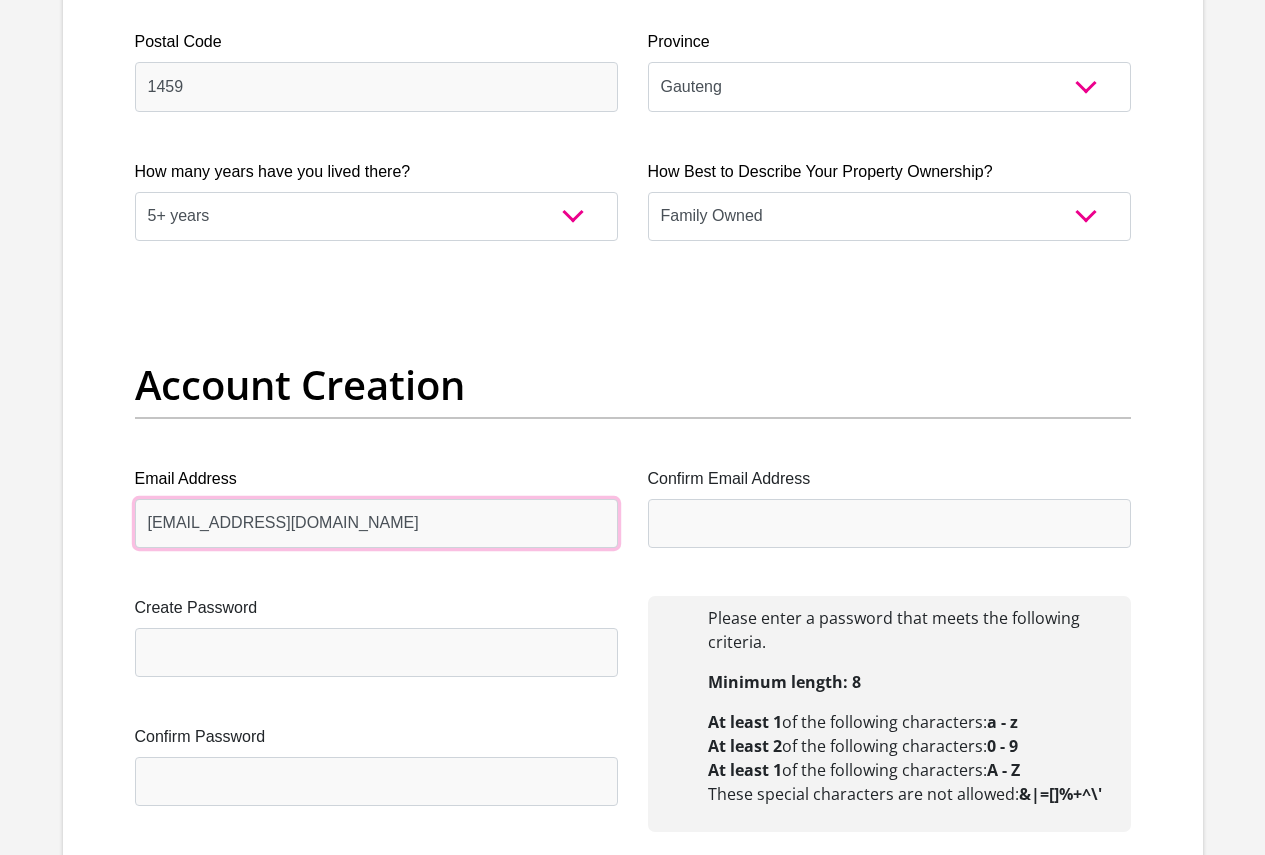 type on "[EMAIL_ADDRESS][DOMAIN_NAME]" 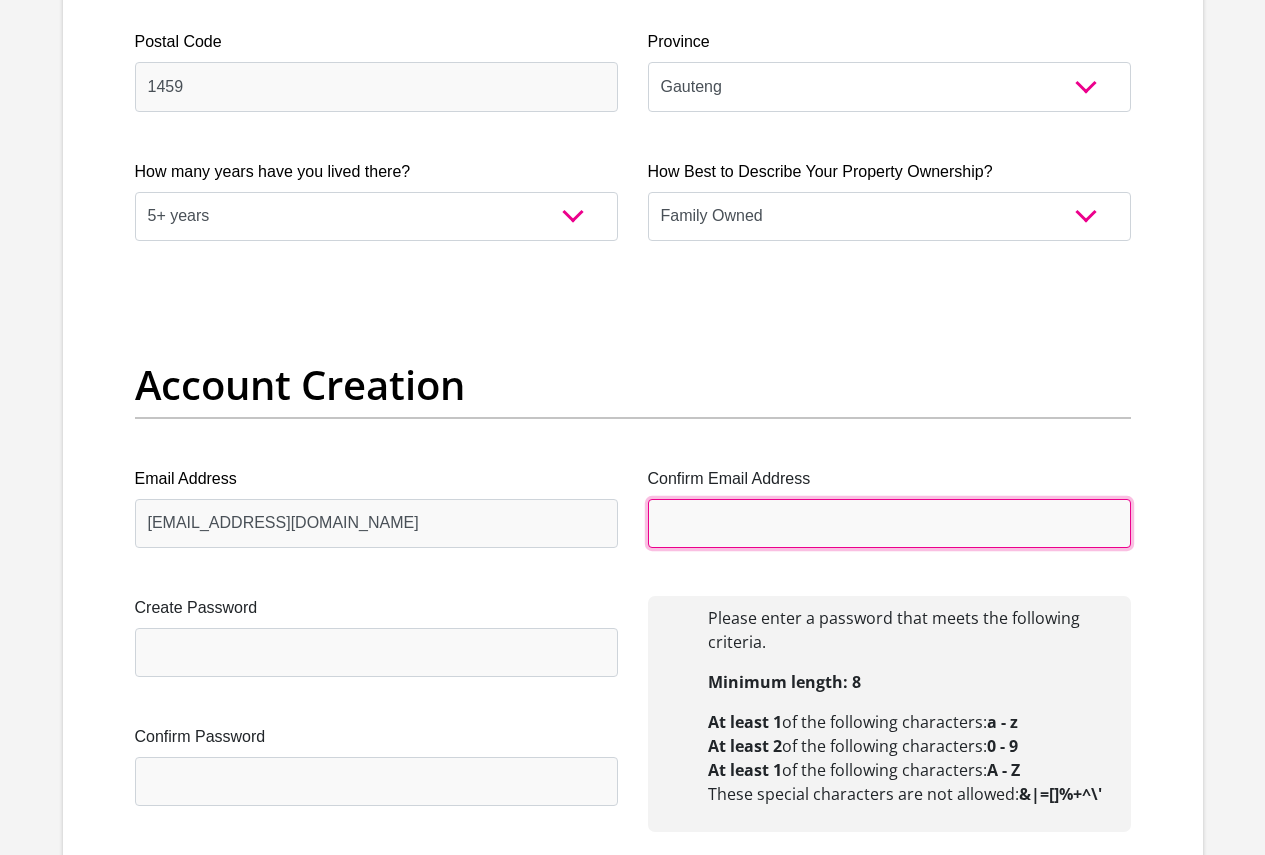 click on "Confirm Email Address" at bounding box center [889, 523] 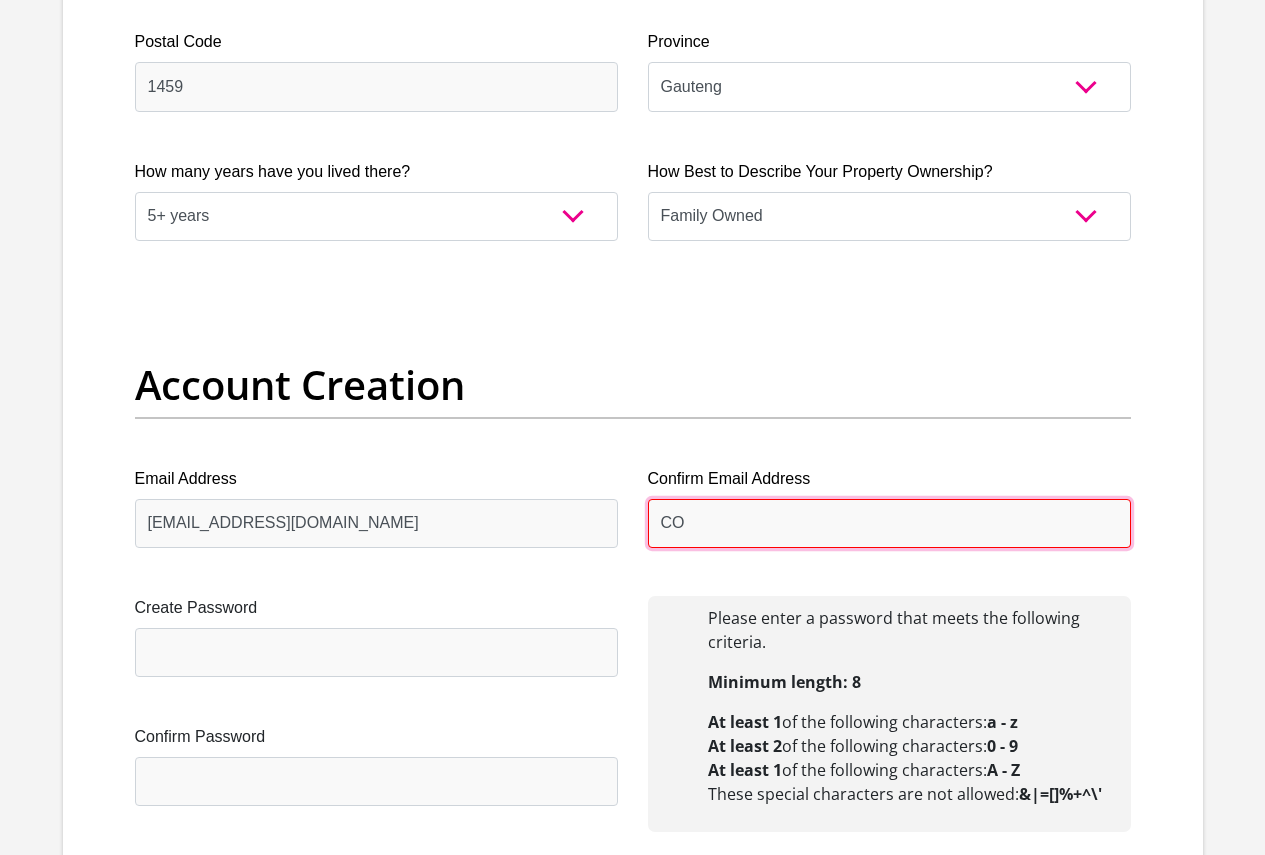 type on "C" 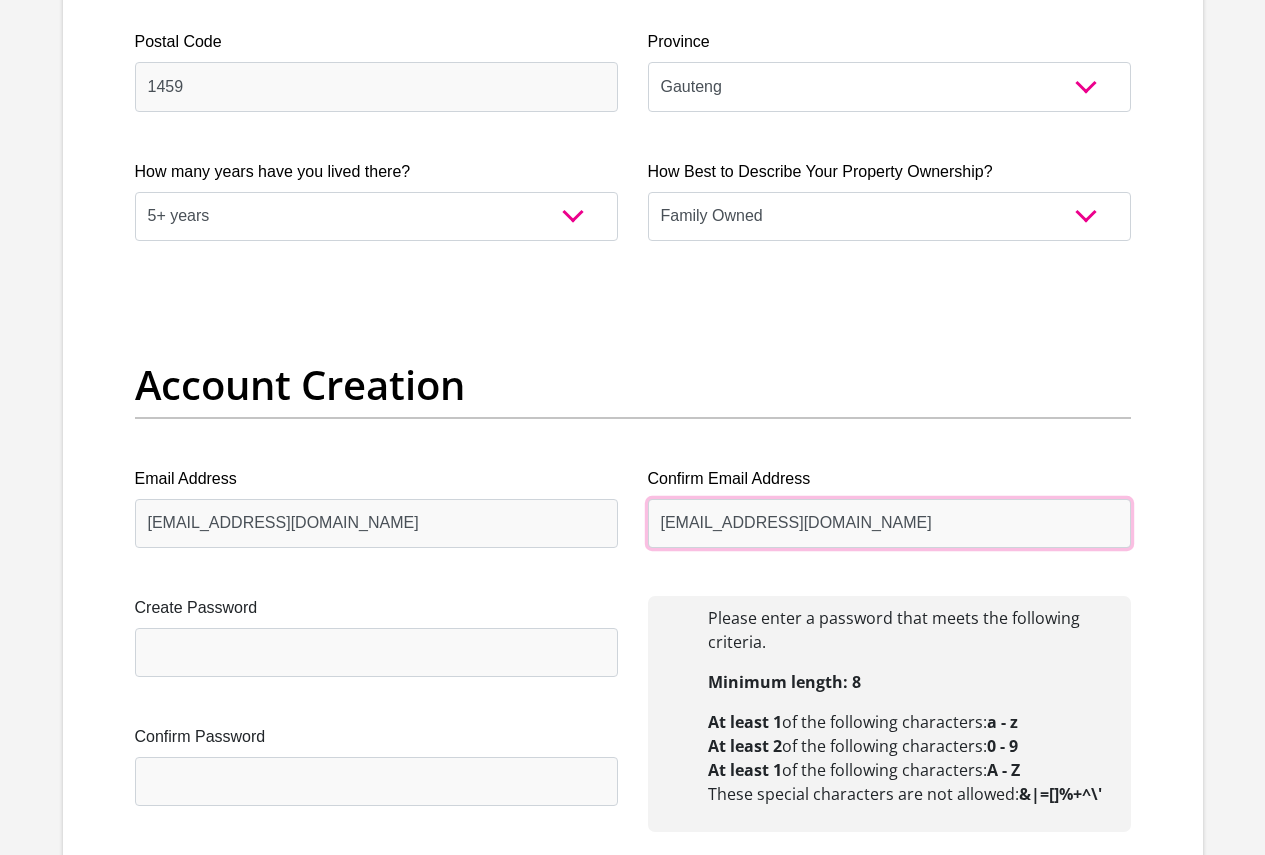 type on "[EMAIL_ADDRESS][DOMAIN_NAME]" 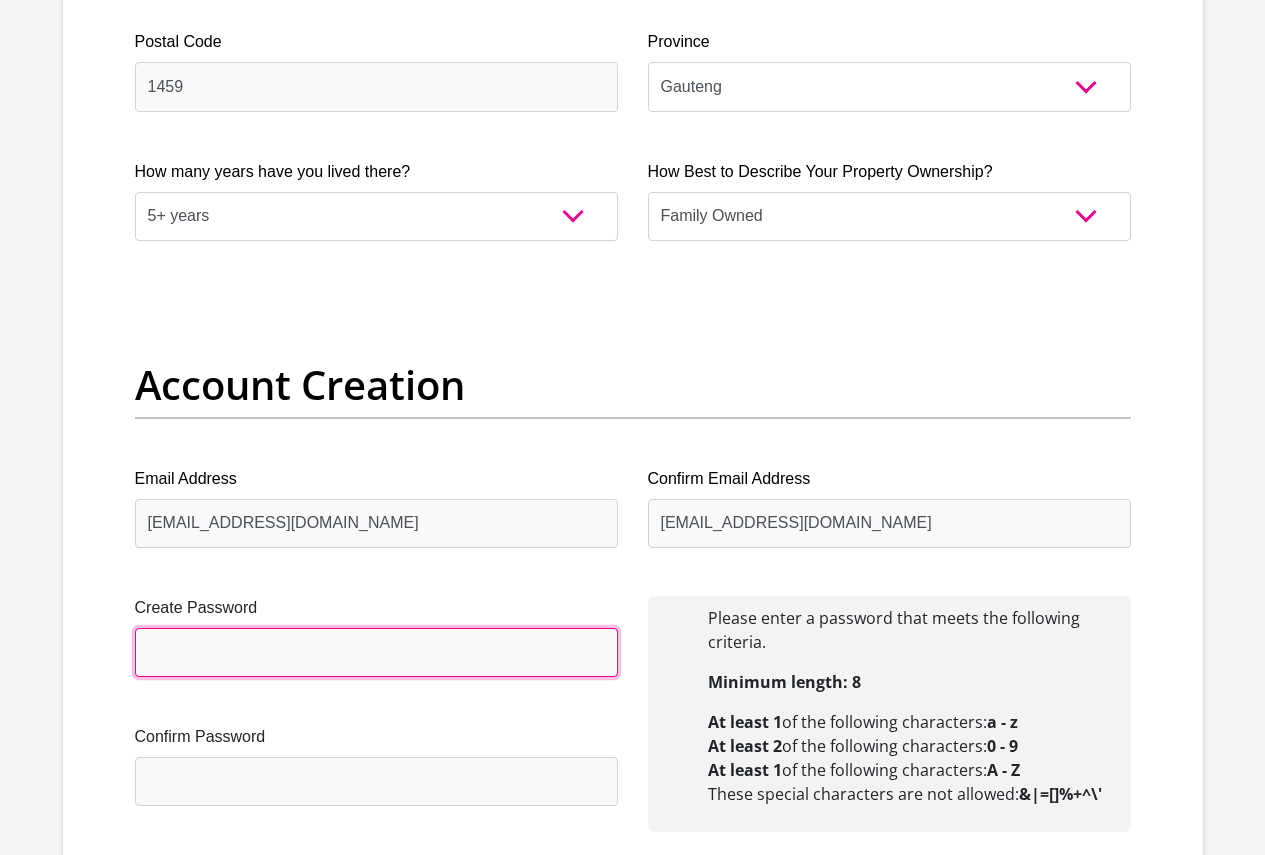 click on "Create Password" at bounding box center [376, 652] 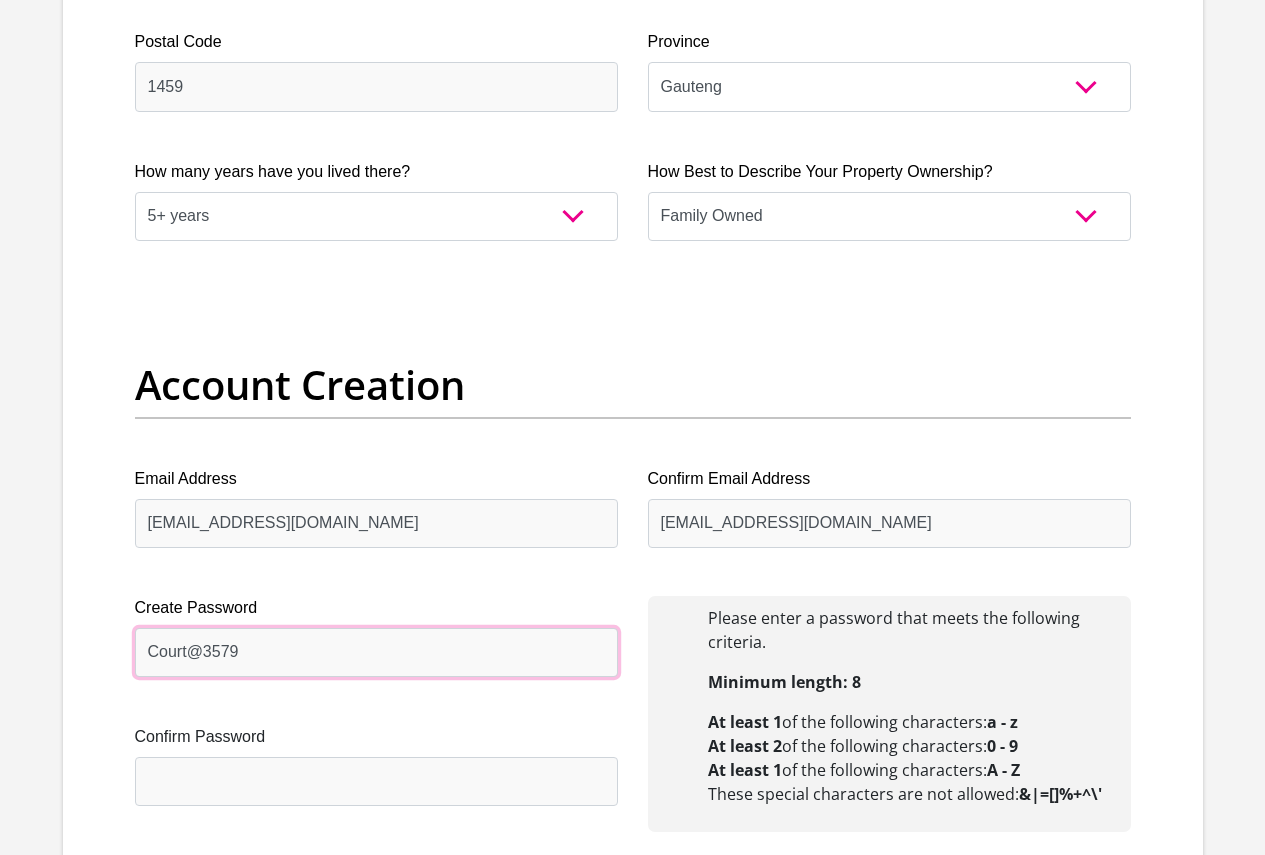 type on "Court@3579" 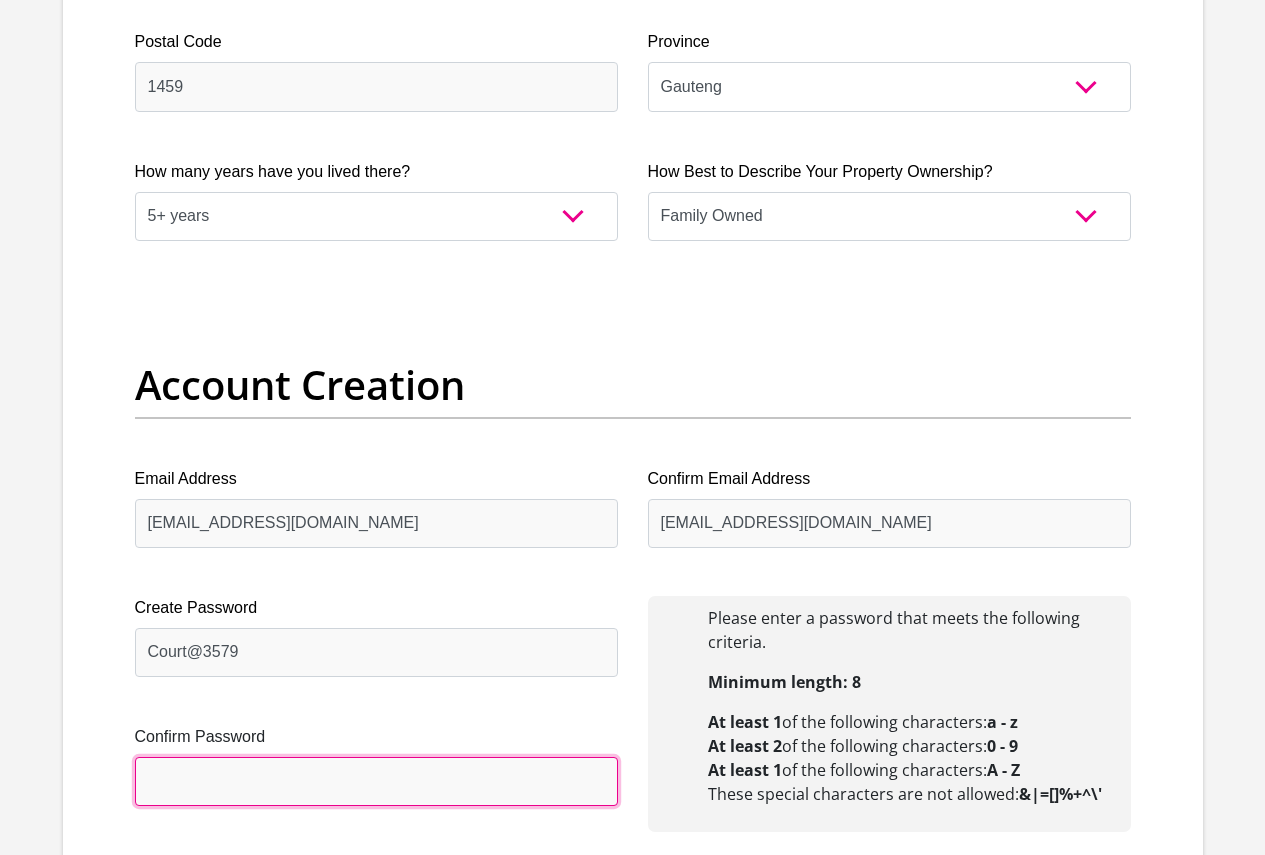 click on "Confirm Password" at bounding box center (376, 781) 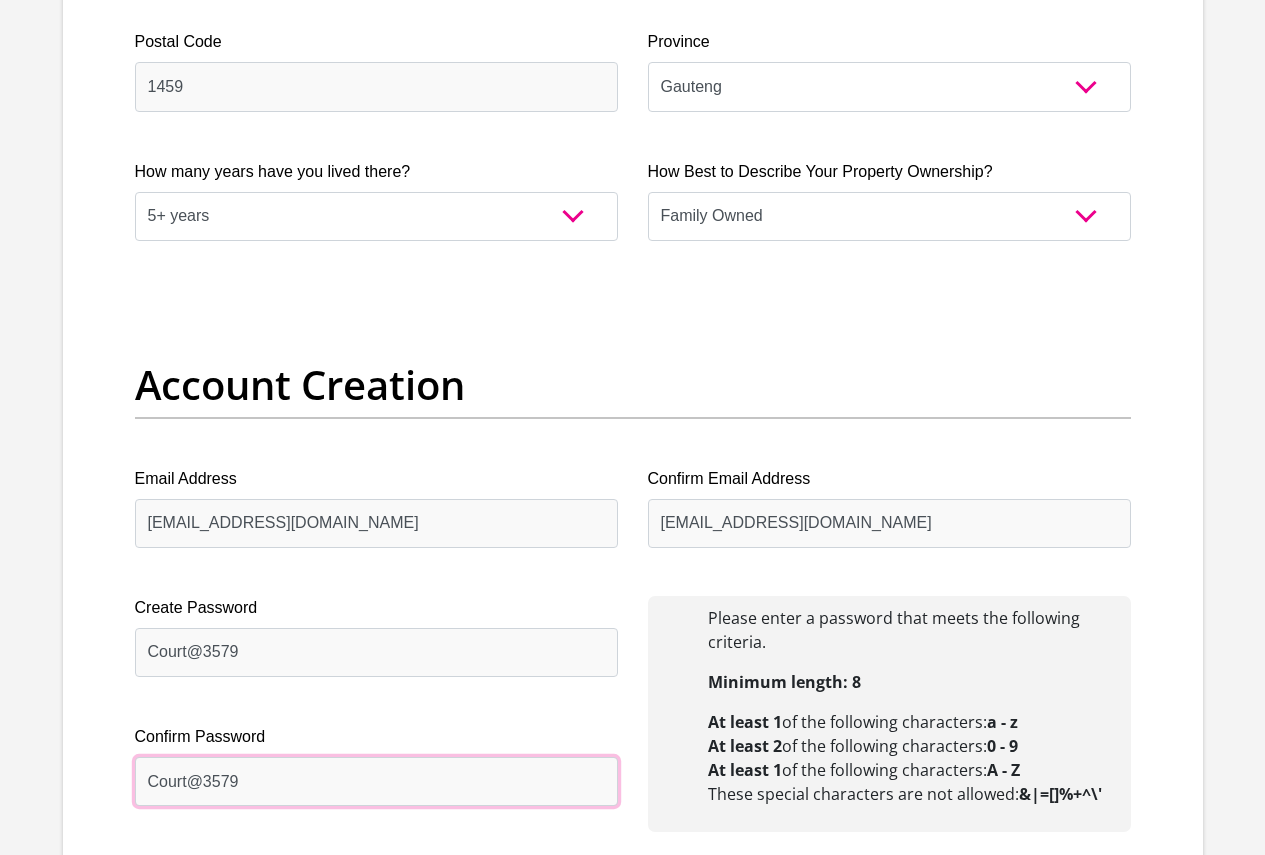 type on "Court@3579" 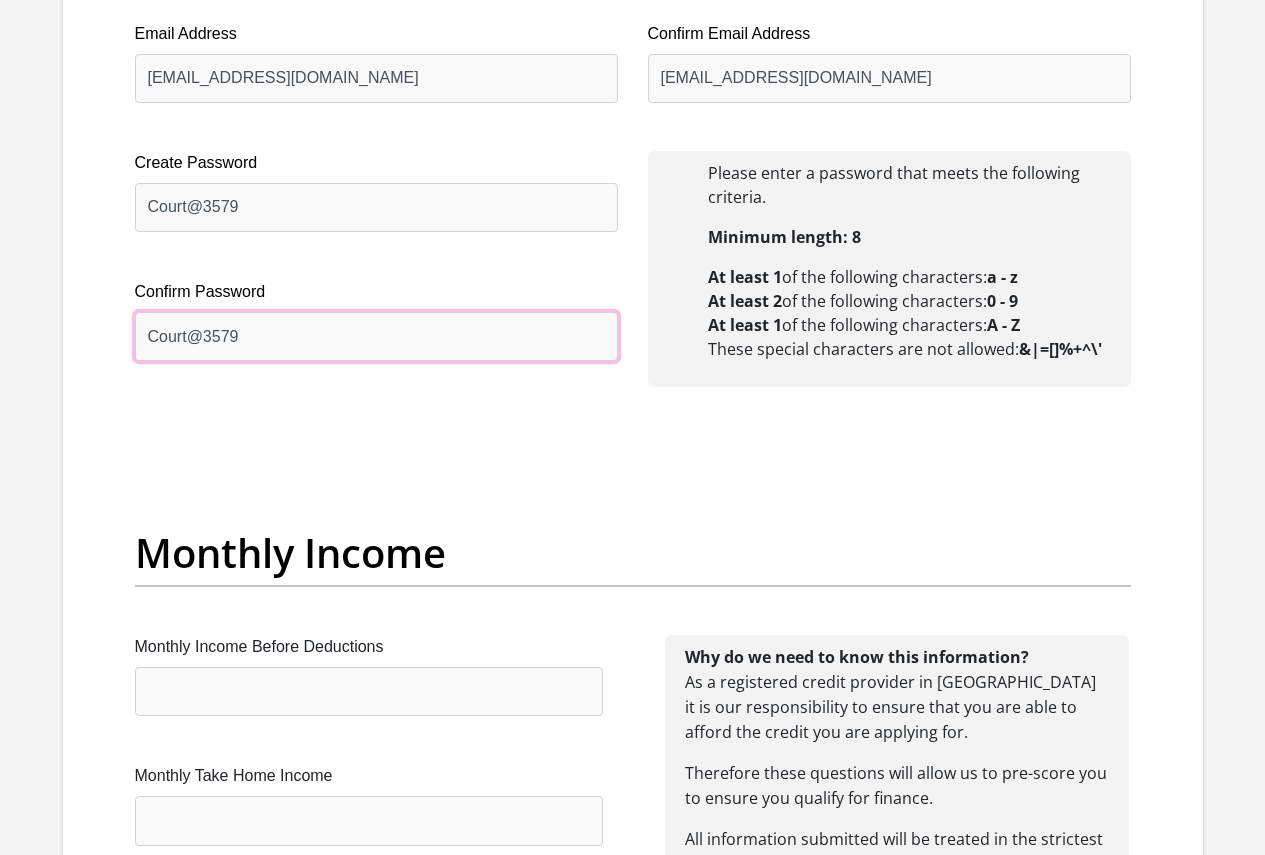 scroll, scrollTop: 1990, scrollLeft: 0, axis: vertical 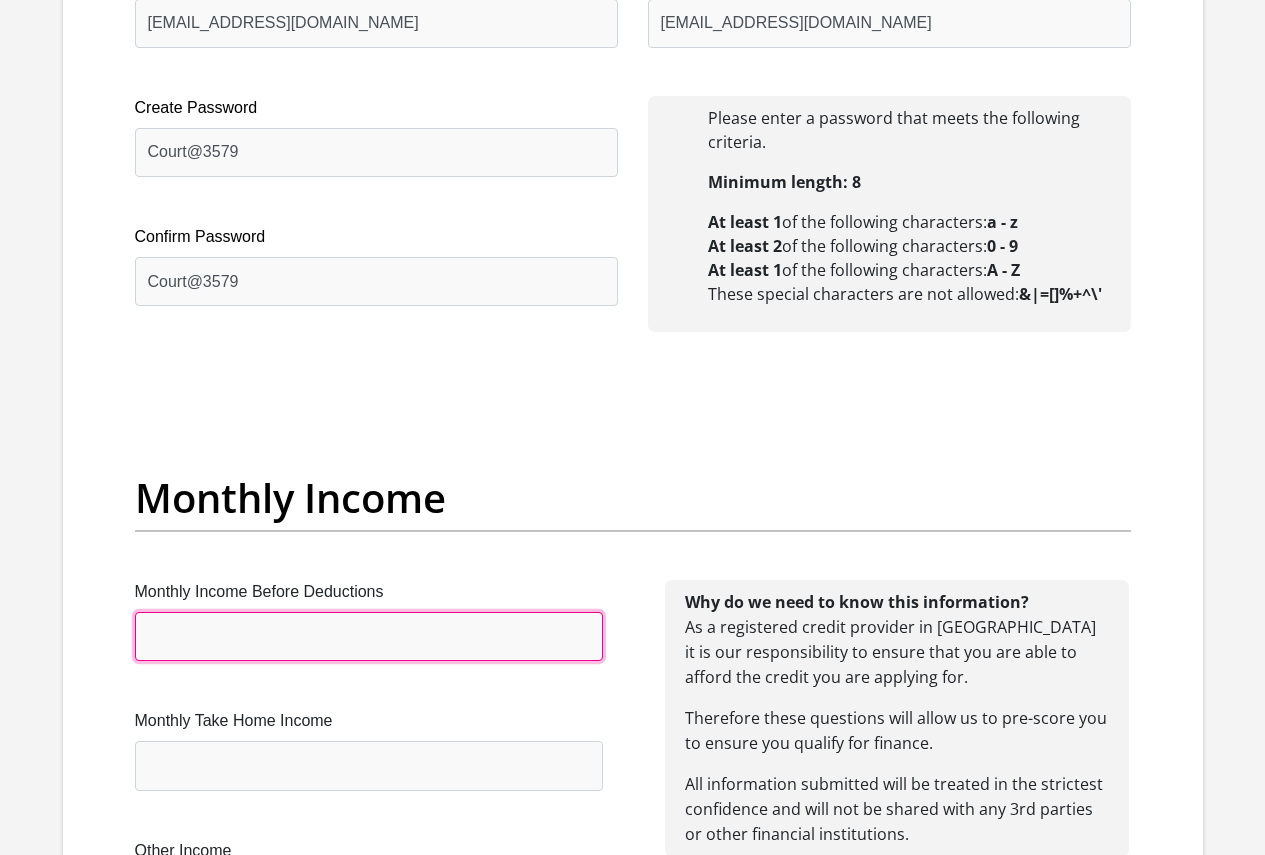 click on "Monthly Income Before Deductions" at bounding box center [369, 636] 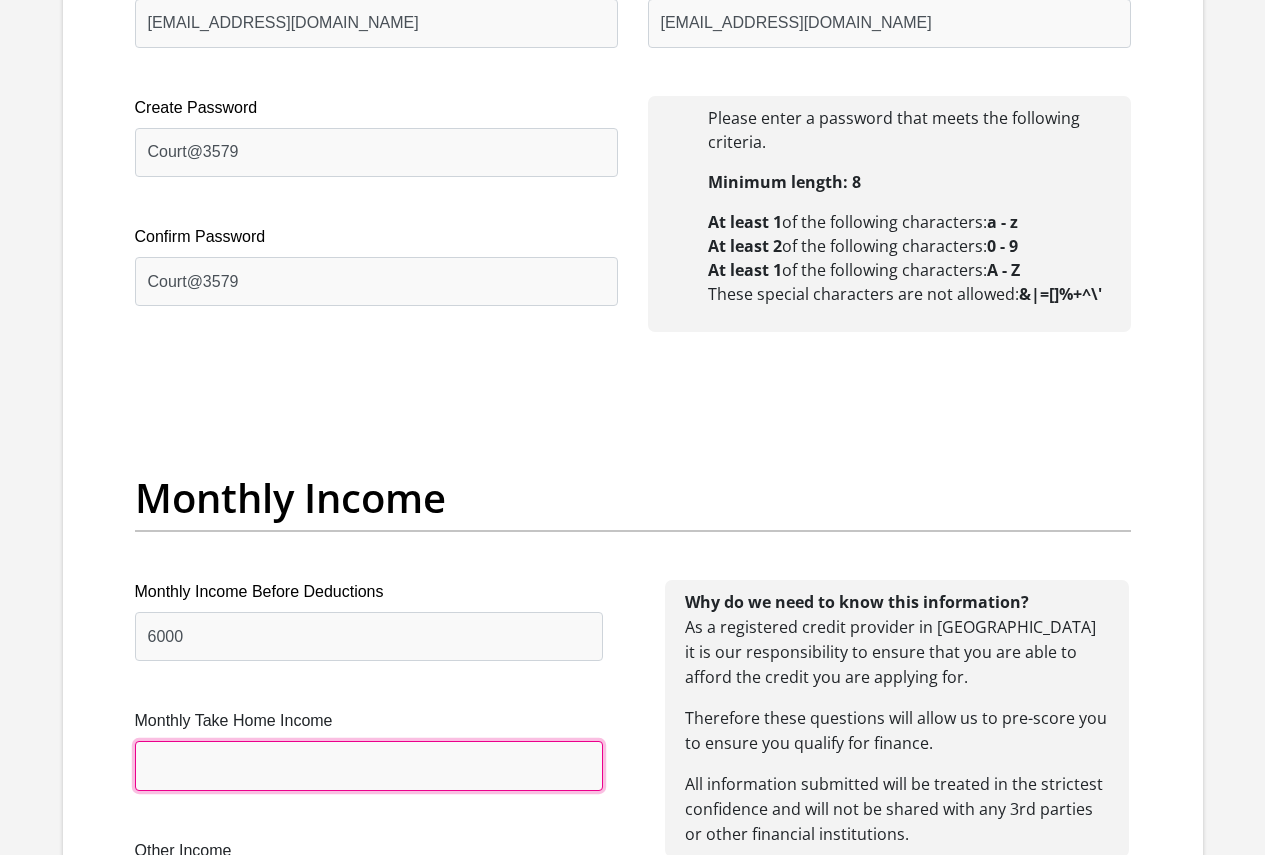 click on "Monthly Take Home Income" at bounding box center [369, 765] 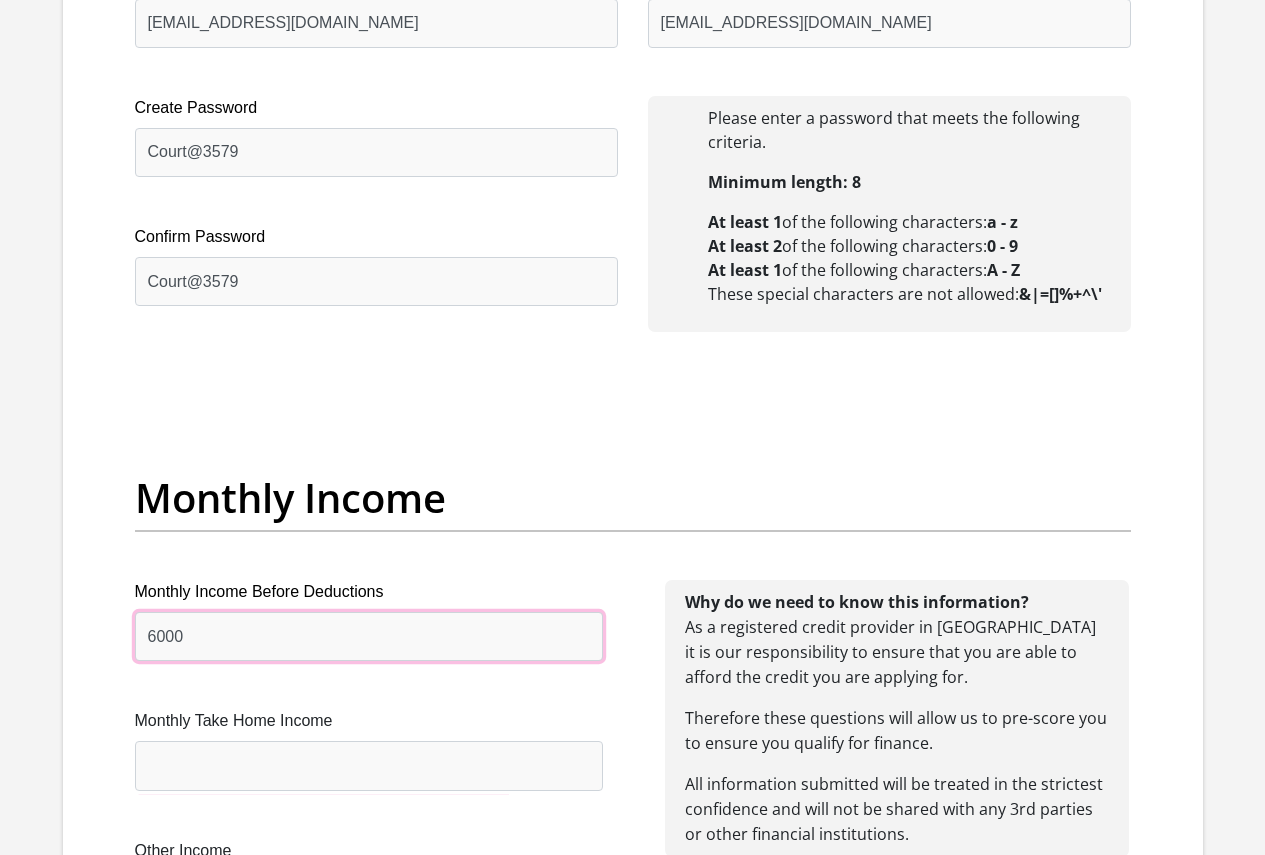 click on "6000" at bounding box center [369, 636] 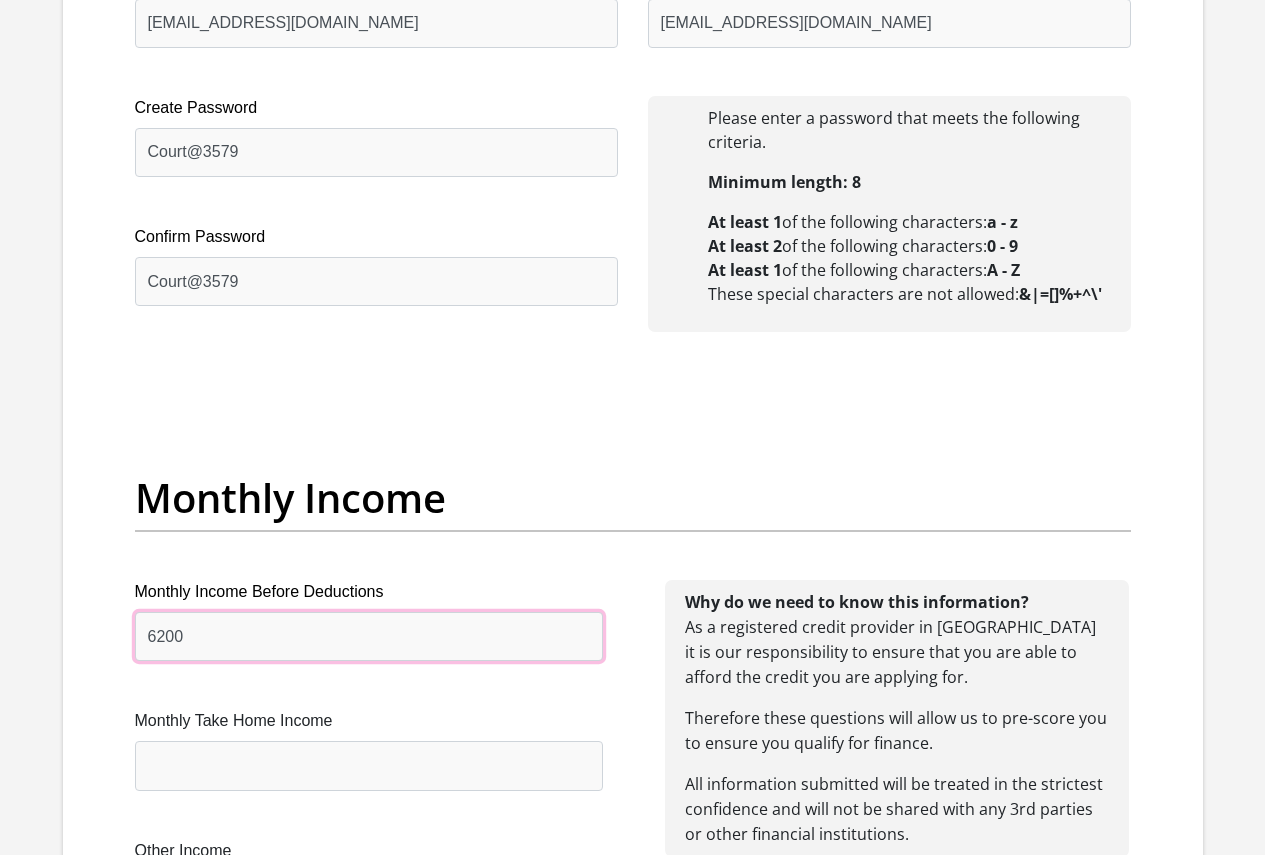 type on "6200" 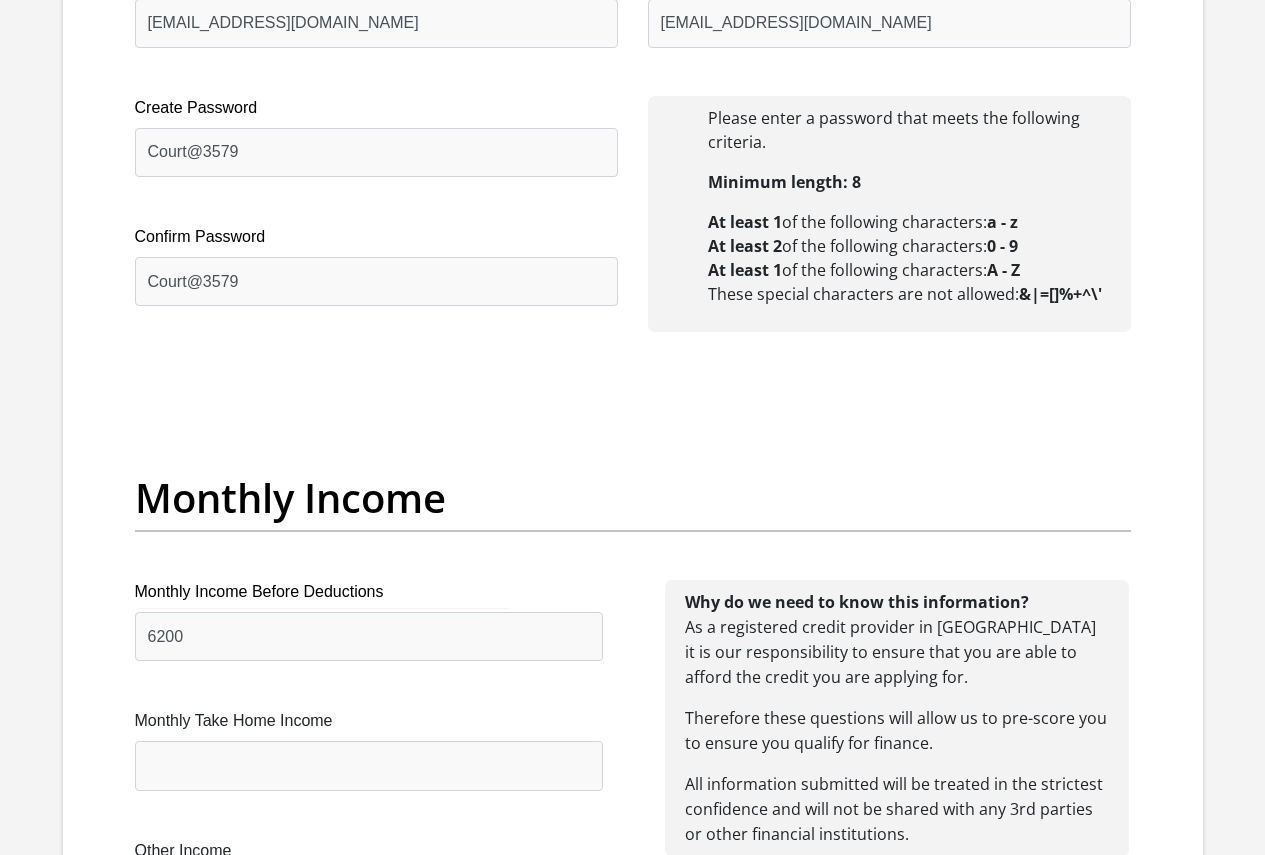 click on "Monthly Take Home Income" at bounding box center (369, 749) 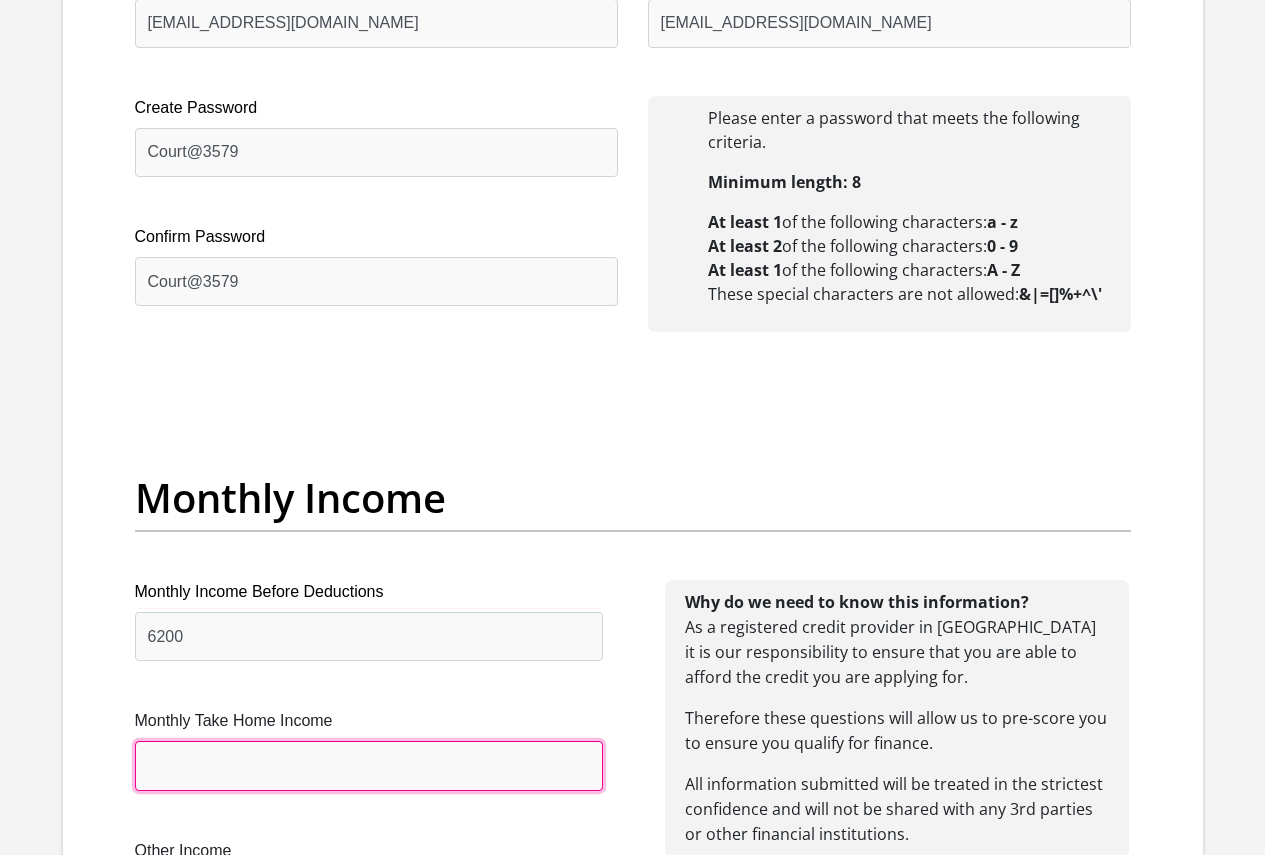 click on "Monthly Take Home Income" at bounding box center (369, 765) 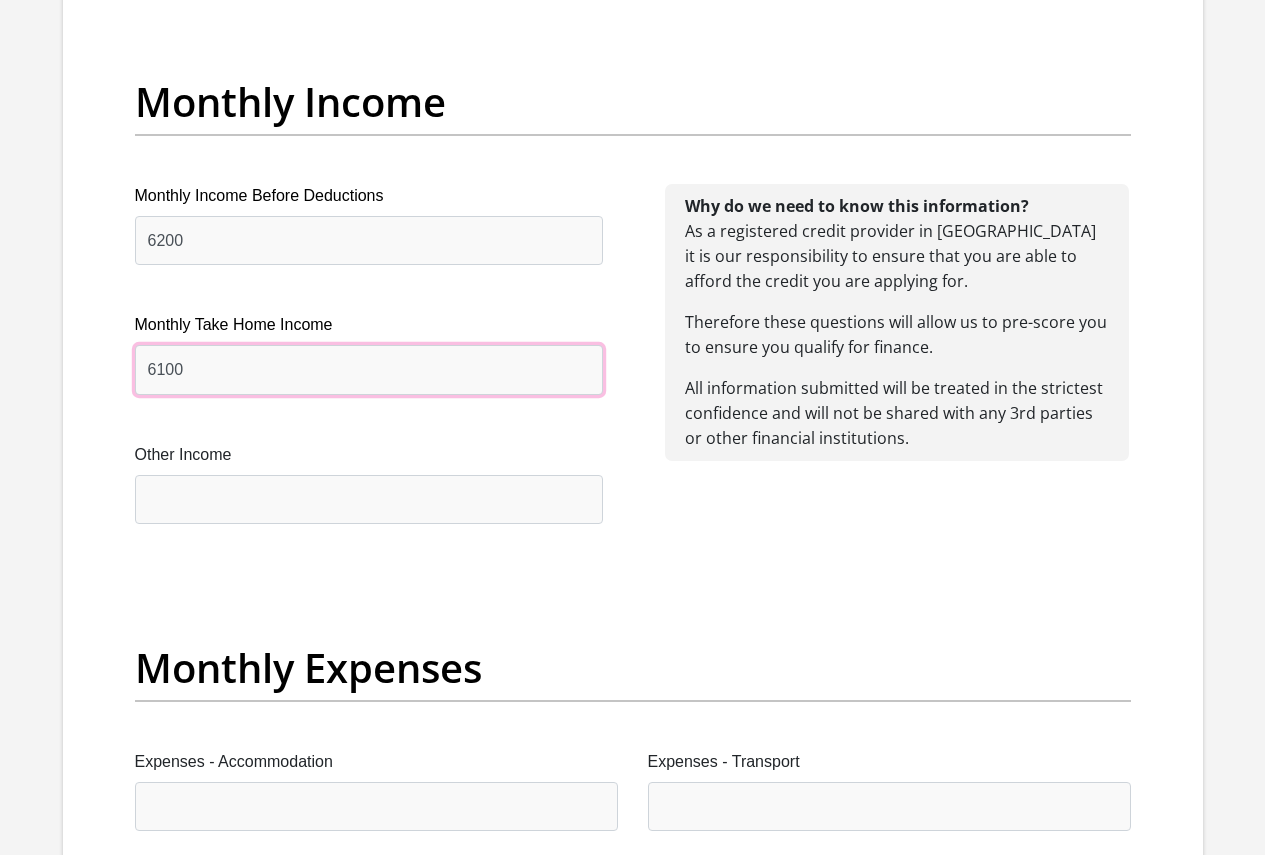 scroll, scrollTop: 2390, scrollLeft: 0, axis: vertical 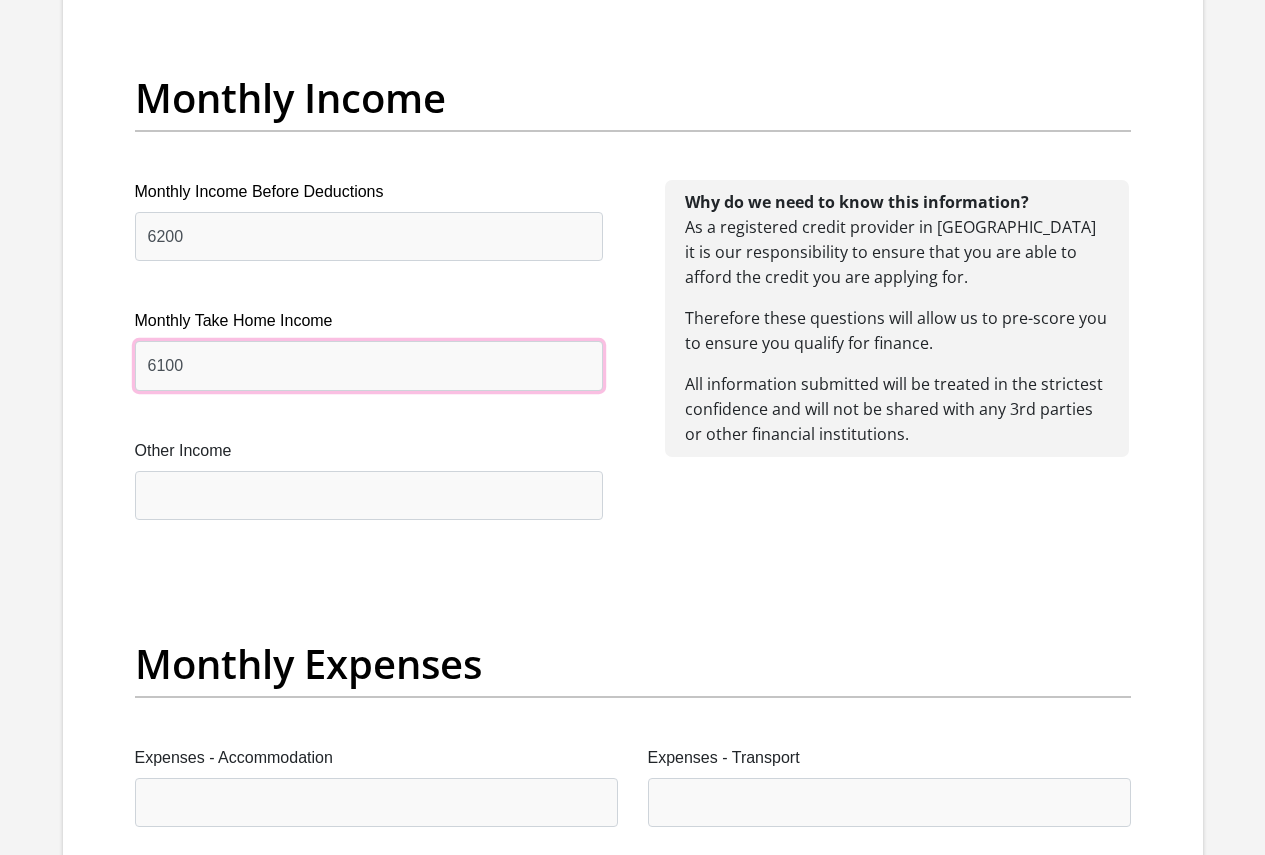 type on "6100" 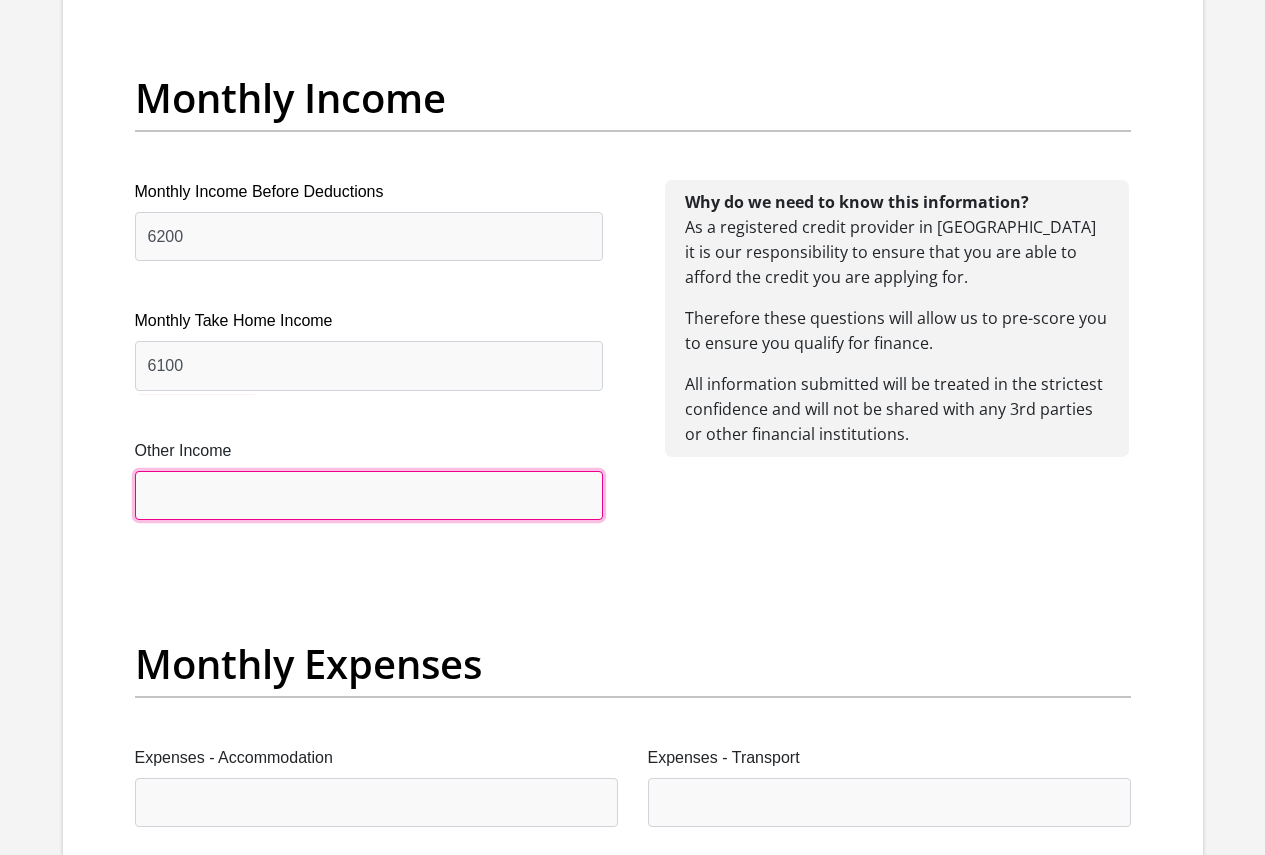 click on "Other Income" at bounding box center (369, 495) 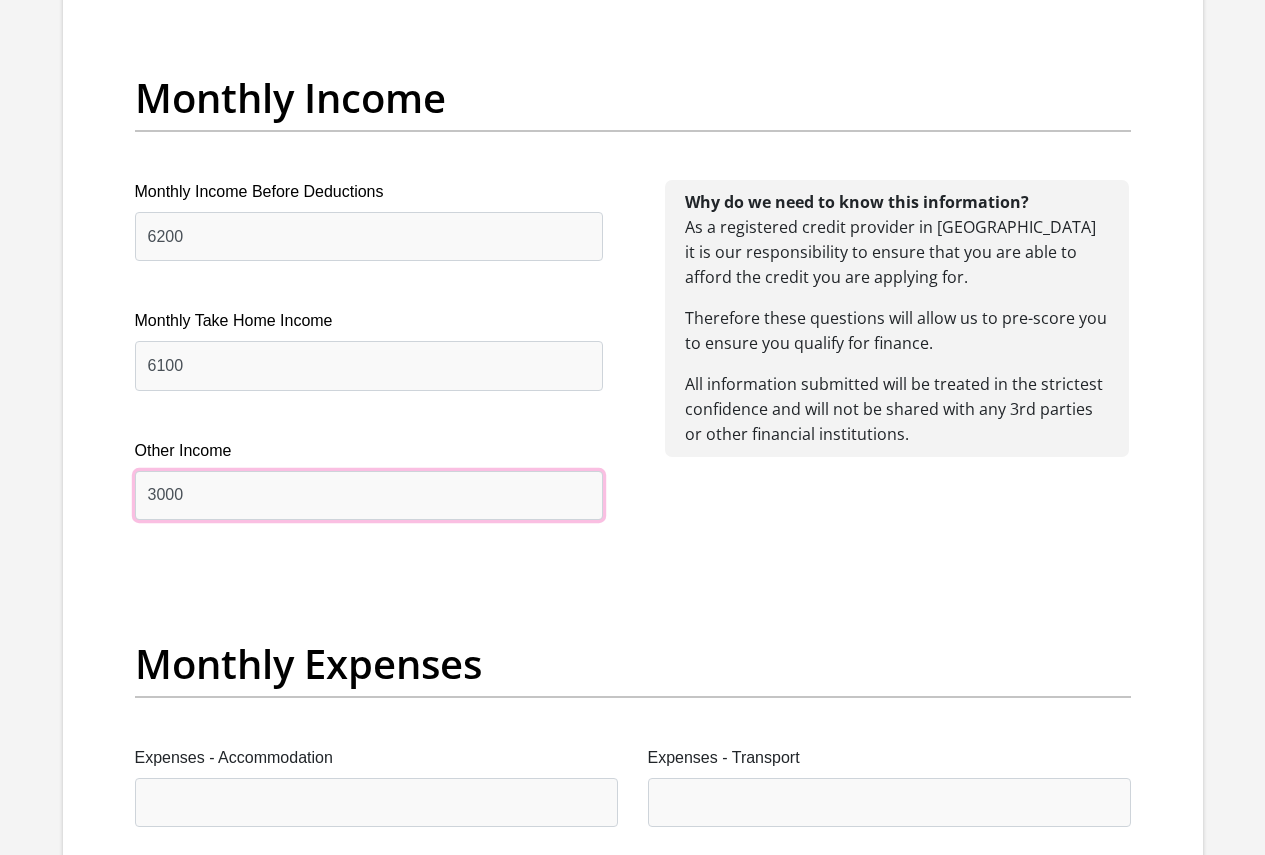 type on "3000" 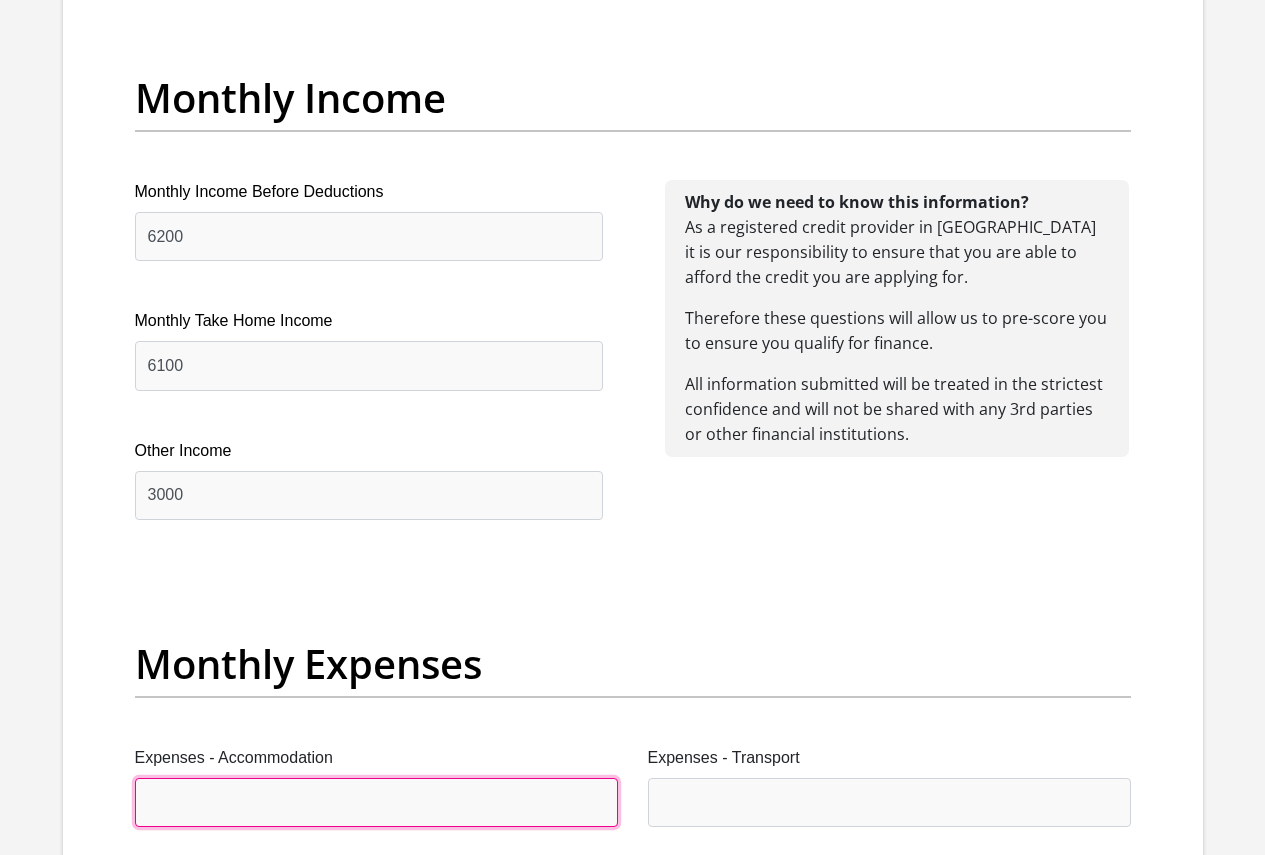 click on "Expenses - Accommodation" at bounding box center [376, 802] 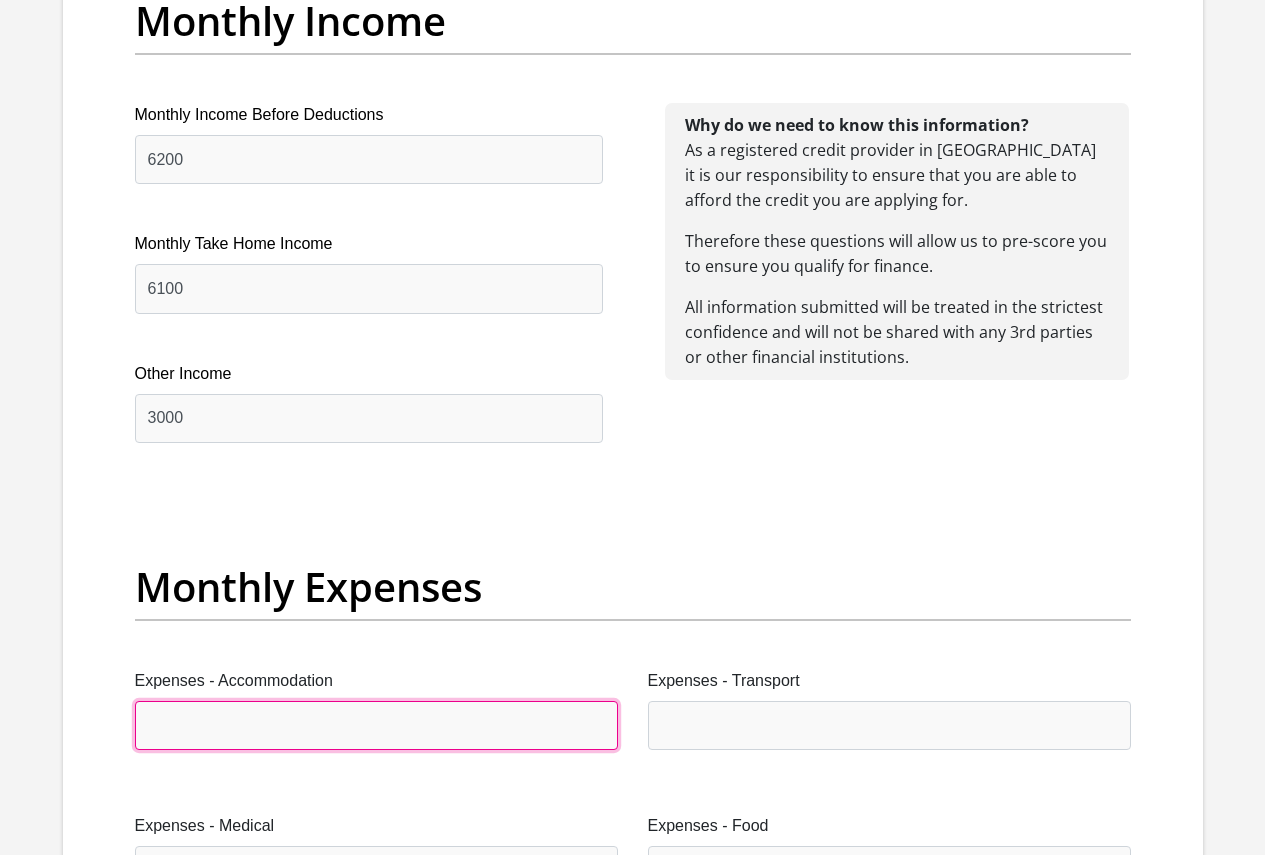 scroll, scrollTop: 2590, scrollLeft: 0, axis: vertical 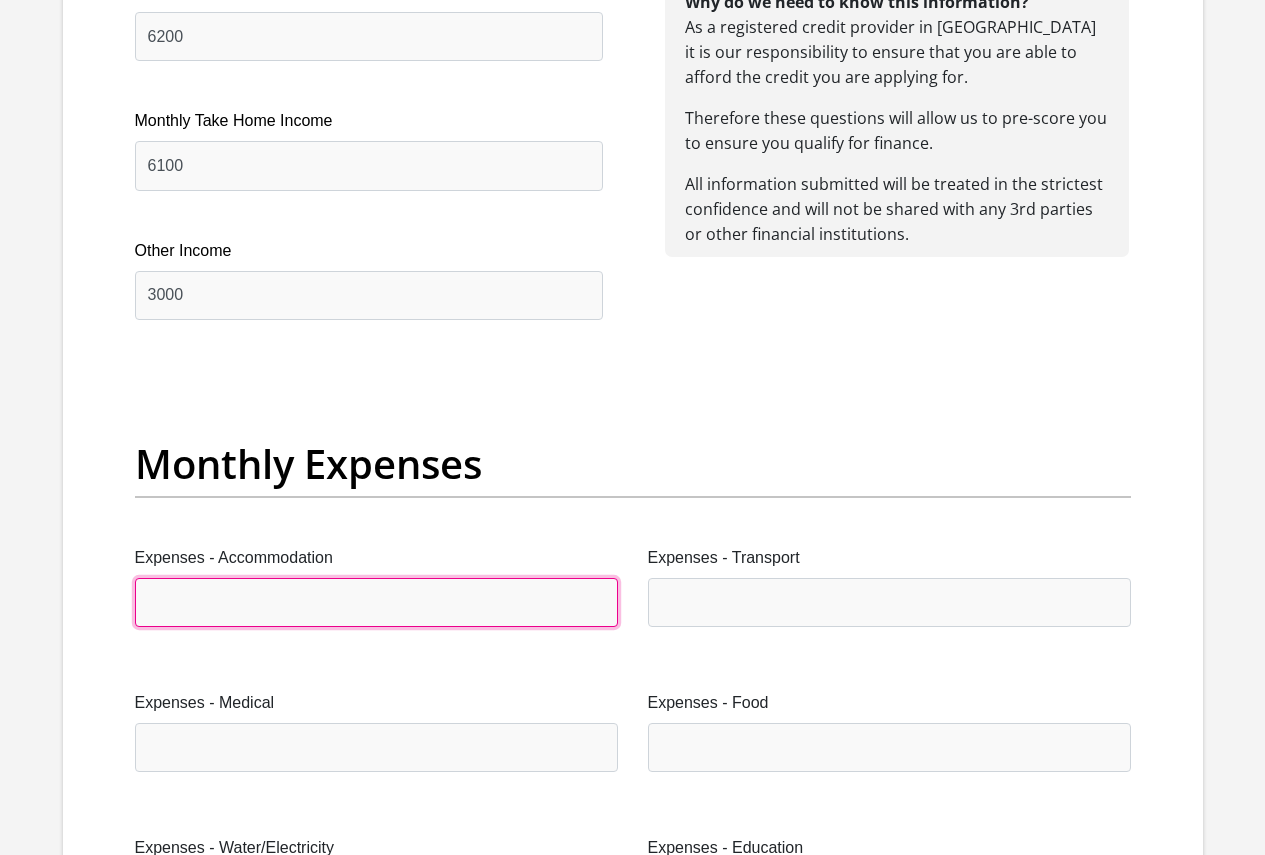 click on "Expenses - Accommodation" at bounding box center (376, 602) 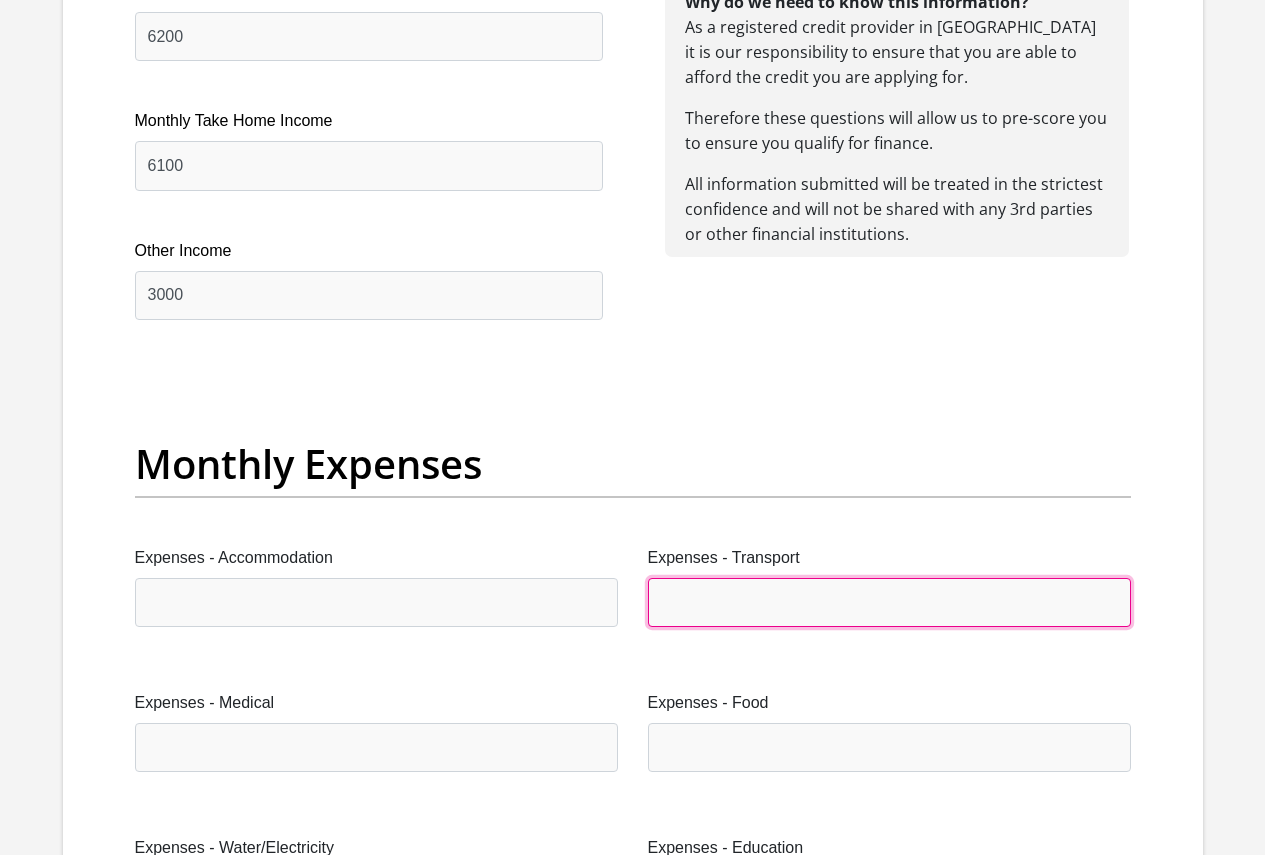 click on "Expenses - Transport" at bounding box center [889, 602] 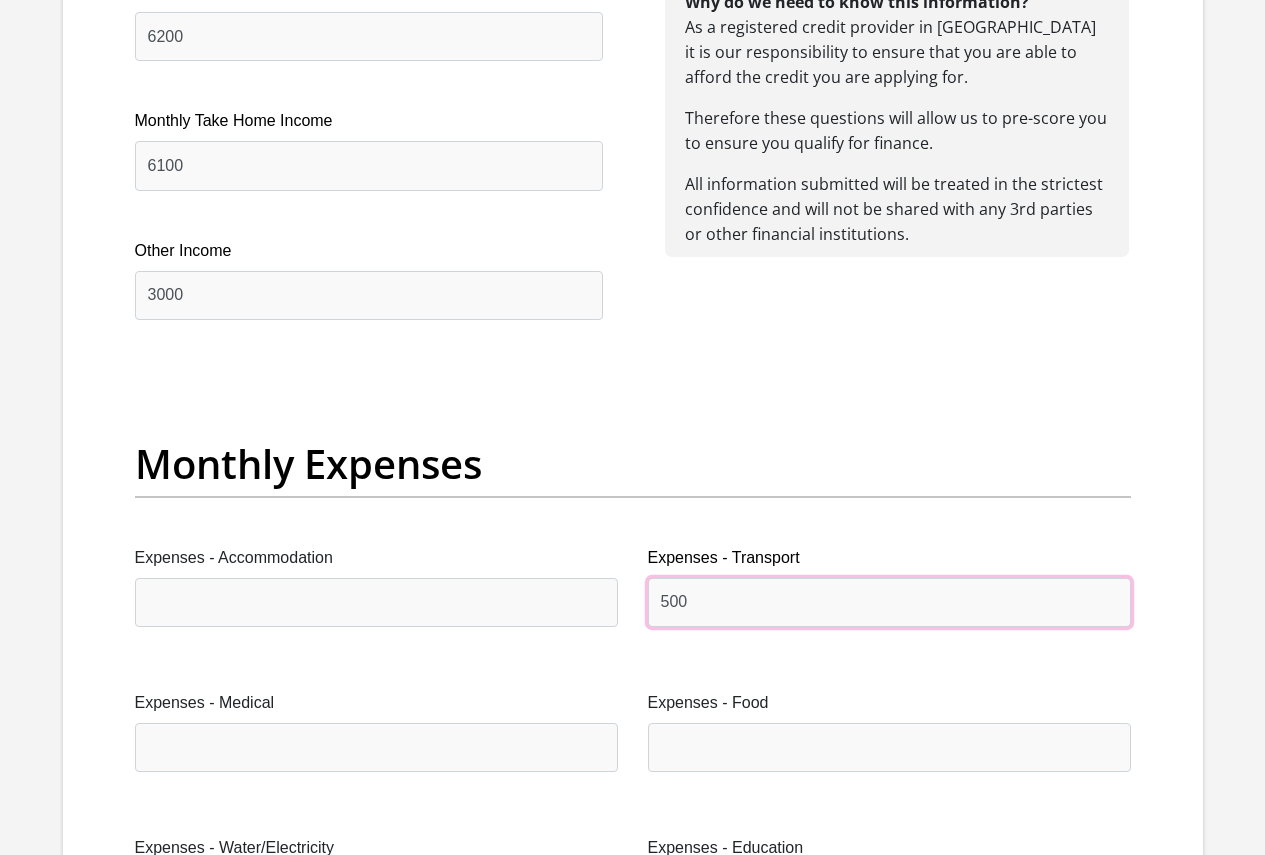 type on "500" 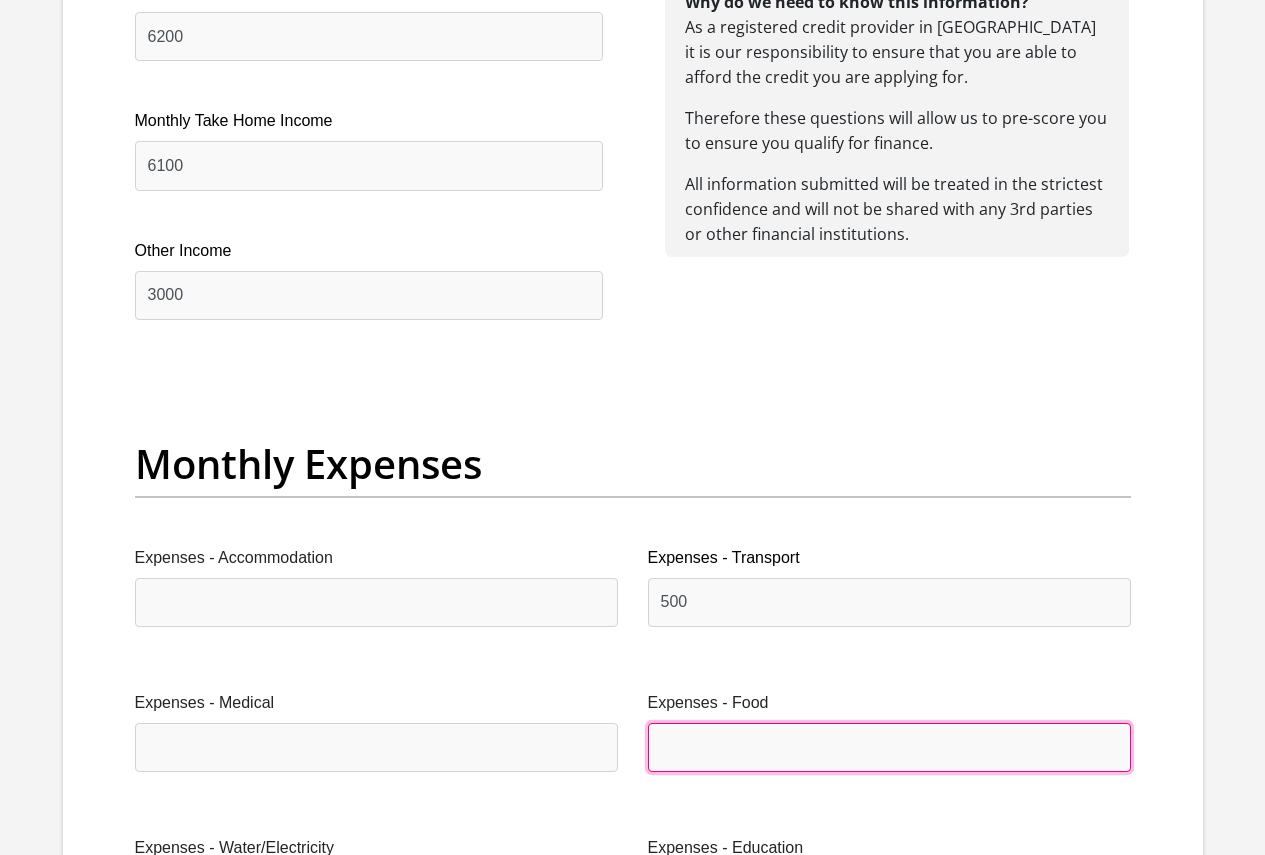 click on "Expenses - Food" at bounding box center [889, 747] 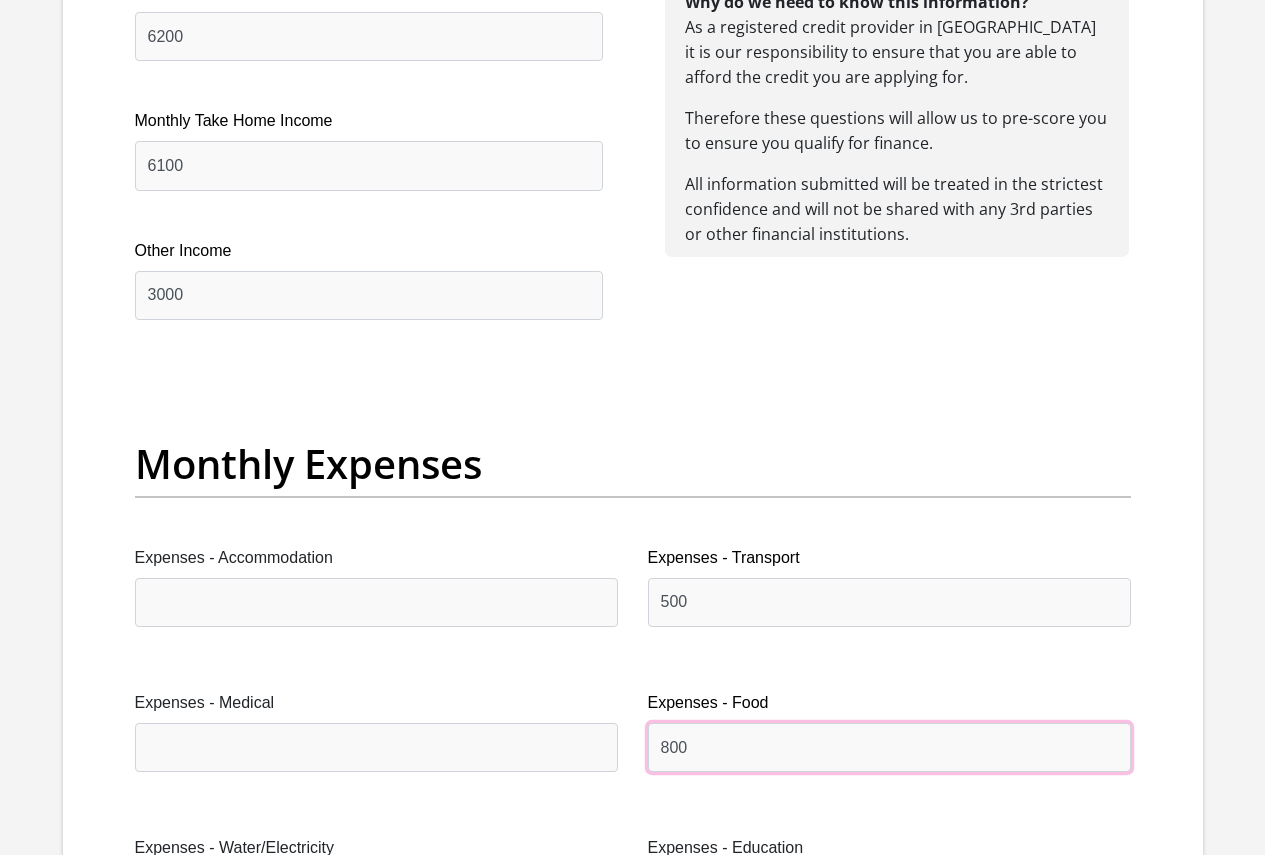 type on "800" 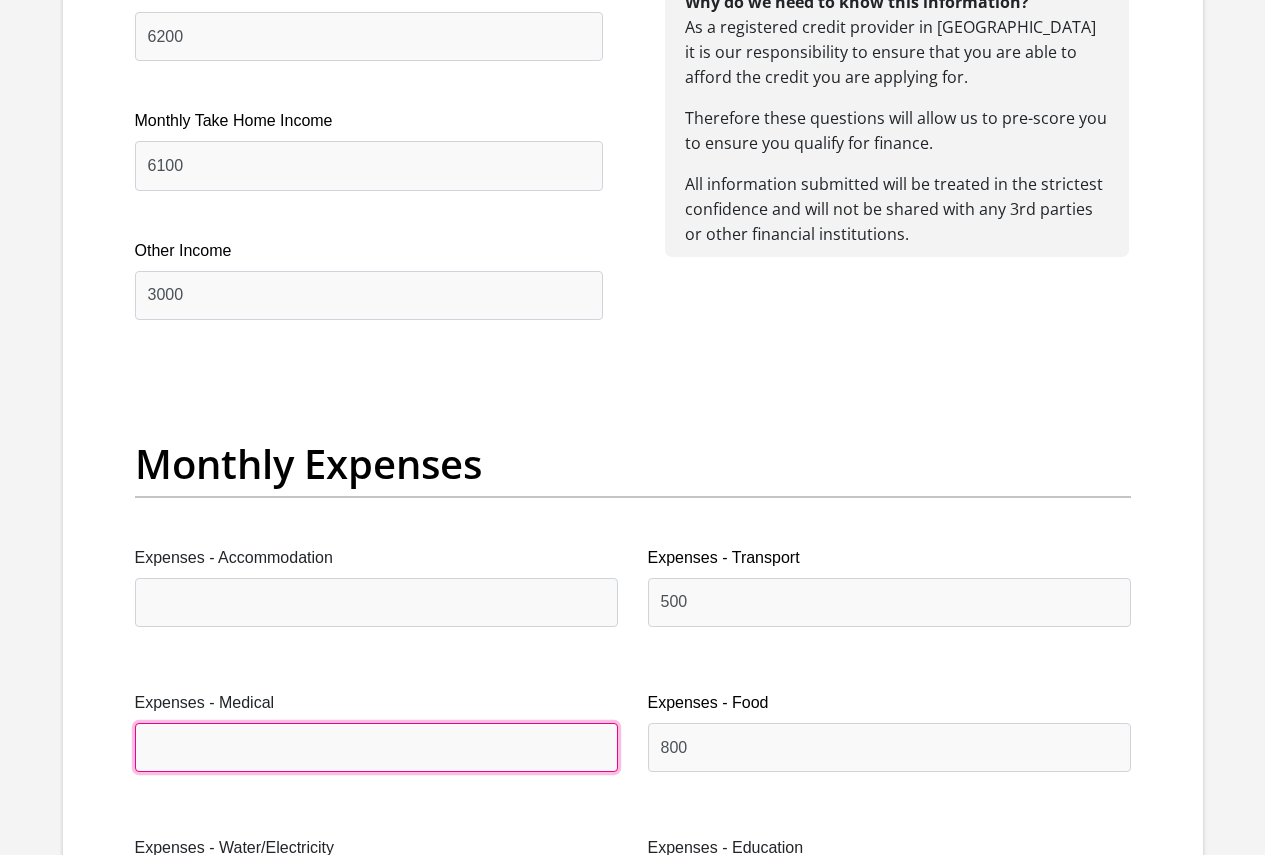 click on "Expenses - Medical" at bounding box center [376, 747] 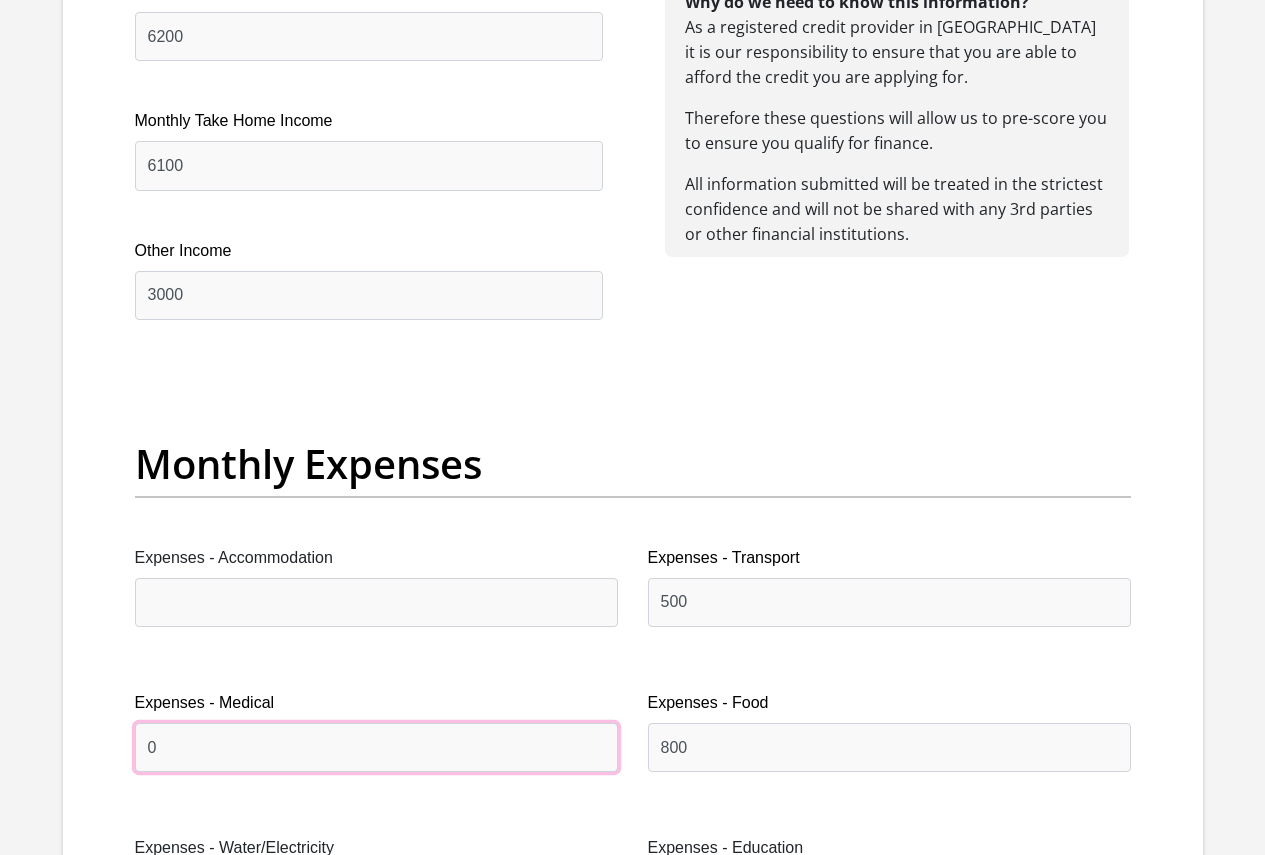 type on "0" 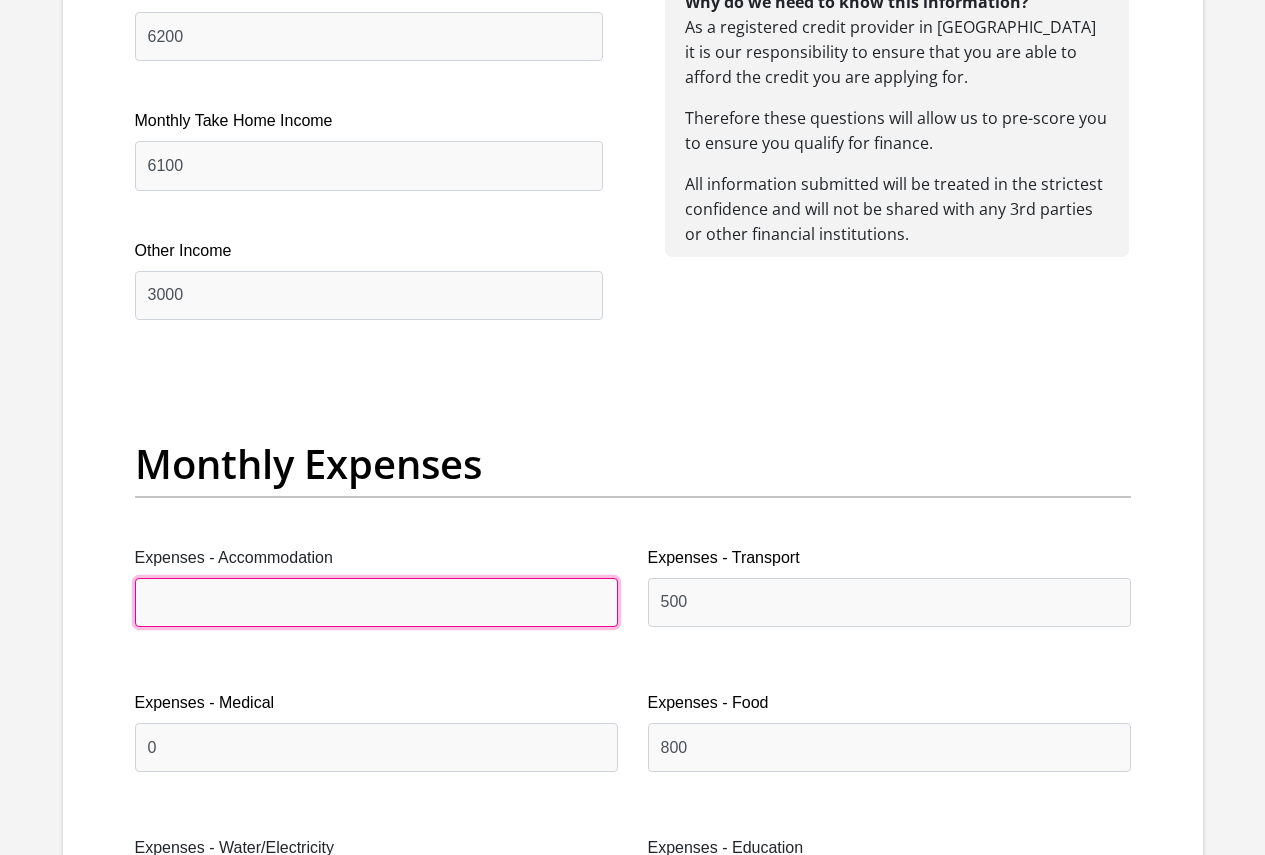 click on "Expenses - Accommodation" at bounding box center [376, 602] 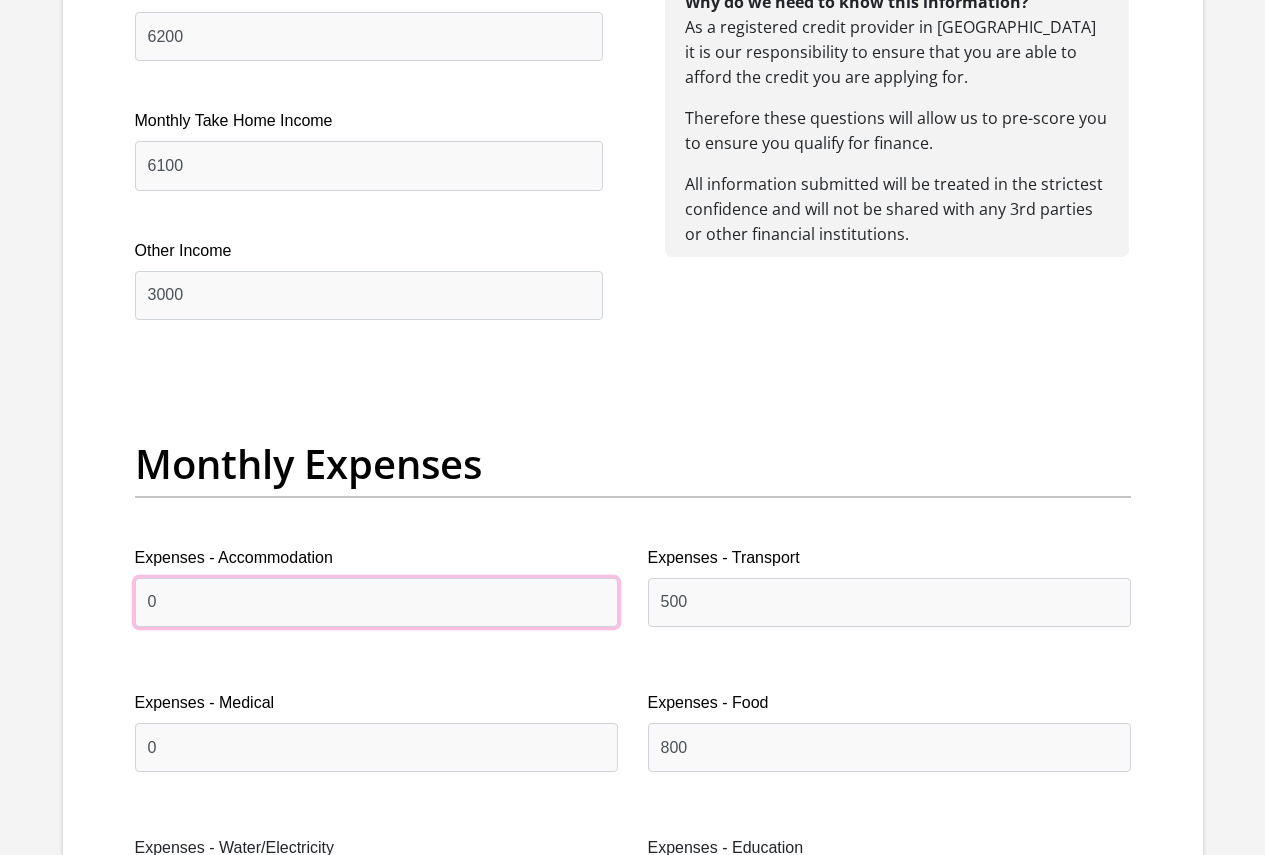 type on "0" 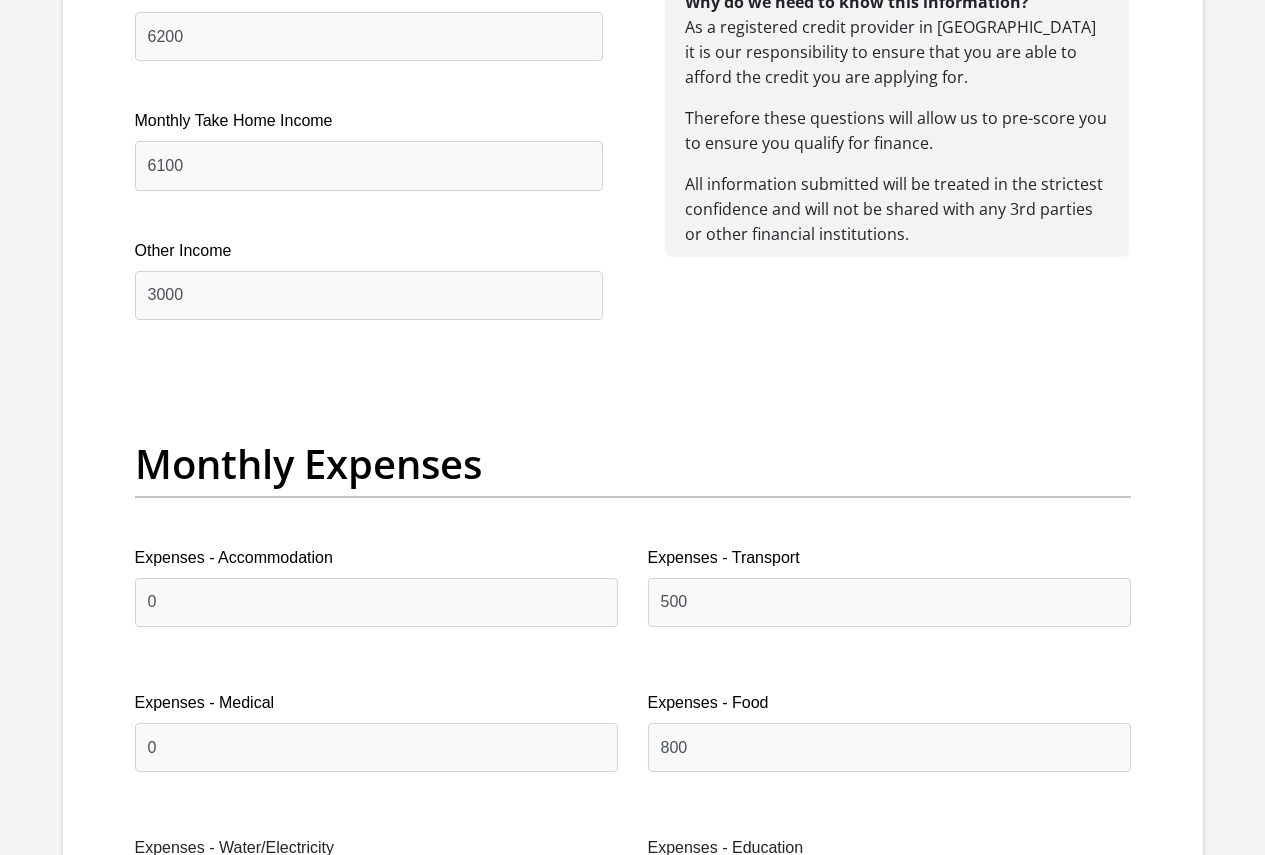 click on "Expenses - Water/Electricity" at bounding box center [376, 892] 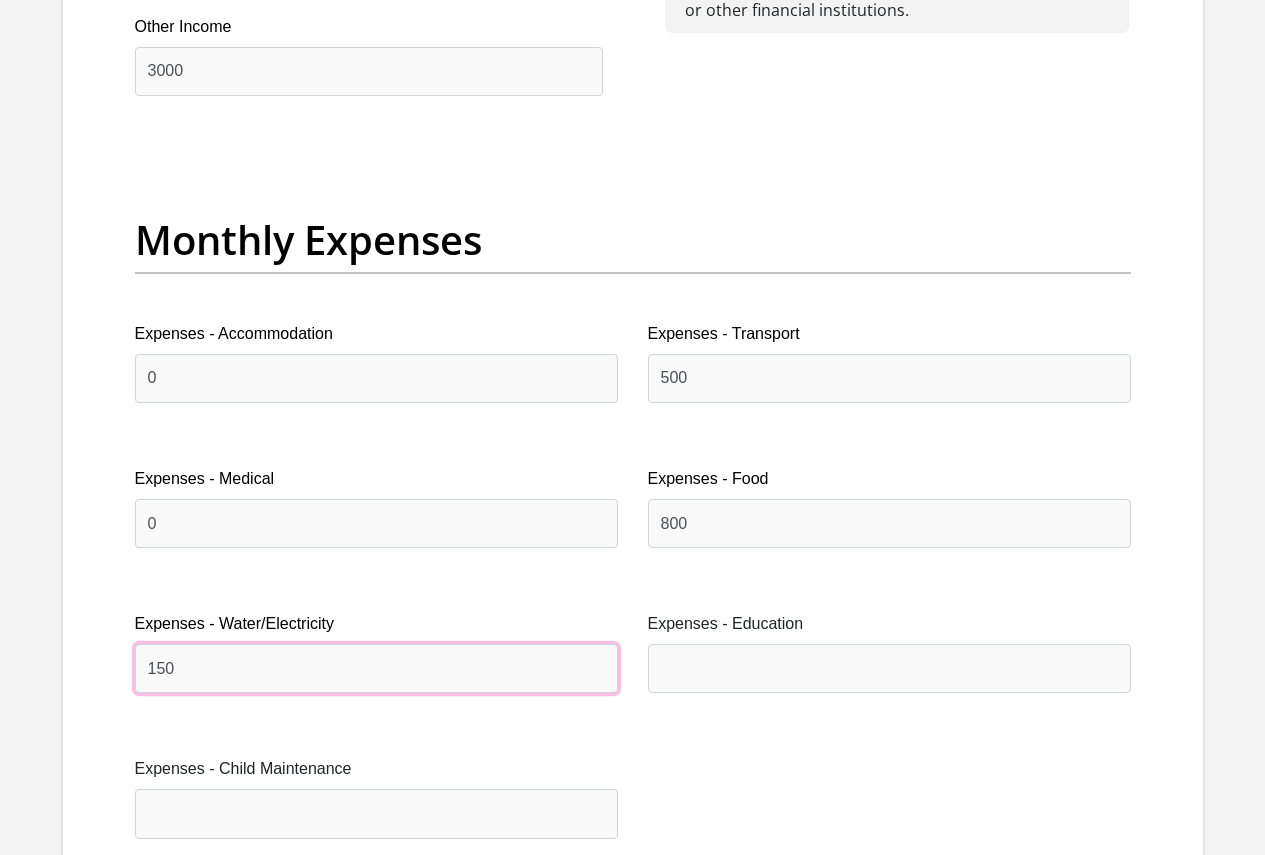 scroll, scrollTop: 2990, scrollLeft: 0, axis: vertical 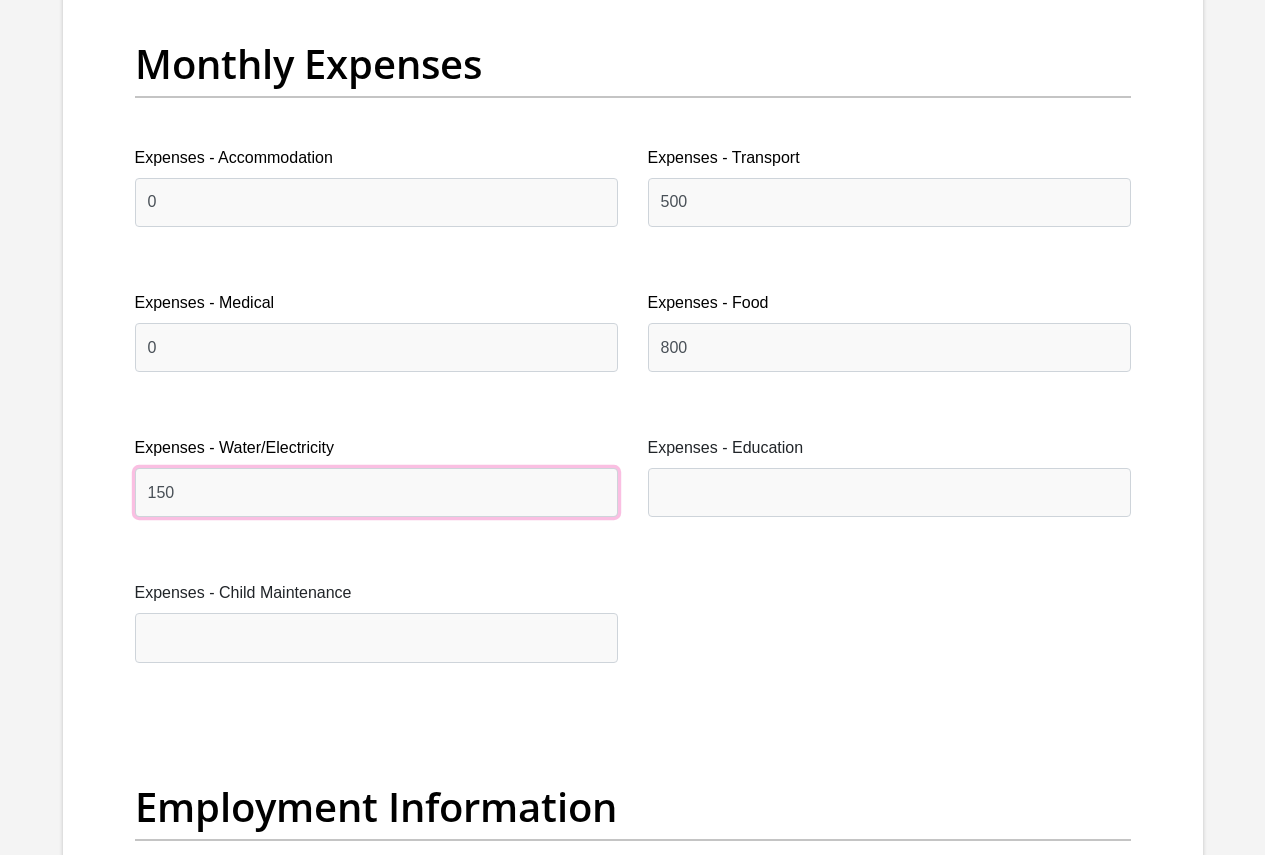 type on "150" 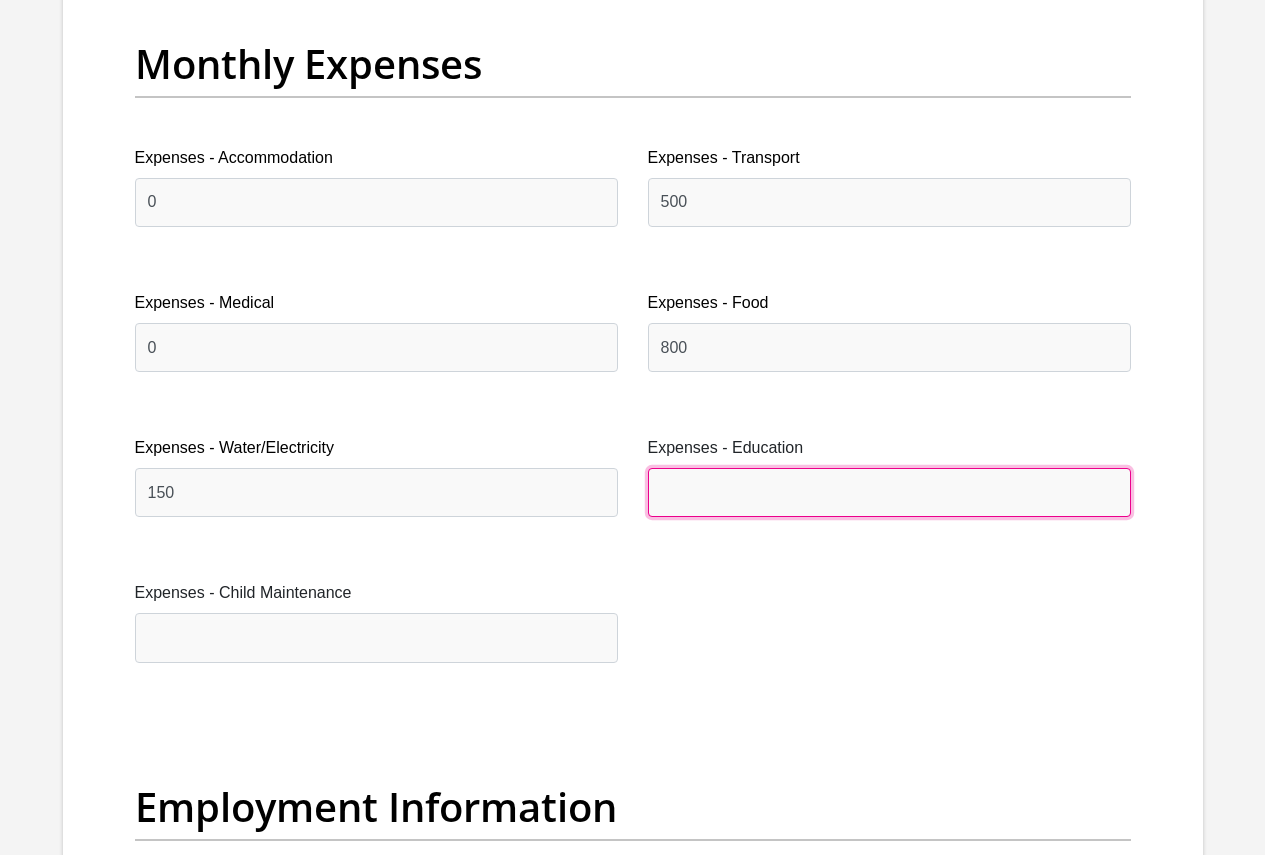 click on "Expenses - Education" at bounding box center (889, 492) 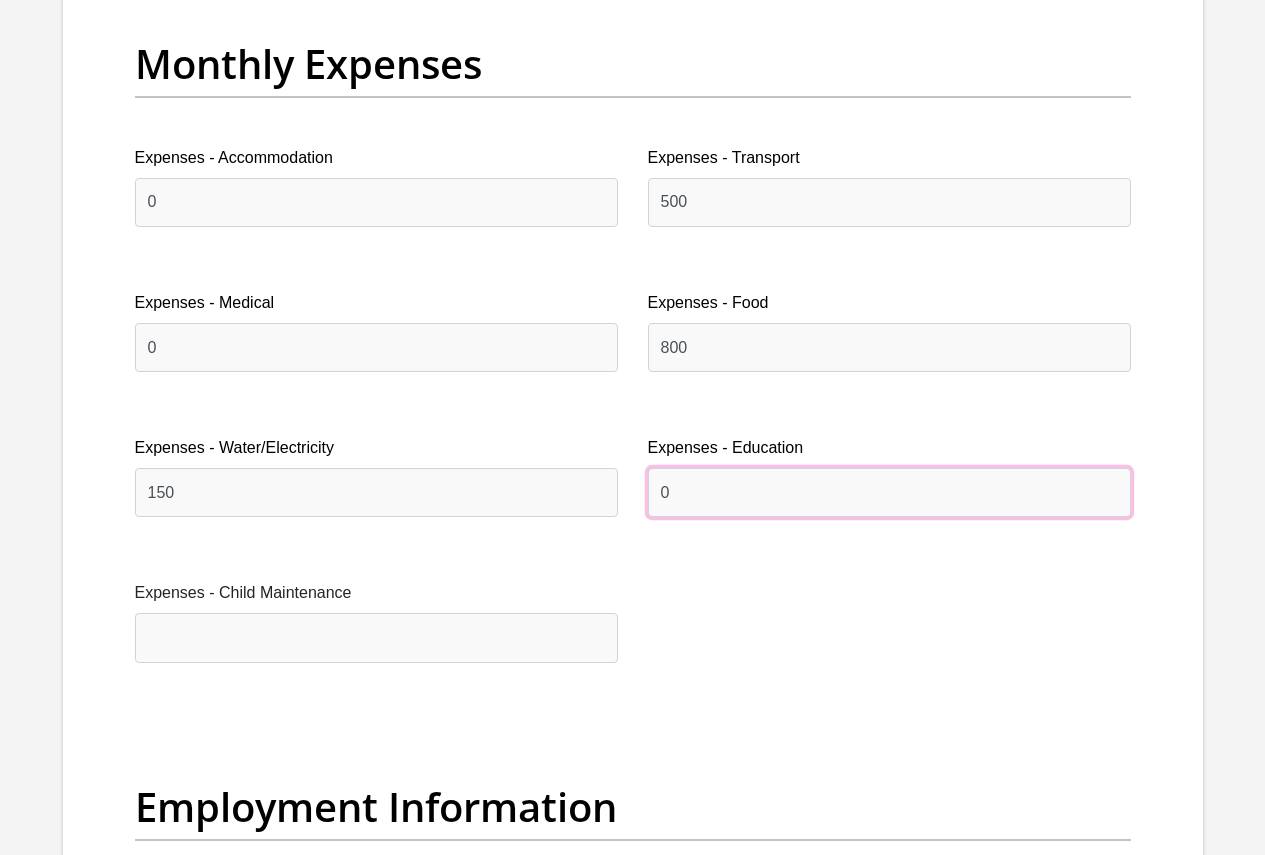 type on "0" 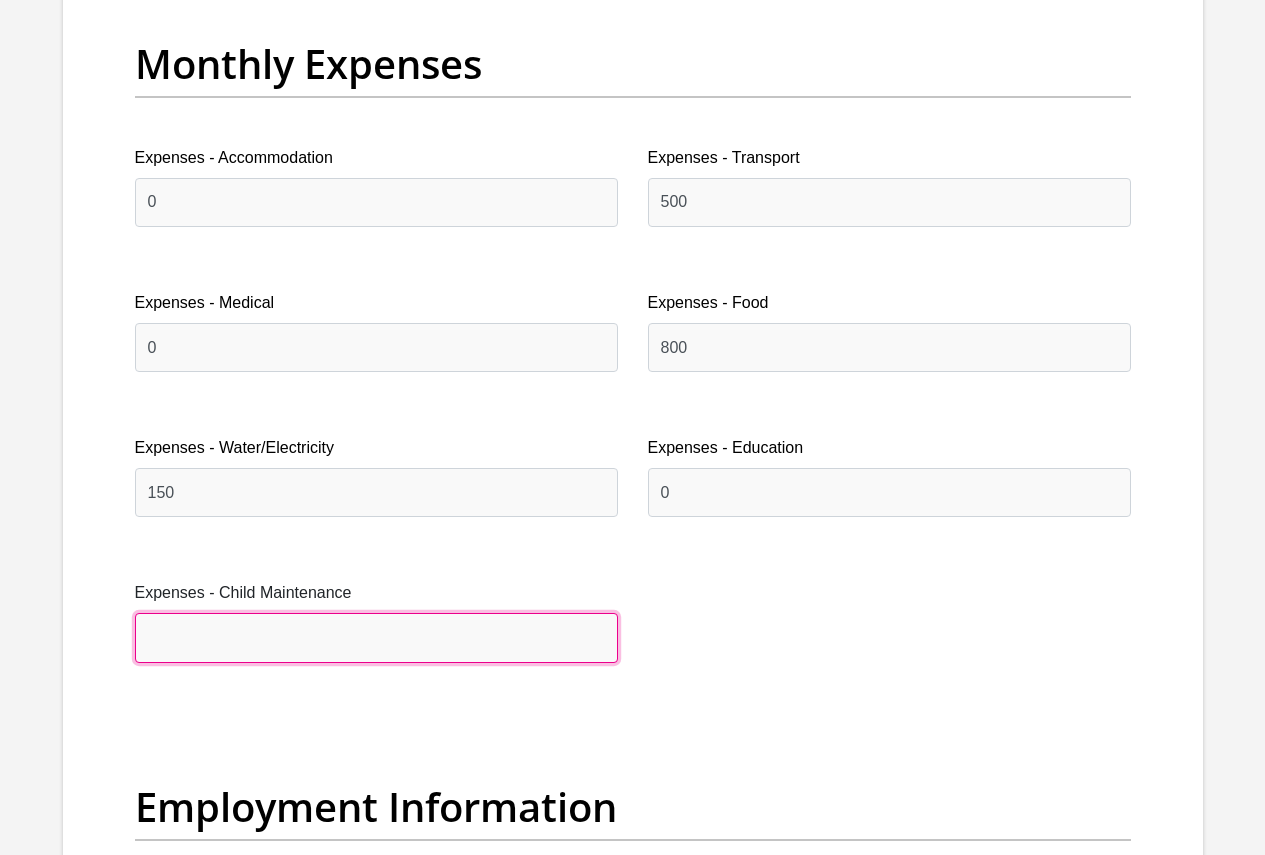 click on "Expenses - Child Maintenance" at bounding box center [376, 637] 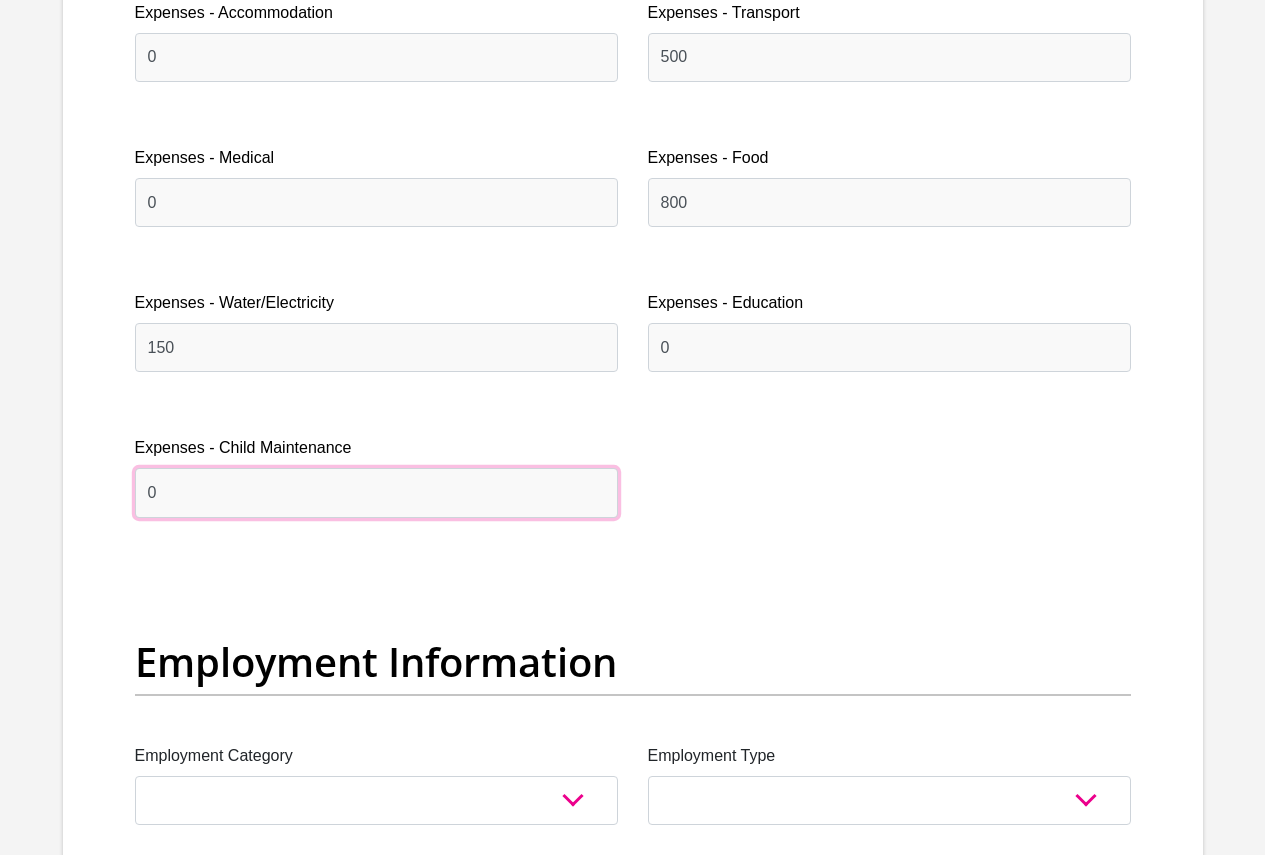 scroll, scrollTop: 3190, scrollLeft: 0, axis: vertical 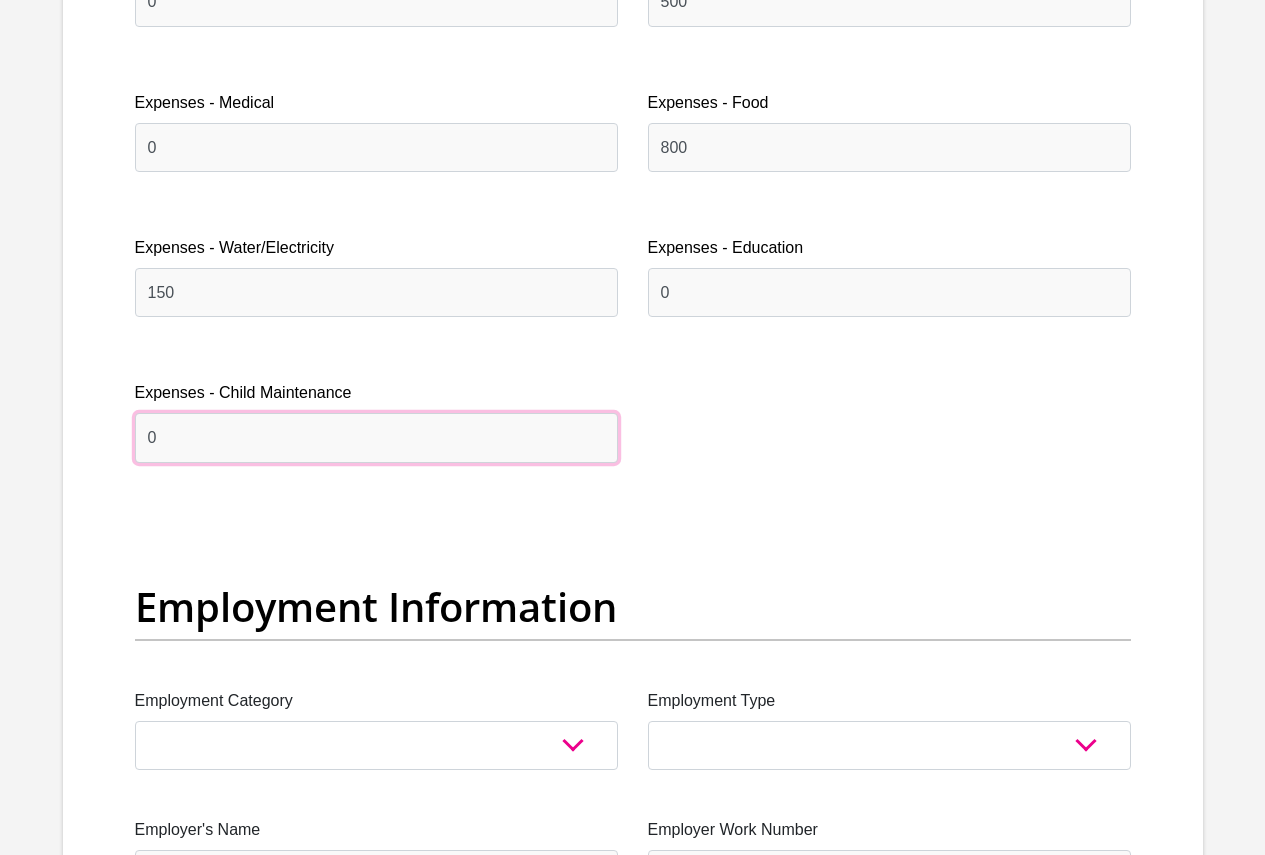type on "0" 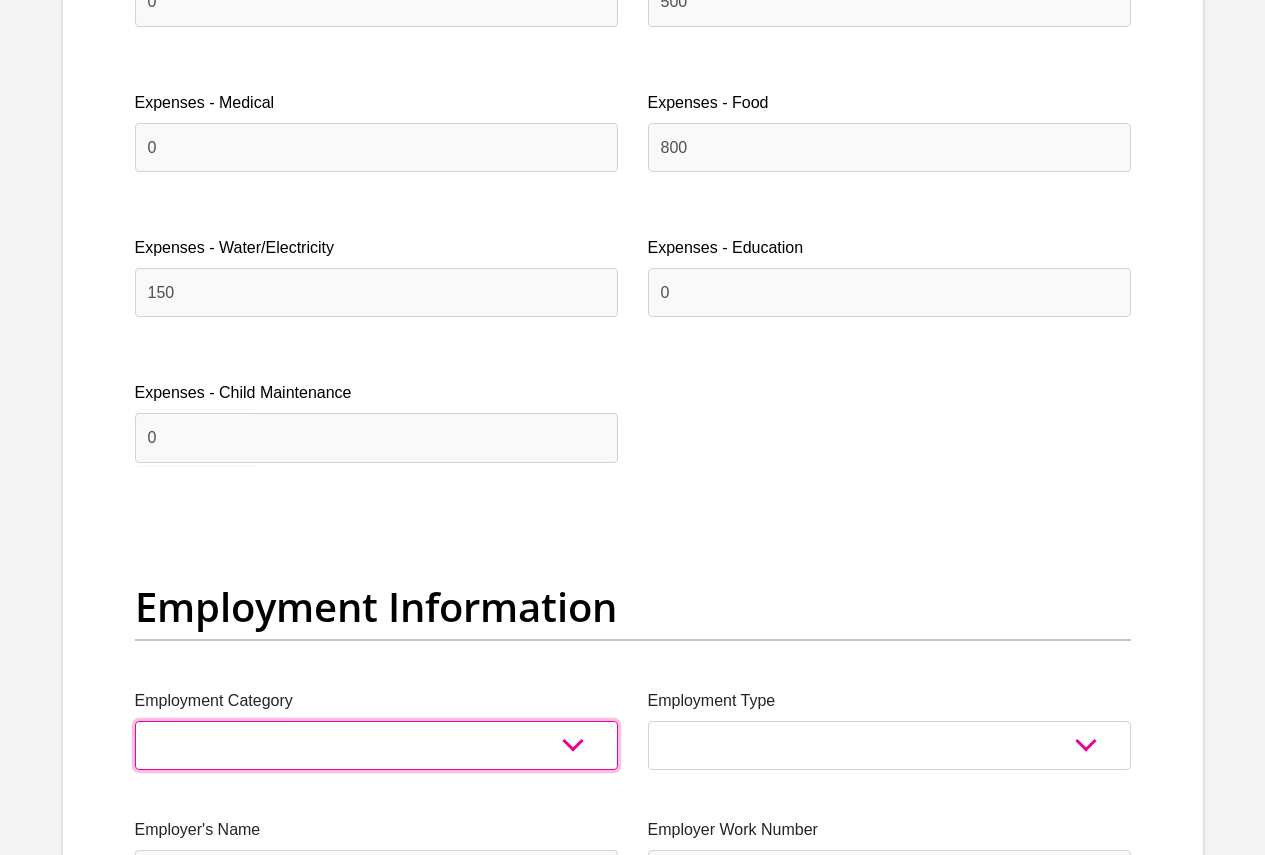 click on "AGRICULTURE
ALCOHOL & TOBACCO
CONSTRUCTION MATERIALS
METALLURGY
EQUIPMENT FOR RENEWABLE ENERGY
SPECIALIZED CONTRACTORS
CAR
GAMING (INCL. INTERNET
OTHER WHOLESALE
UNLICENSED PHARMACEUTICALS
CURRENCY EXCHANGE HOUSES
OTHER FINANCIAL INSTITUTIONS & INSURANCE
REAL ESTATE AGENTS
OIL & GAS
OTHER MATERIALS (E.G. IRON ORE)
PRECIOUS STONES & PRECIOUS METALS
POLITICAL ORGANIZATIONS
RELIGIOUS ORGANIZATIONS(NOT SECTS)
ACTI. HAVING BUSINESS DEAL WITH PUBLIC ADMINISTRATION
LAUNDROMATS" at bounding box center (376, 745) 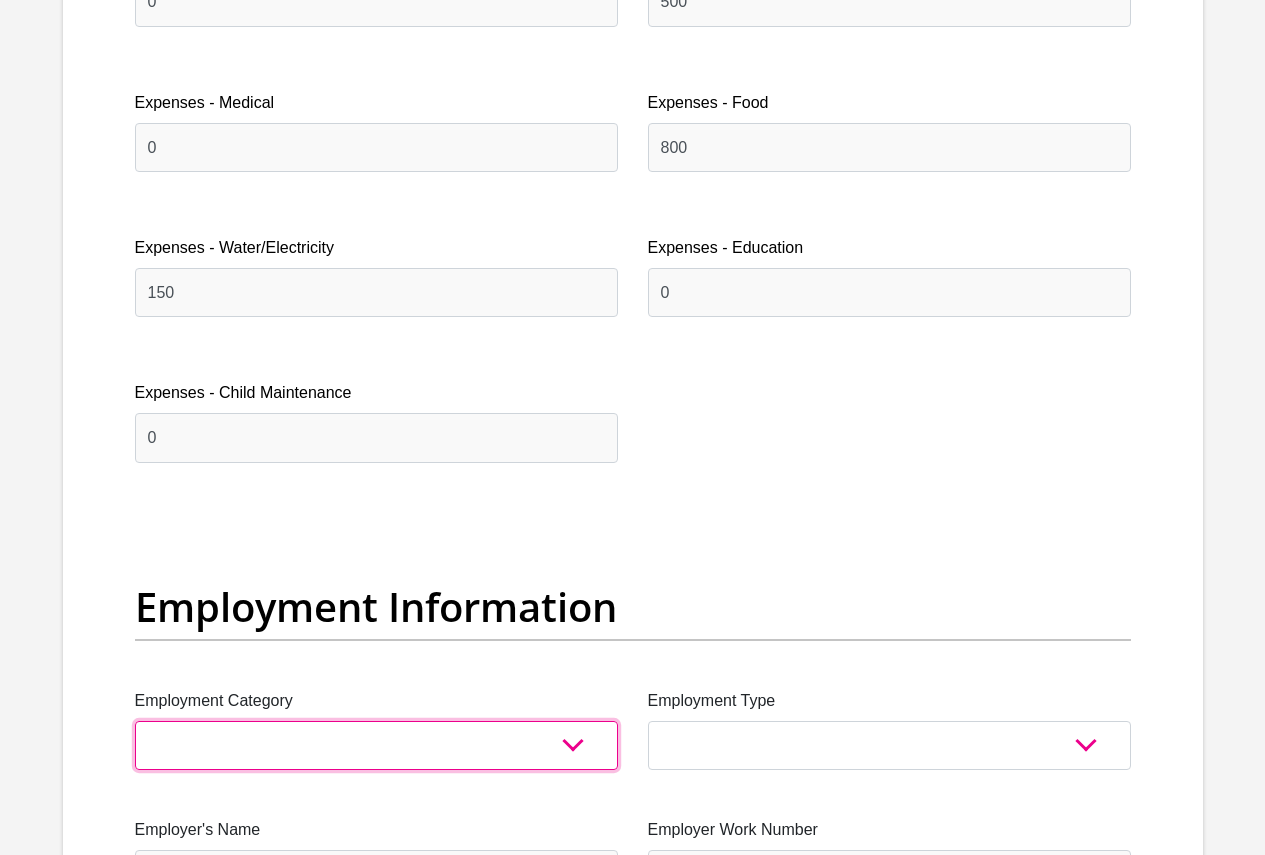 click on "AGRICULTURE
ALCOHOL & TOBACCO
CONSTRUCTION MATERIALS
METALLURGY
EQUIPMENT FOR RENEWABLE ENERGY
SPECIALIZED CONTRACTORS
CAR
GAMING (INCL. INTERNET
OTHER WHOLESALE
UNLICENSED PHARMACEUTICALS
CURRENCY EXCHANGE HOUSES
OTHER FINANCIAL INSTITUTIONS & INSURANCE
REAL ESTATE AGENTS
OIL & GAS
OTHER MATERIALS (E.G. IRON ORE)
PRECIOUS STONES & PRECIOUS METALS
POLITICAL ORGANIZATIONS
RELIGIOUS ORGANIZATIONS(NOT SECTS)
ACTI. HAVING BUSINESS DEAL WITH PUBLIC ADMINISTRATION
LAUNDROMATS" at bounding box center [376, 745] 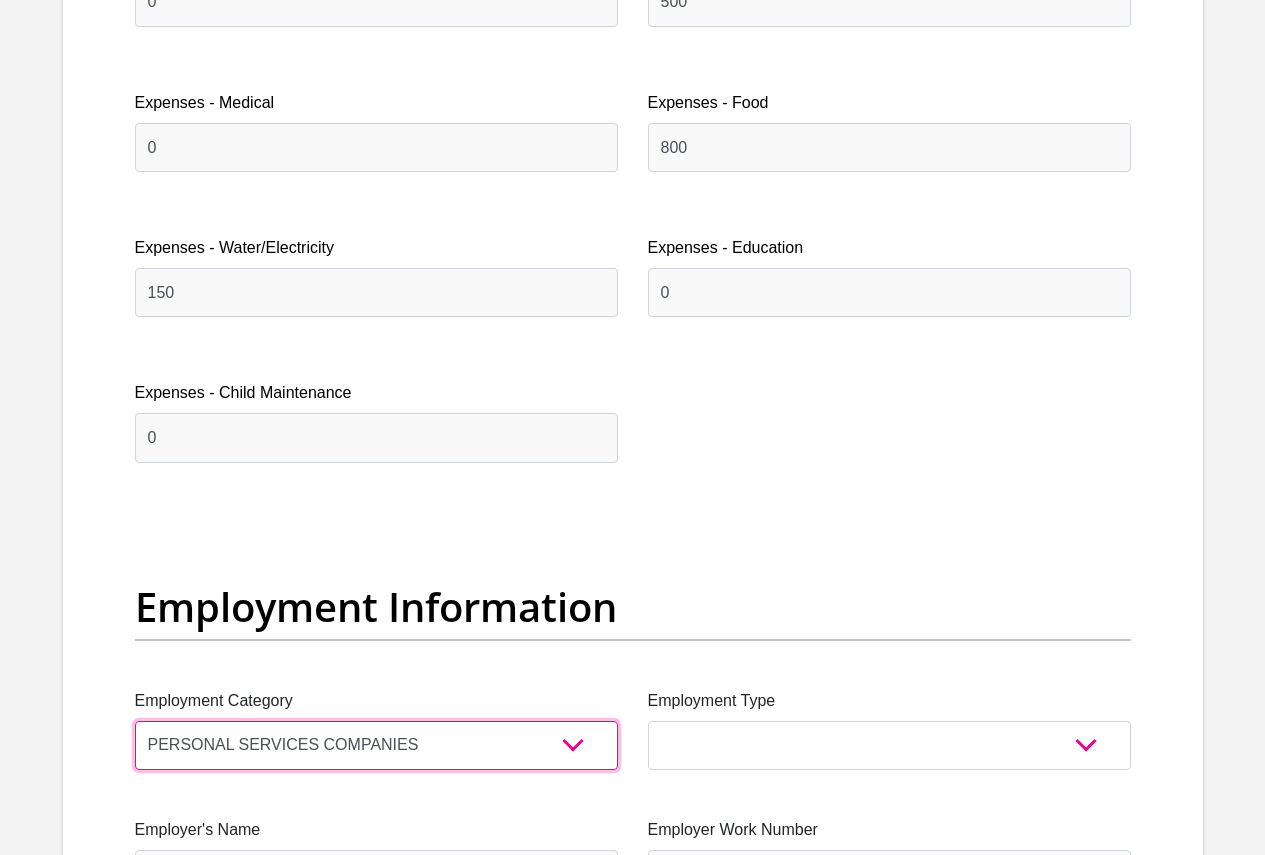 click on "AGRICULTURE
ALCOHOL & TOBACCO
CONSTRUCTION MATERIALS
METALLURGY
EQUIPMENT FOR RENEWABLE ENERGY
SPECIALIZED CONTRACTORS
CAR
GAMING (INCL. INTERNET
OTHER WHOLESALE
UNLICENSED PHARMACEUTICALS
CURRENCY EXCHANGE HOUSES
OTHER FINANCIAL INSTITUTIONS & INSURANCE
REAL ESTATE AGENTS
OIL & GAS
OTHER MATERIALS (E.G. IRON ORE)
PRECIOUS STONES & PRECIOUS METALS
POLITICAL ORGANIZATIONS
RELIGIOUS ORGANIZATIONS(NOT SECTS)
ACTI. HAVING BUSINESS DEAL WITH PUBLIC ADMINISTRATION
LAUNDROMATS" at bounding box center [376, 745] 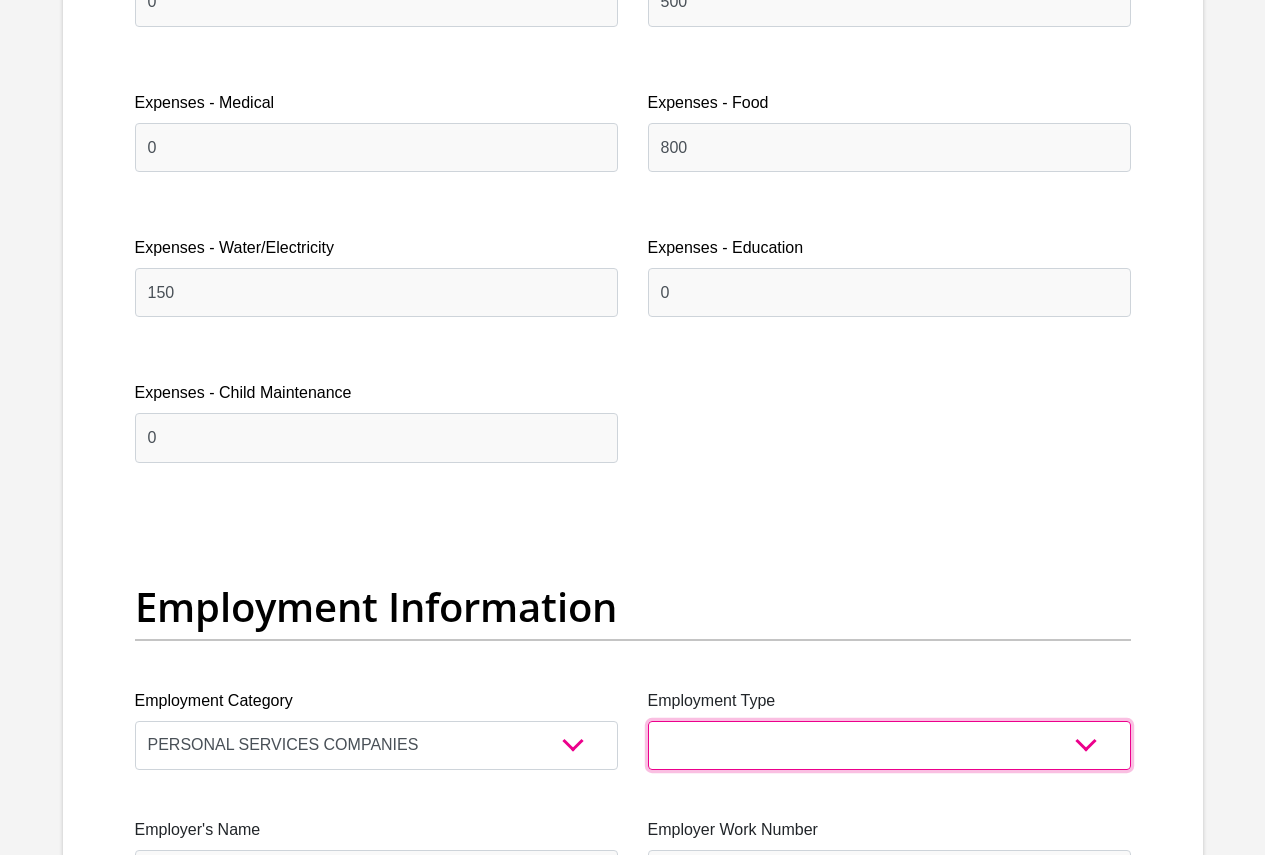 click on "College/Lecturer
Craft Seller
Creative
Driver
Executive
Farmer
Forces - Non Commissioned
Forces - Officer
Hawker
Housewife
Labourer
Licenced Professional
Manager
Miner
Non Licenced Professional
Office Staff/Clerk
Outside Worker
Pensioner
Permanent Teacher
Production/Manufacturing
Sales
Self-Employed
Semi-Professional Worker
Service Industry  Social Worker  Student" at bounding box center (889, 745) 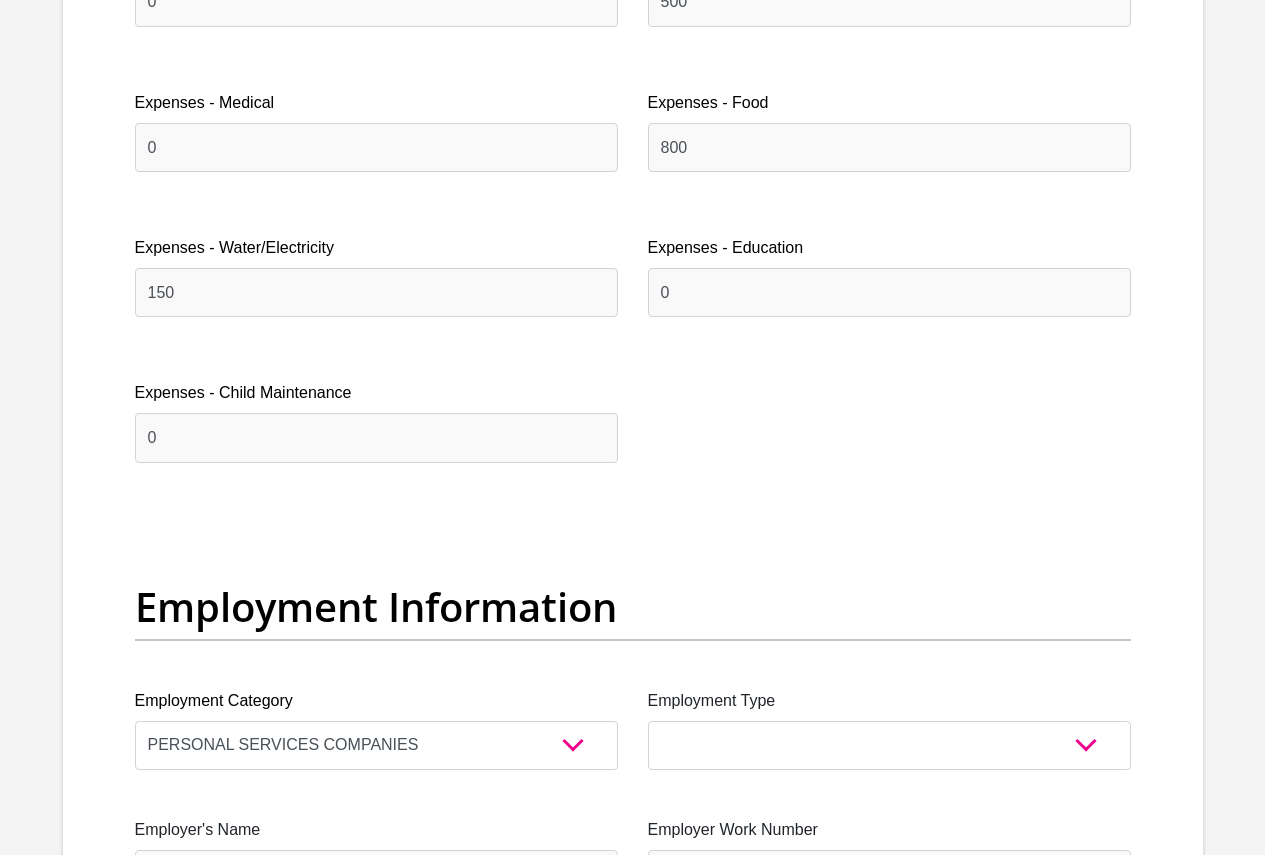 click on "Title
Mr
Ms
Mrs
Dr
[PERSON_NAME]
First Name
[PERSON_NAME]
Surname
[PERSON_NAME]
ID Number
9409260330083
Please input valid ID number
Race
Black
Coloured
Indian
White
Other
Contact Number
0744018637
Please input valid contact number
Nationality
[GEOGRAPHIC_DATA]
[GEOGRAPHIC_DATA]
[GEOGRAPHIC_DATA]  [GEOGRAPHIC_DATA]  [GEOGRAPHIC_DATA]" at bounding box center [633, 513] 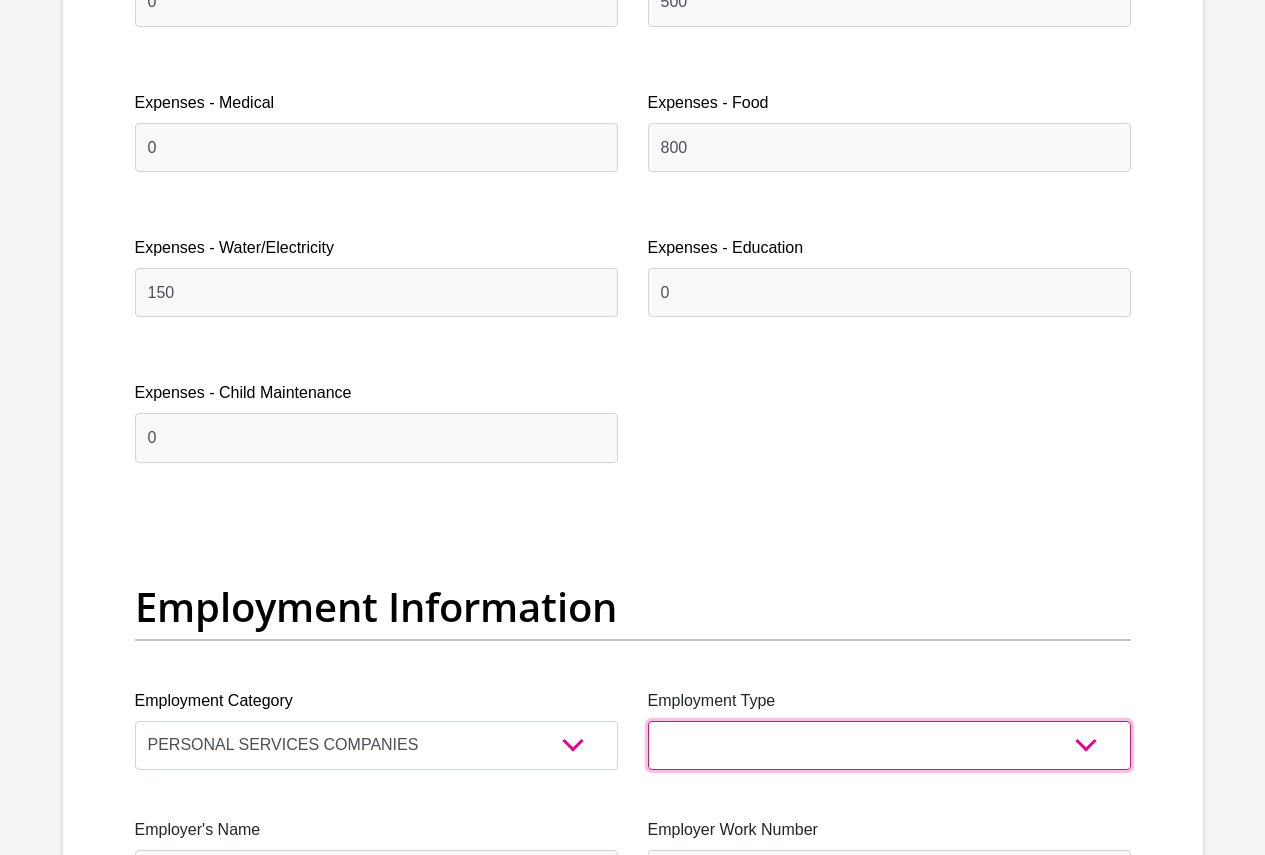 click on "College/Lecturer
Craft Seller
Creative
Driver
Executive
Farmer
Forces - Non Commissioned
Forces - Officer
Hawker
Housewife
Labourer
Licenced Professional
Manager
Miner
Non Licenced Professional
Office Staff/Clerk
Outside Worker
Pensioner
Permanent Teacher
Production/Manufacturing
Sales
Self-Employed
Semi-Professional Worker
Service Industry  Social Worker  Student" at bounding box center [889, 745] 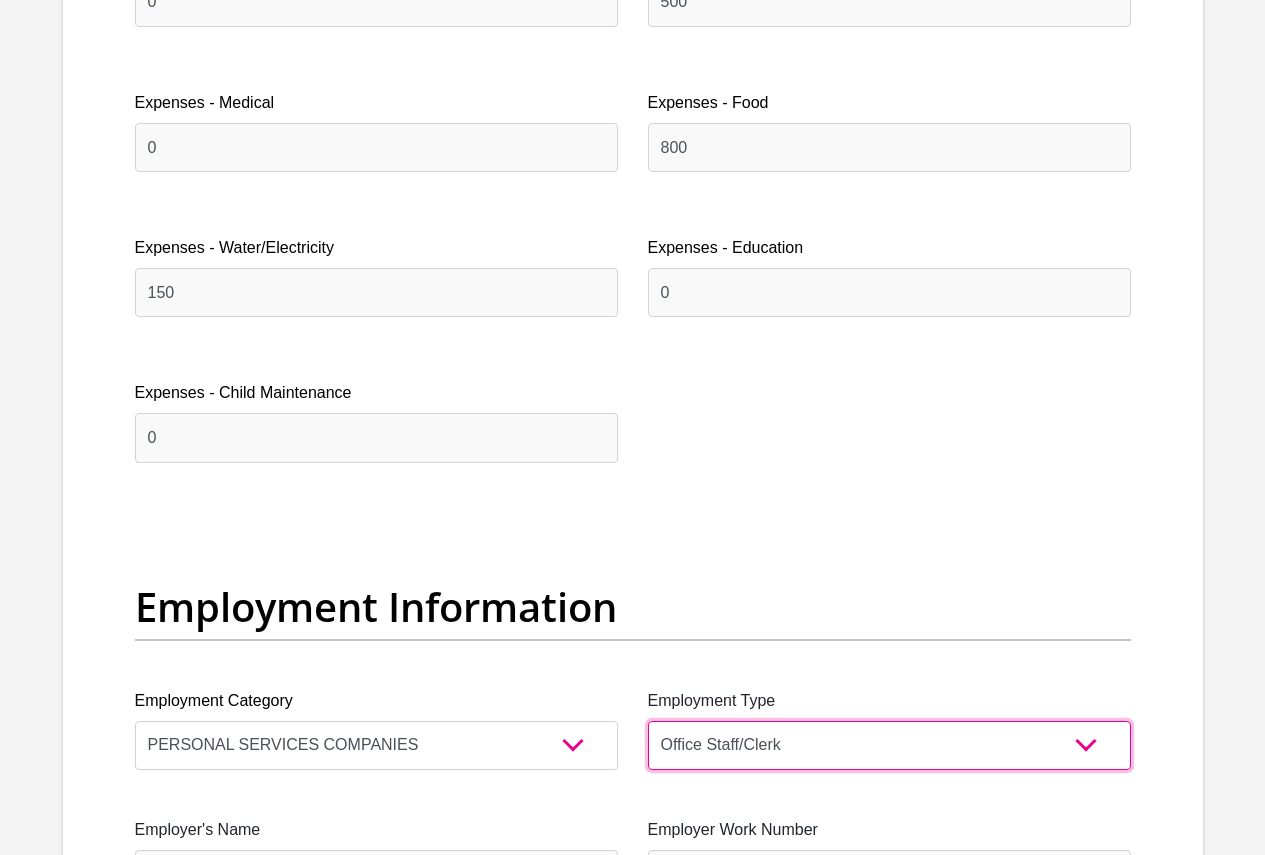 click on "College/Lecturer
Craft Seller
Creative
Driver
Executive
Farmer
Forces - Non Commissioned
Forces - Officer
Hawker
Housewife
Labourer
Licenced Professional
Manager
Miner
Non Licenced Professional
Office Staff/Clerk
Outside Worker
Pensioner
Permanent Teacher
Production/Manufacturing
Sales
Self-Employed
Semi-Professional Worker
Service Industry  Social Worker  Student" at bounding box center (889, 745) 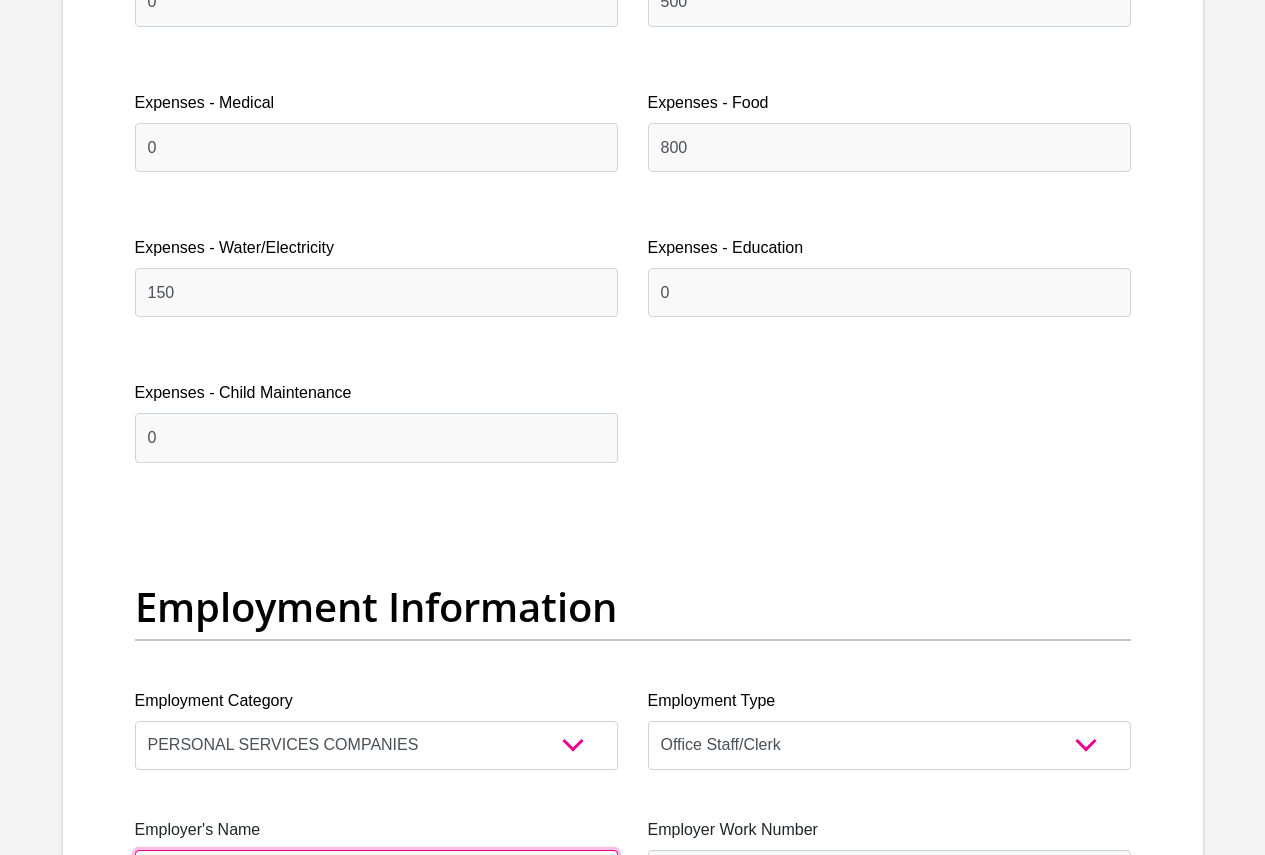 click on "Employer's Name" at bounding box center [376, 874] 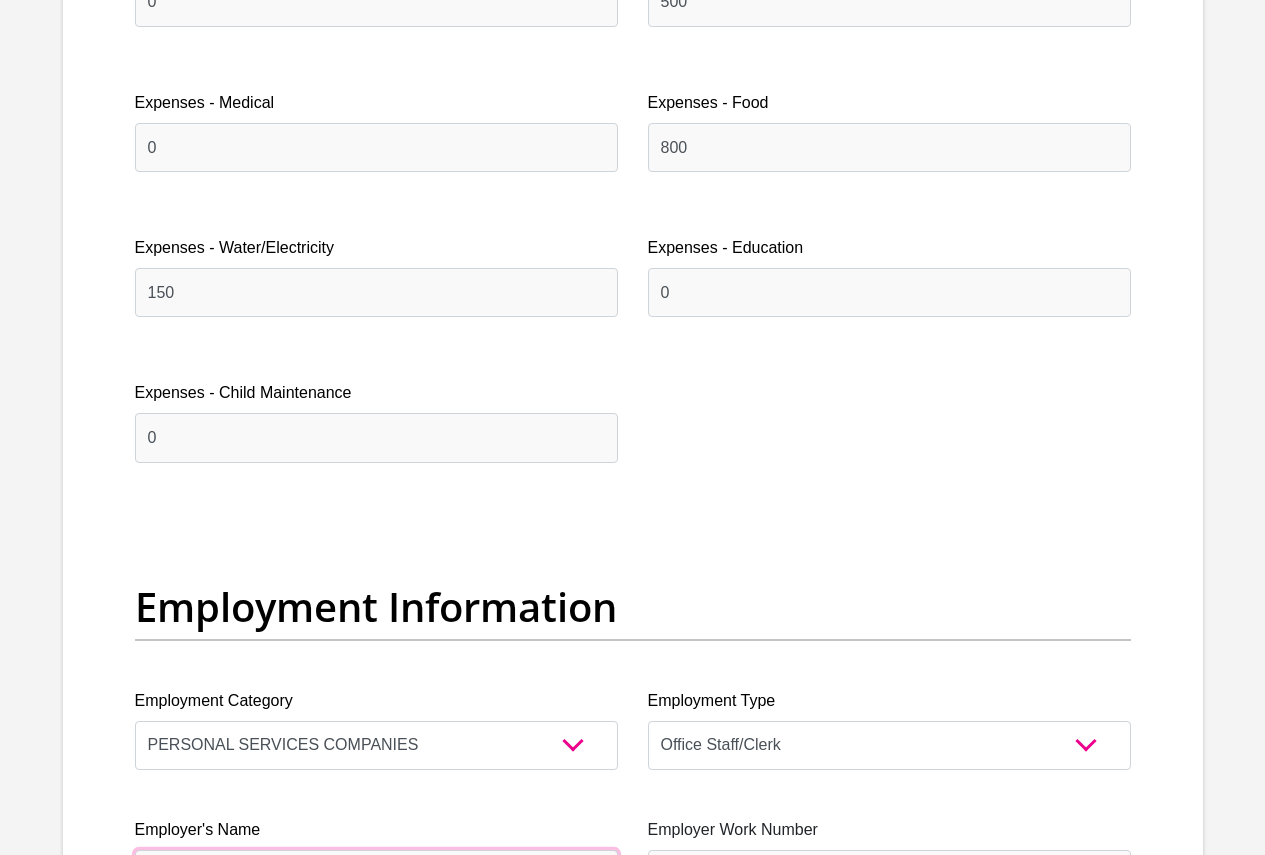 type on "ShapiroShaikDefriesandAssociates" 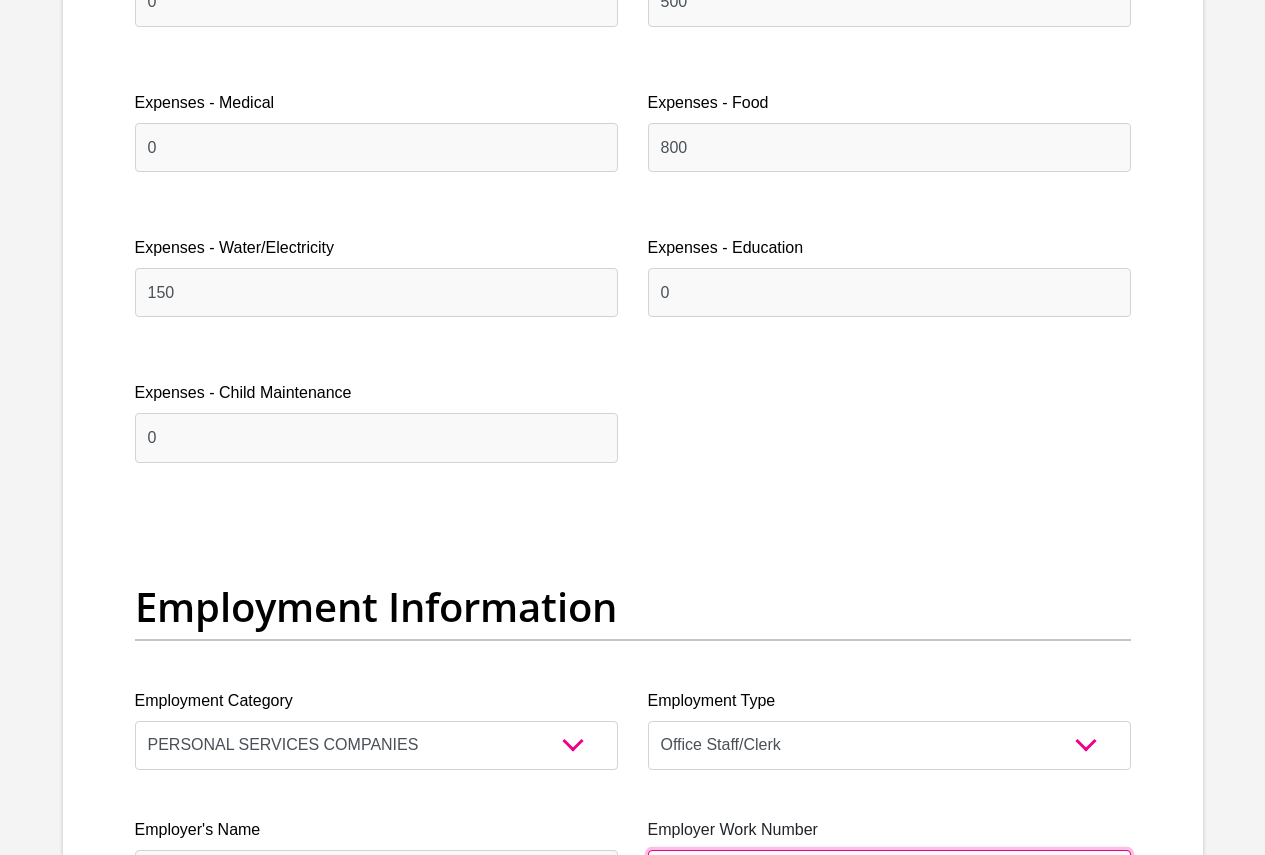 click on "Employer Work Number" at bounding box center [889, 874] 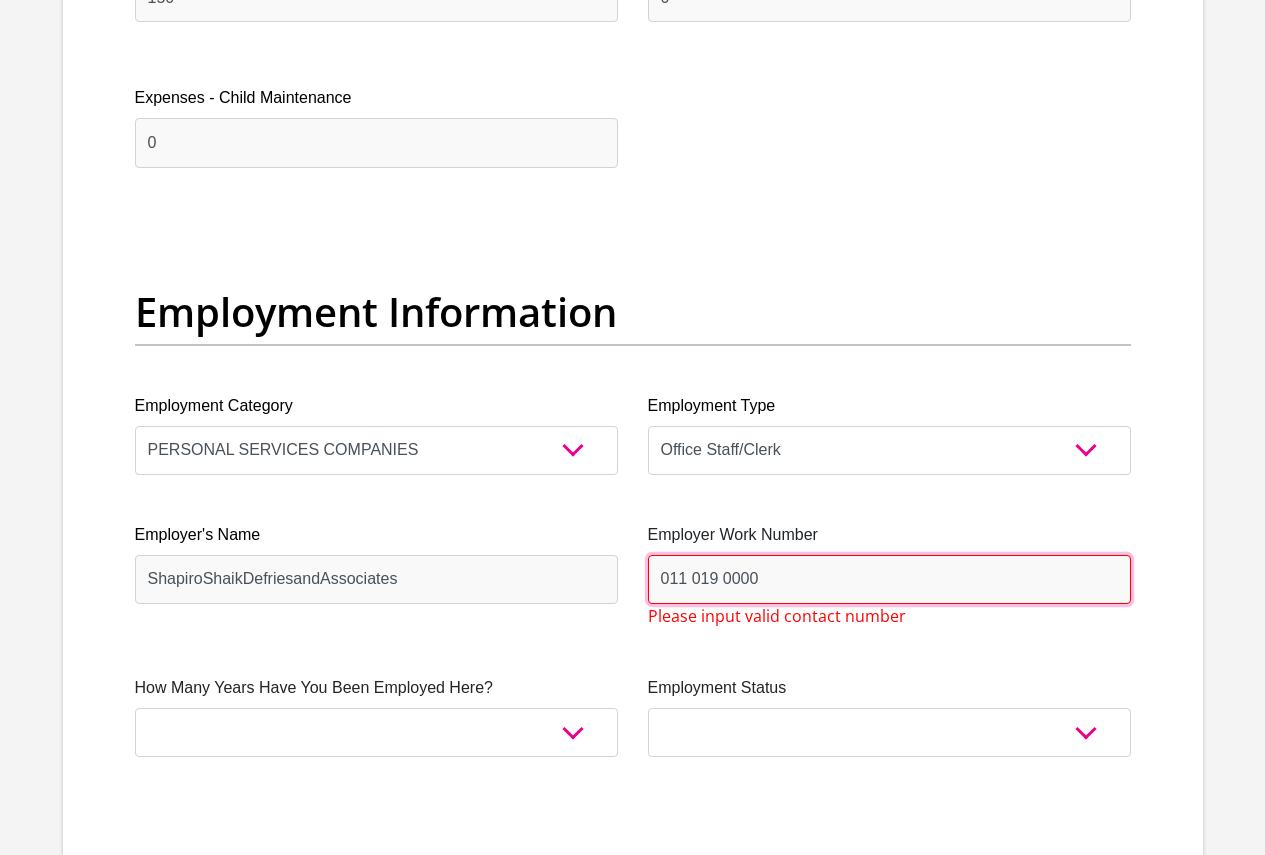 scroll, scrollTop: 3490, scrollLeft: 0, axis: vertical 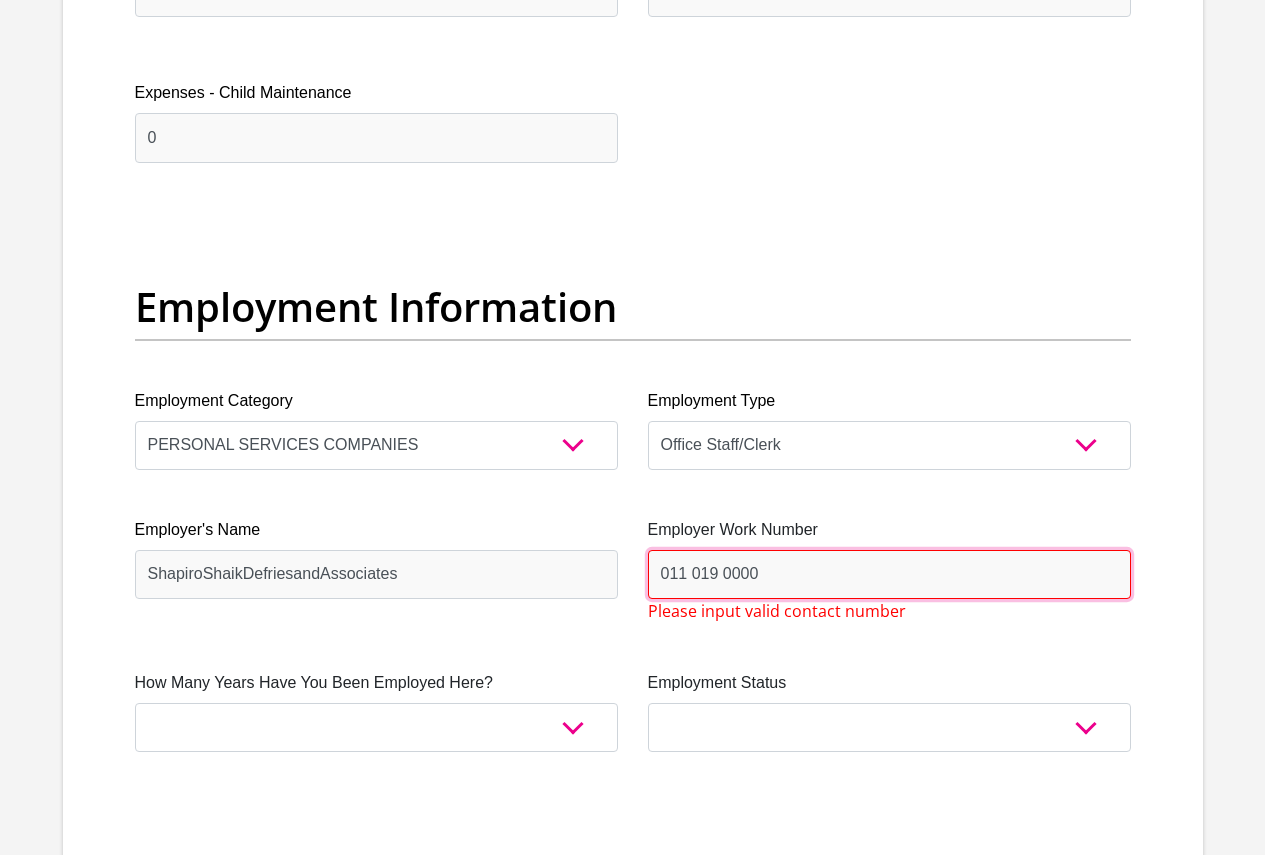 click on "011 019 0000" at bounding box center (889, 574) 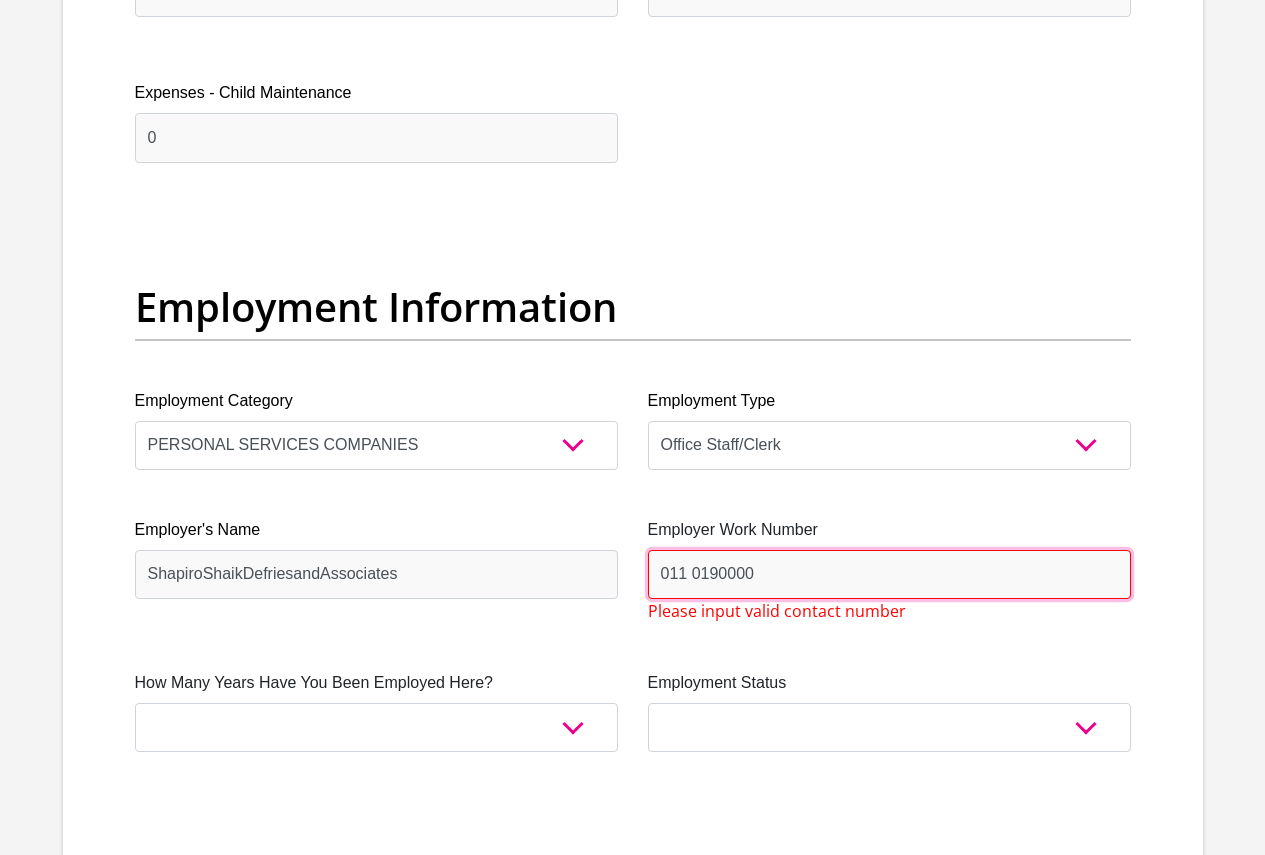 click on "011 0190000" at bounding box center [889, 574] 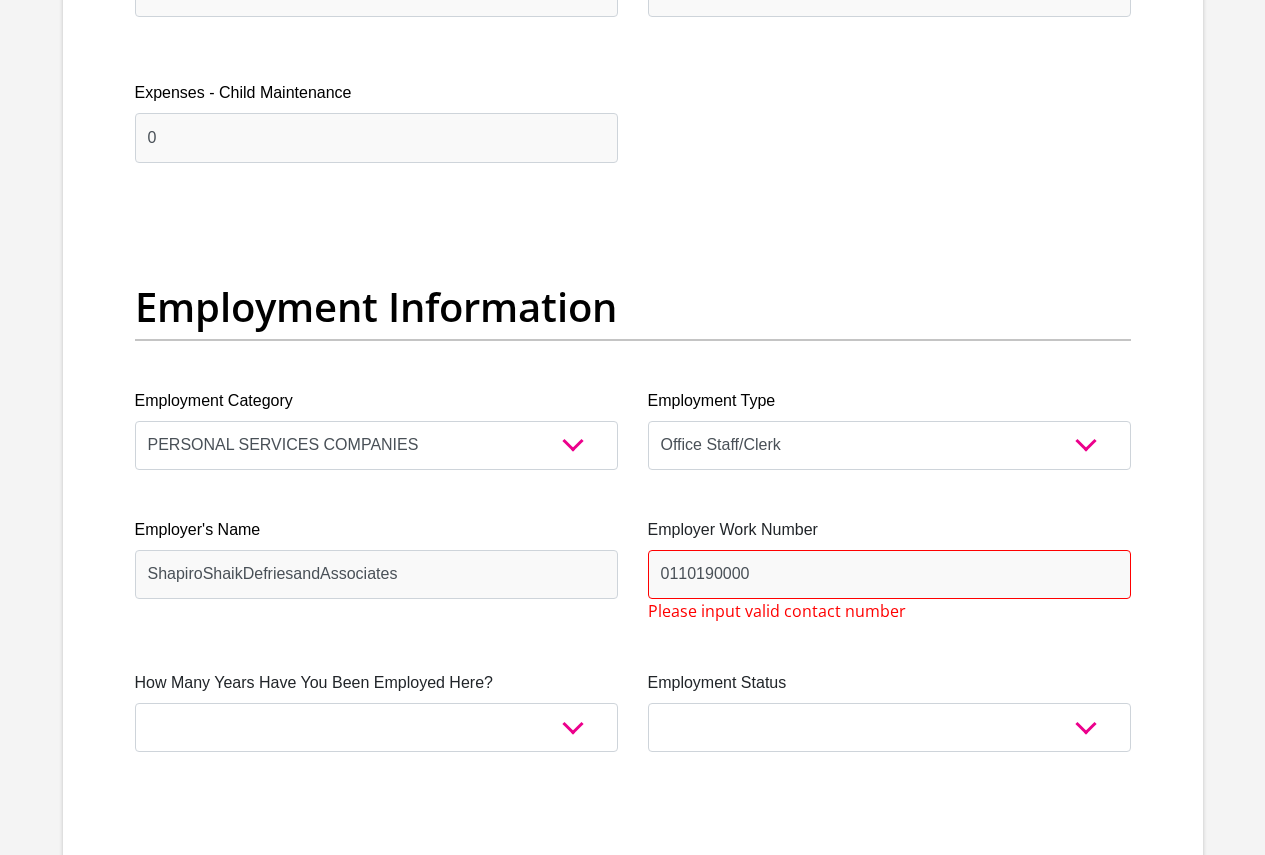 click on "Title
Mr
Ms
Mrs
Dr
[PERSON_NAME]
First Name
[PERSON_NAME]
Surname
[PERSON_NAME]
ID Number
9409260330083
Please input valid ID number
Race
Black
Coloured
Indian
White
Other
Contact Number
0744018637
Please input valid contact number
Nationality
[GEOGRAPHIC_DATA]
[GEOGRAPHIC_DATA]
[GEOGRAPHIC_DATA]  [GEOGRAPHIC_DATA]  [GEOGRAPHIC_DATA]" at bounding box center (633, 225) 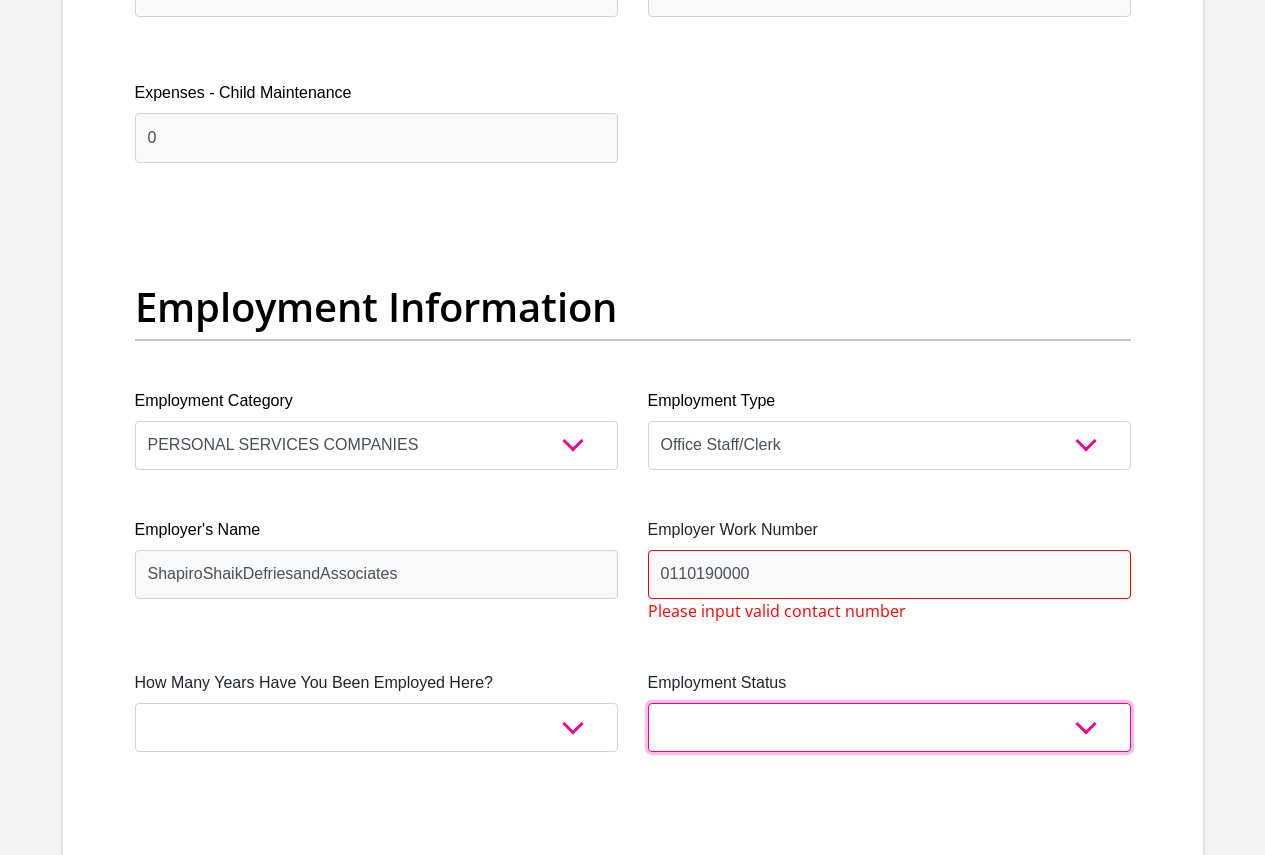 drag, startPoint x: 791, startPoint y: 645, endPoint x: 780, endPoint y: 636, distance: 14.21267 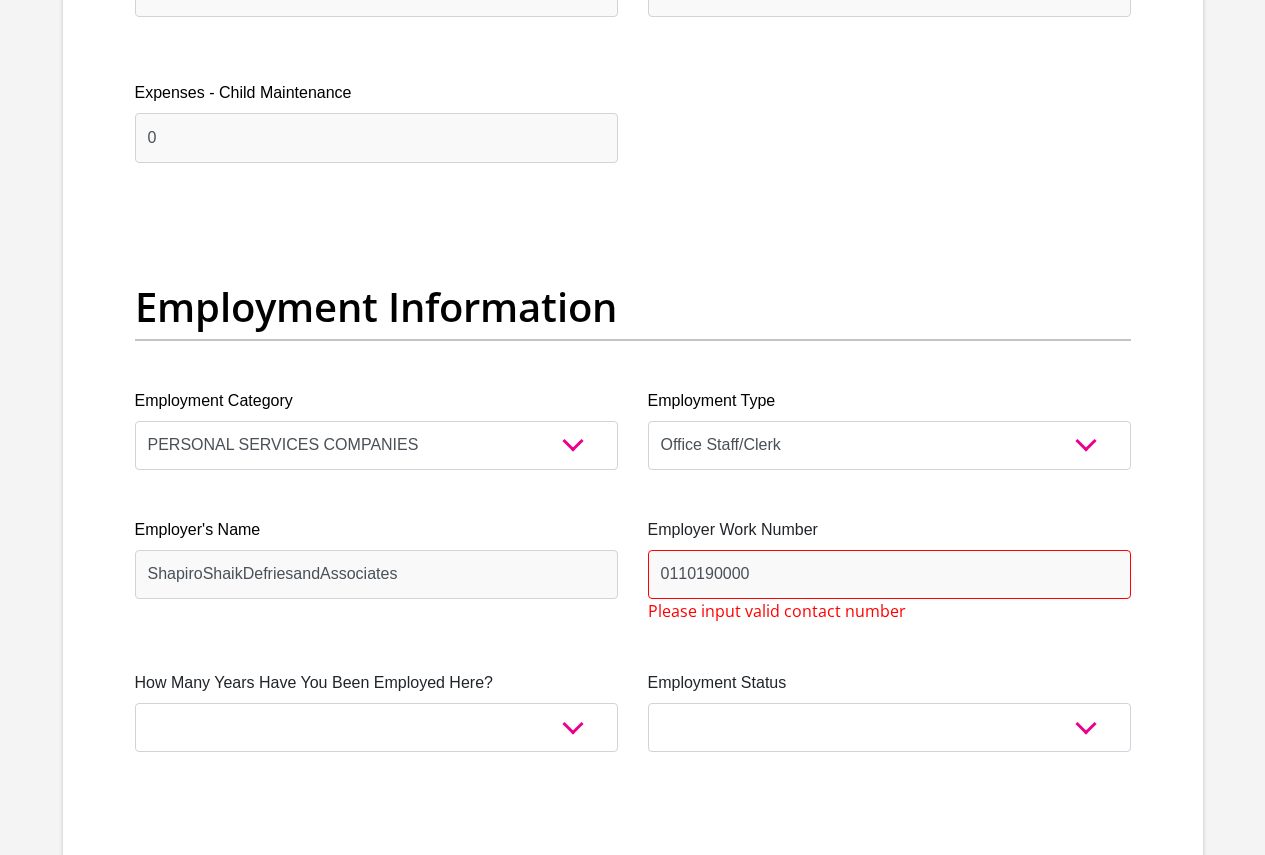 drag, startPoint x: 572, startPoint y: 540, endPoint x: 593, endPoint y: 533, distance: 22.135944 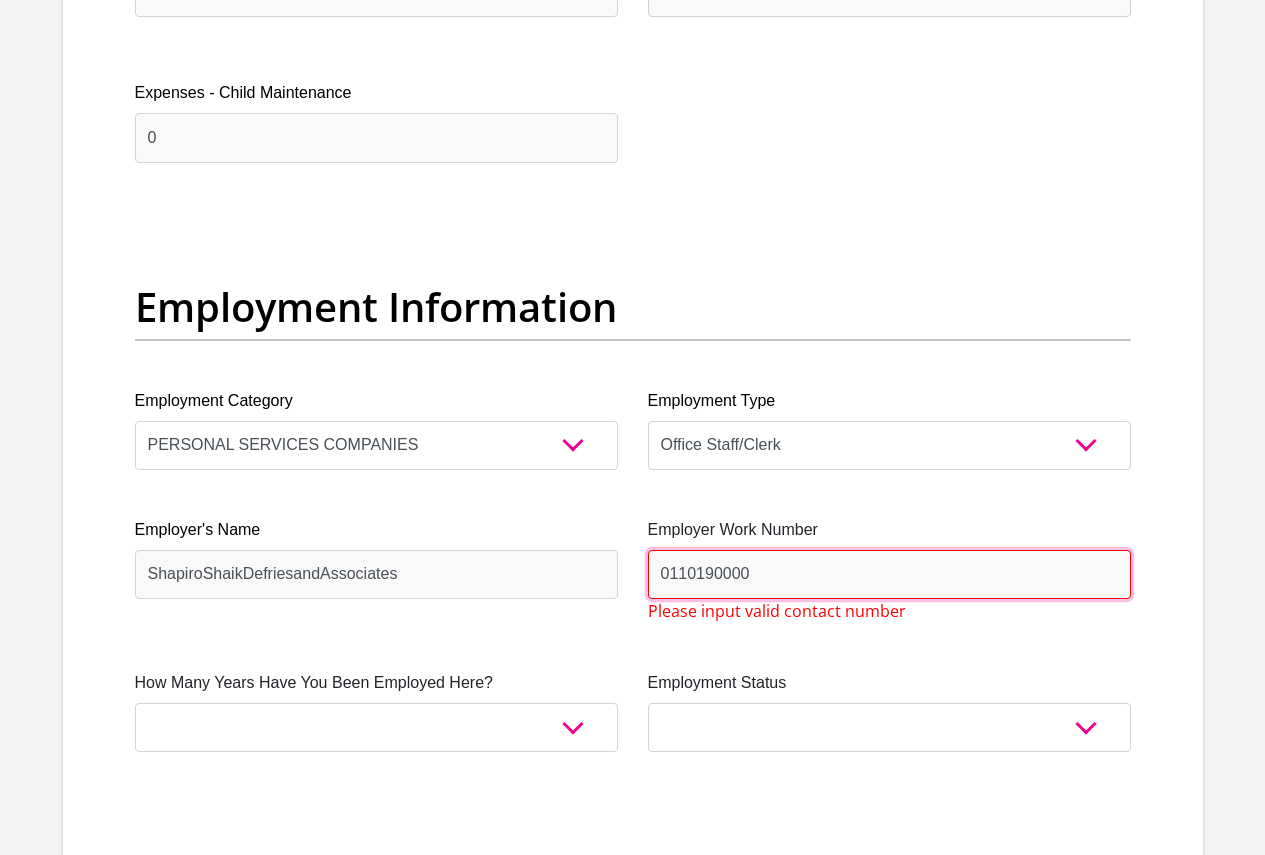 click on "0110190000" at bounding box center [889, 574] 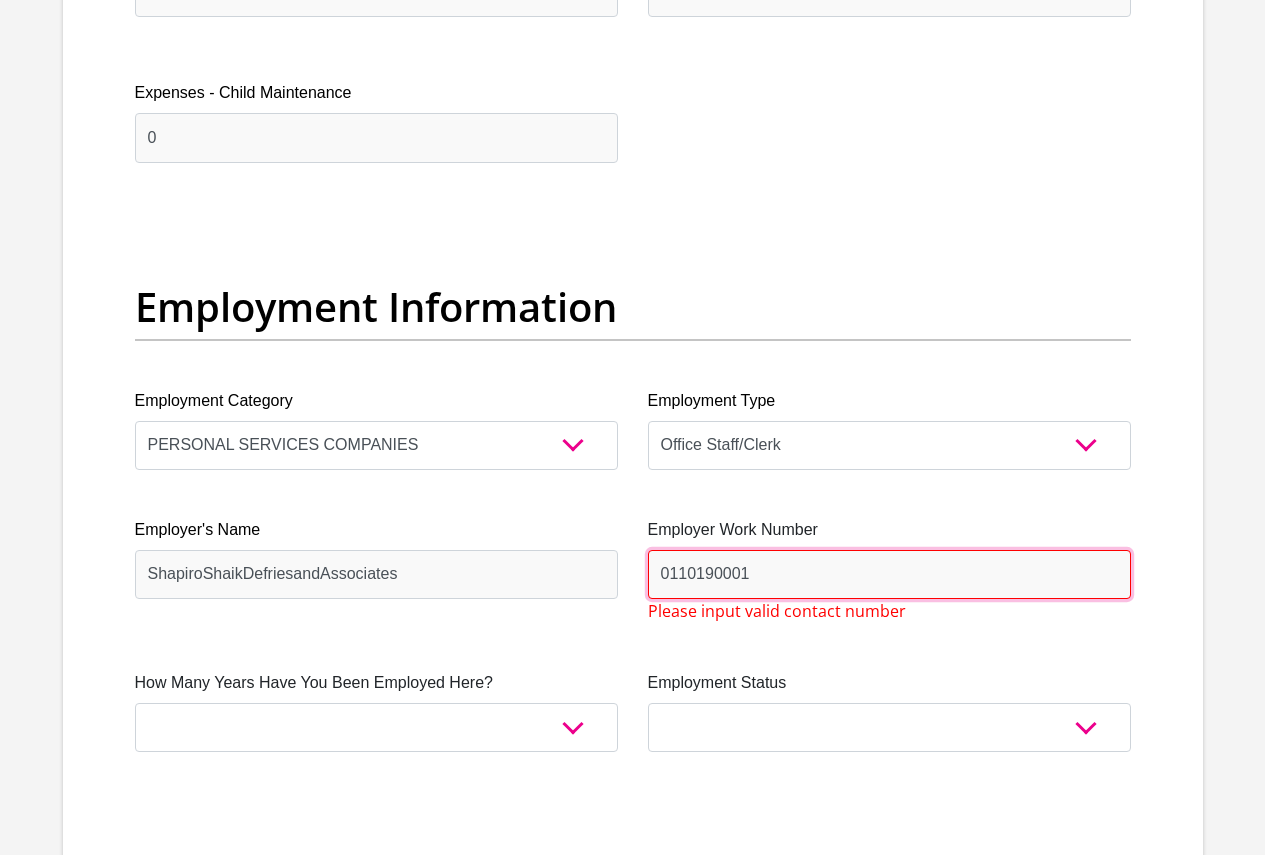 type on "0110190001" 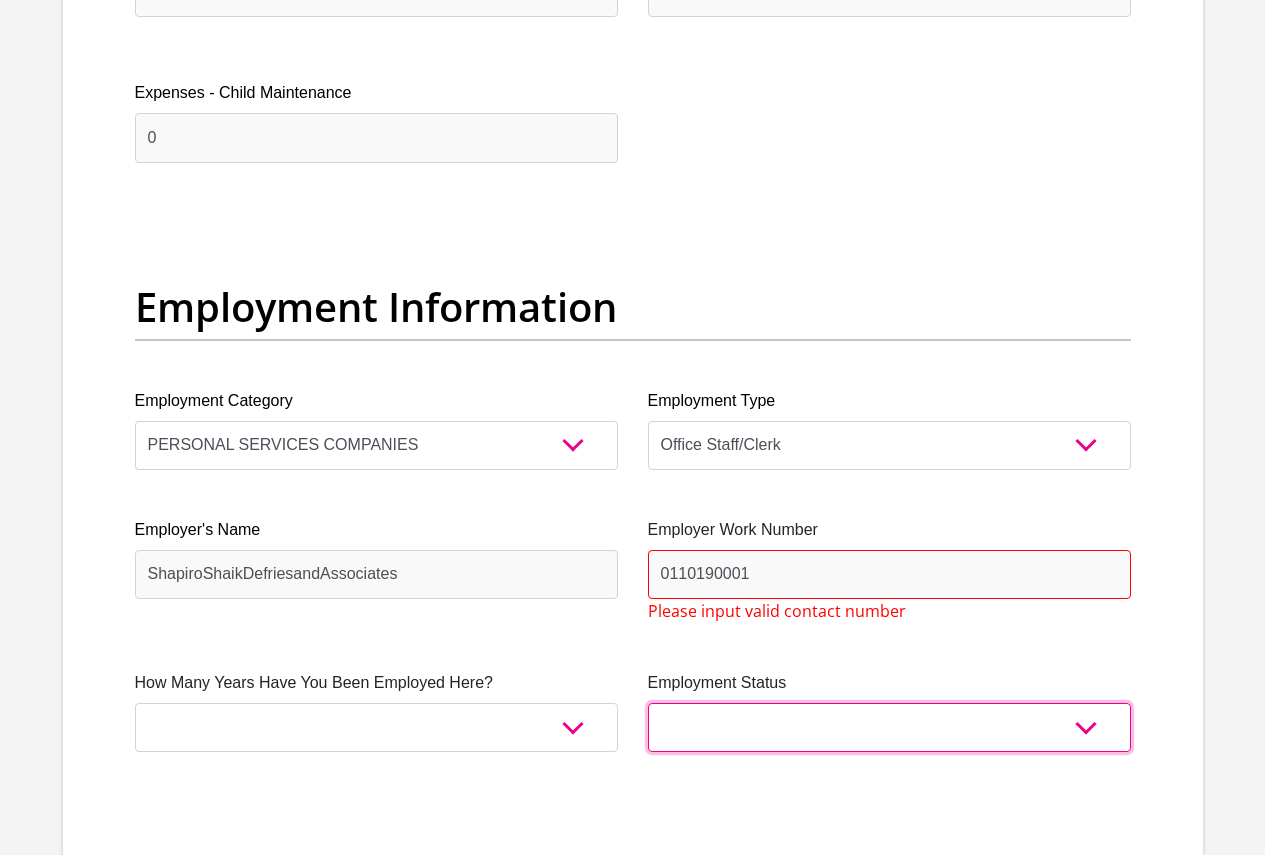 click on "Permanent/Full-time
Part-time/Casual
[DEMOGRAPHIC_DATA] Worker
Self-Employed
Housewife
Retired
Student
Medically Boarded
Disability
Unemployed" at bounding box center (889, 727) 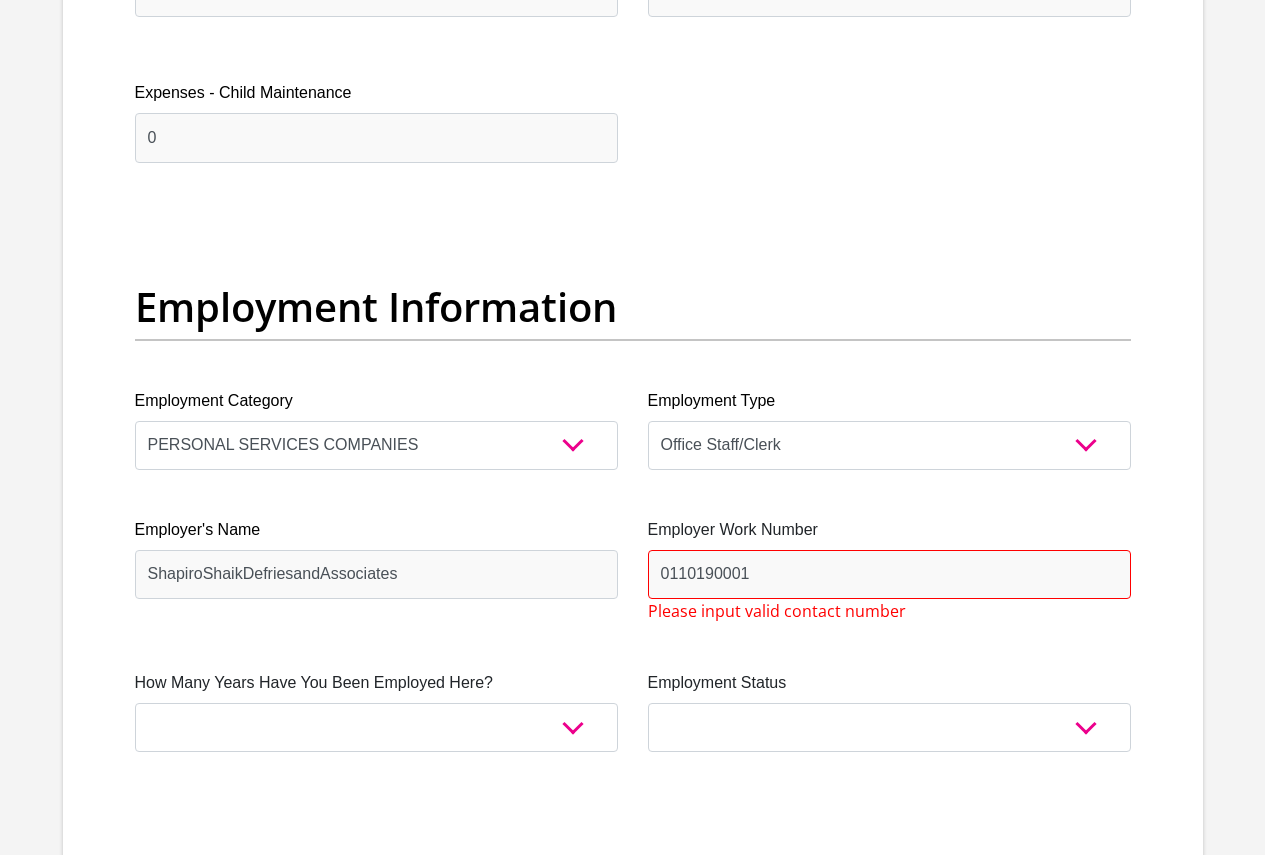 click on "Employer's Name
ShapiroShaikDefriesandAssociates" at bounding box center [376, 570] 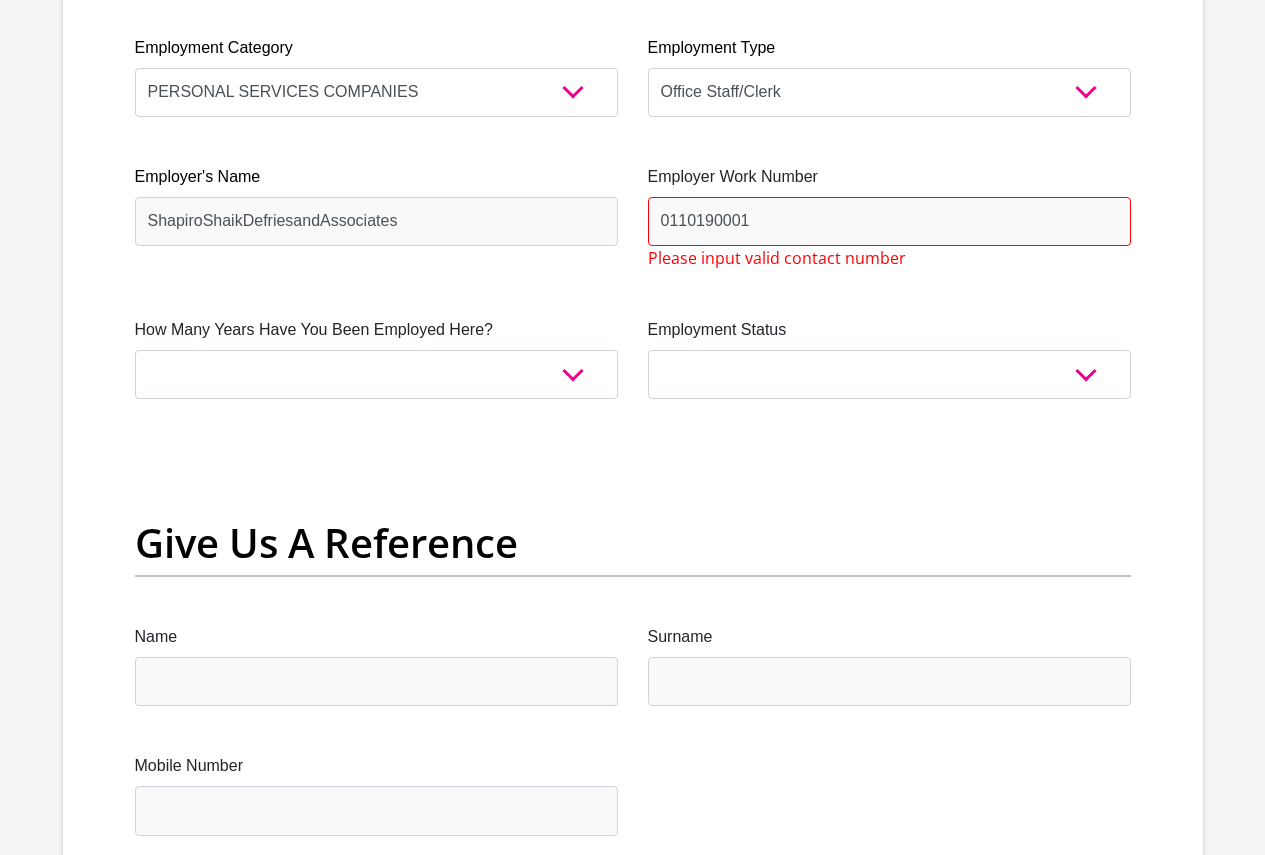 scroll, scrollTop: 3890, scrollLeft: 0, axis: vertical 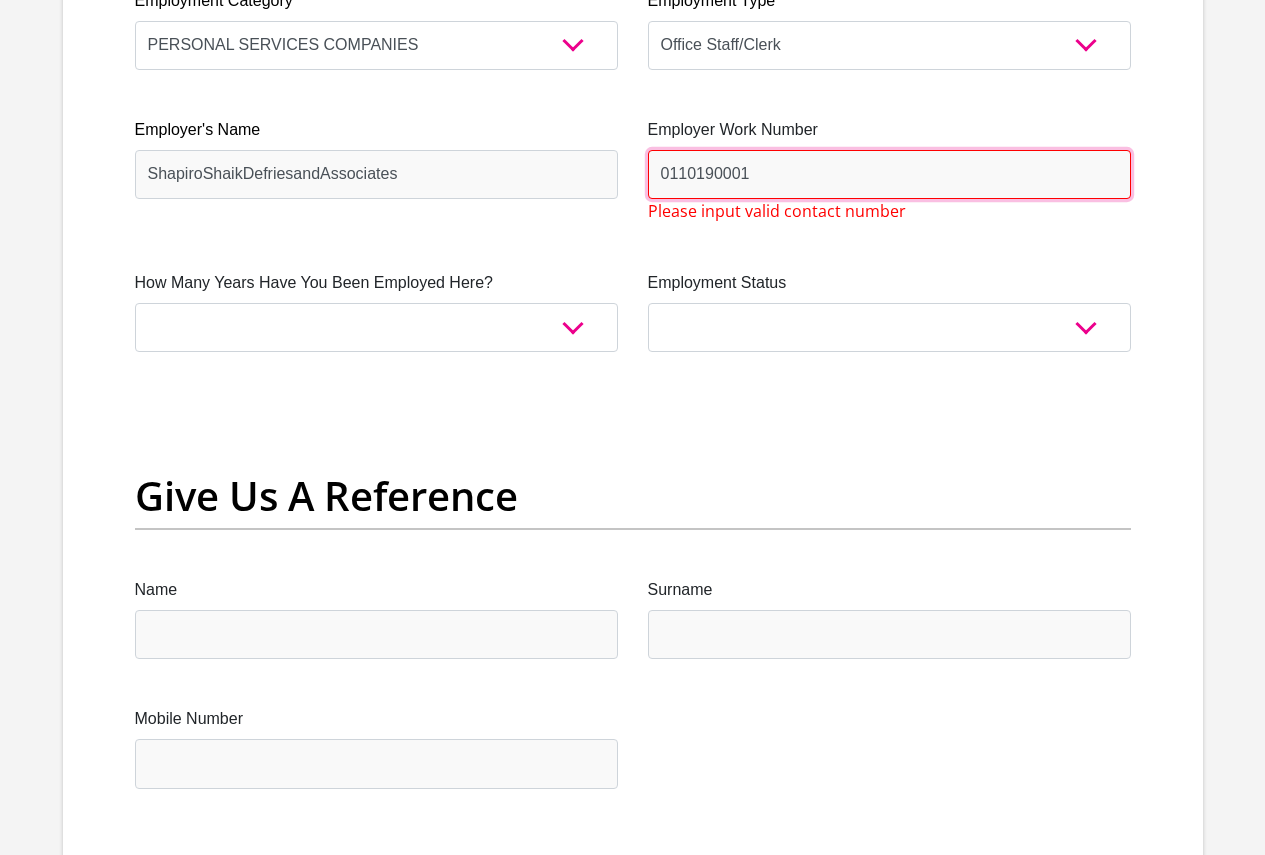drag, startPoint x: 797, startPoint y: 83, endPoint x: 609, endPoint y: 102, distance: 188.95767 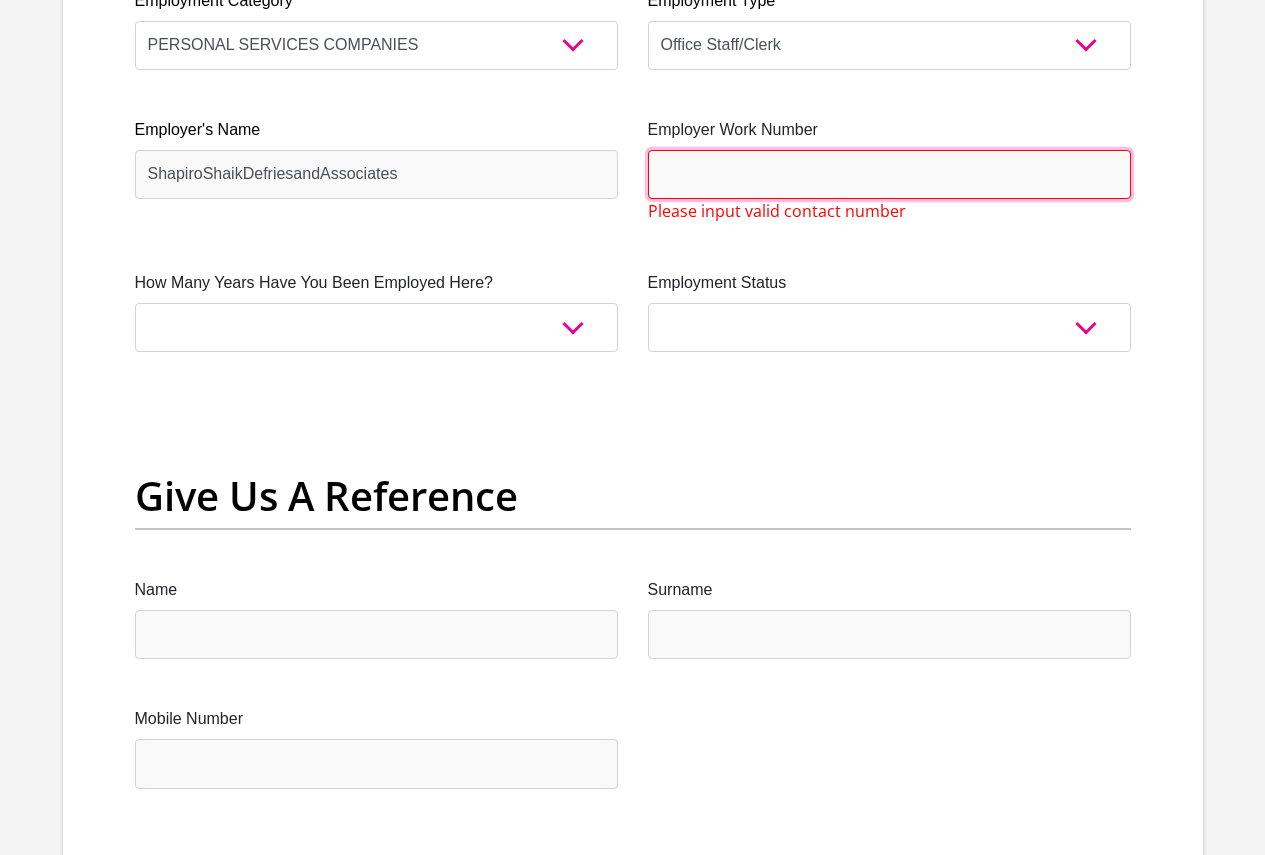 paste on "0110190001" 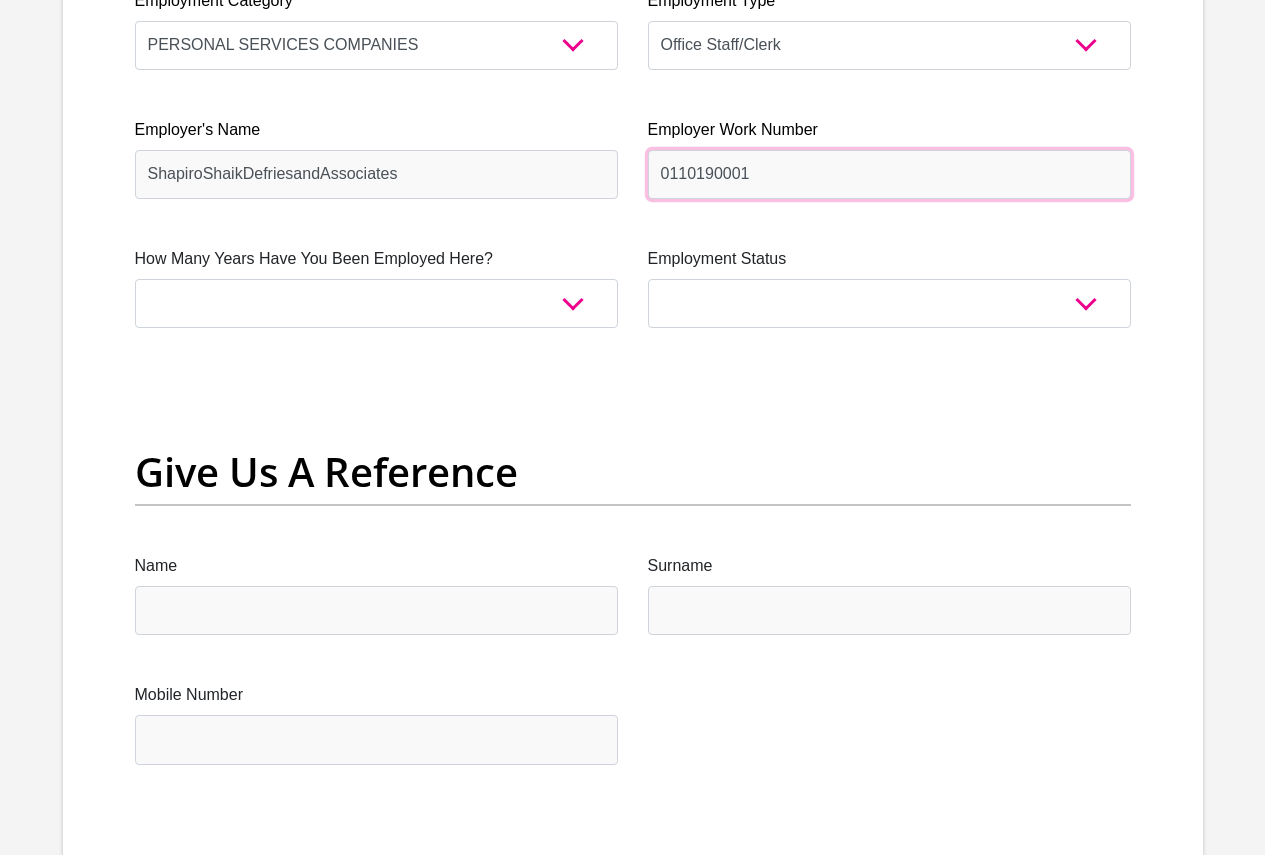 click on "0110190001" at bounding box center [889, 174] 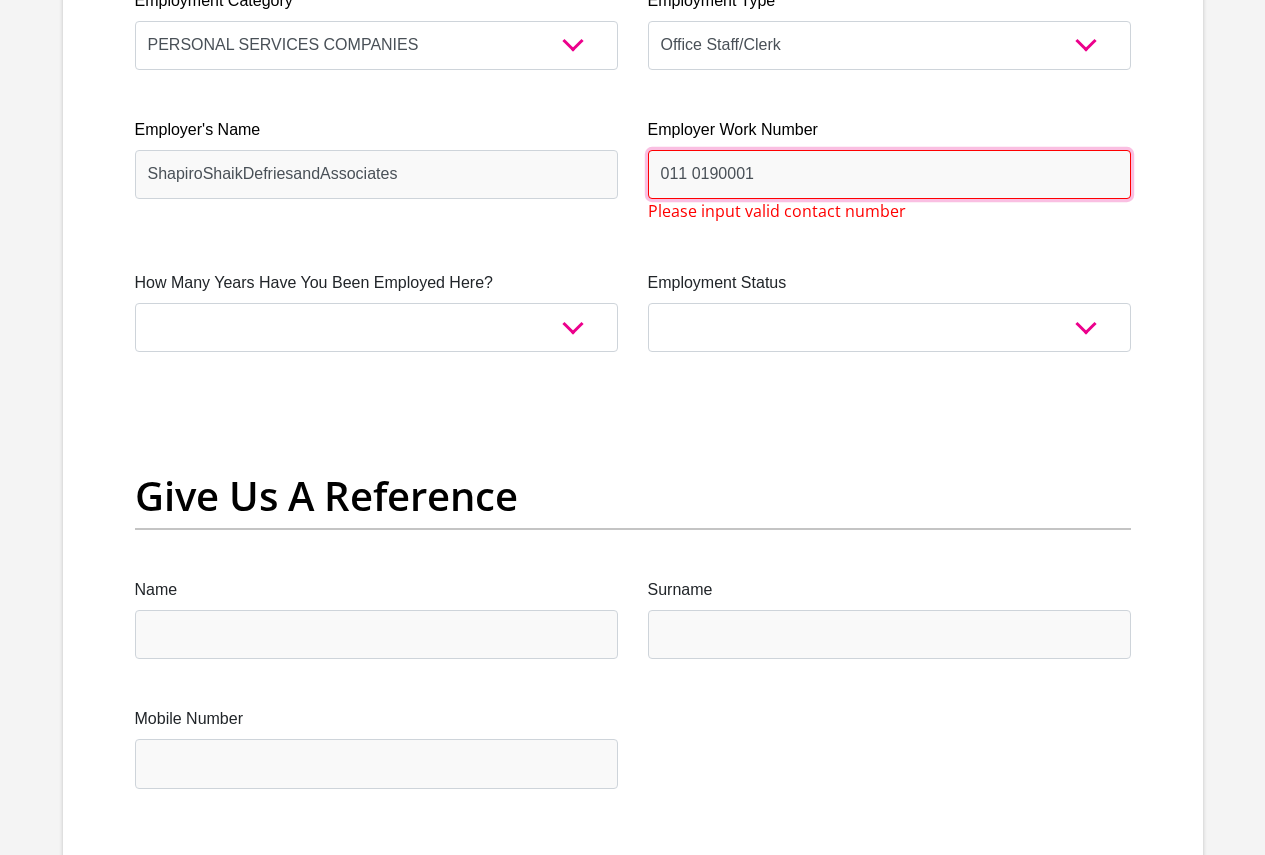 click on "011 0190001" at bounding box center (889, 174) 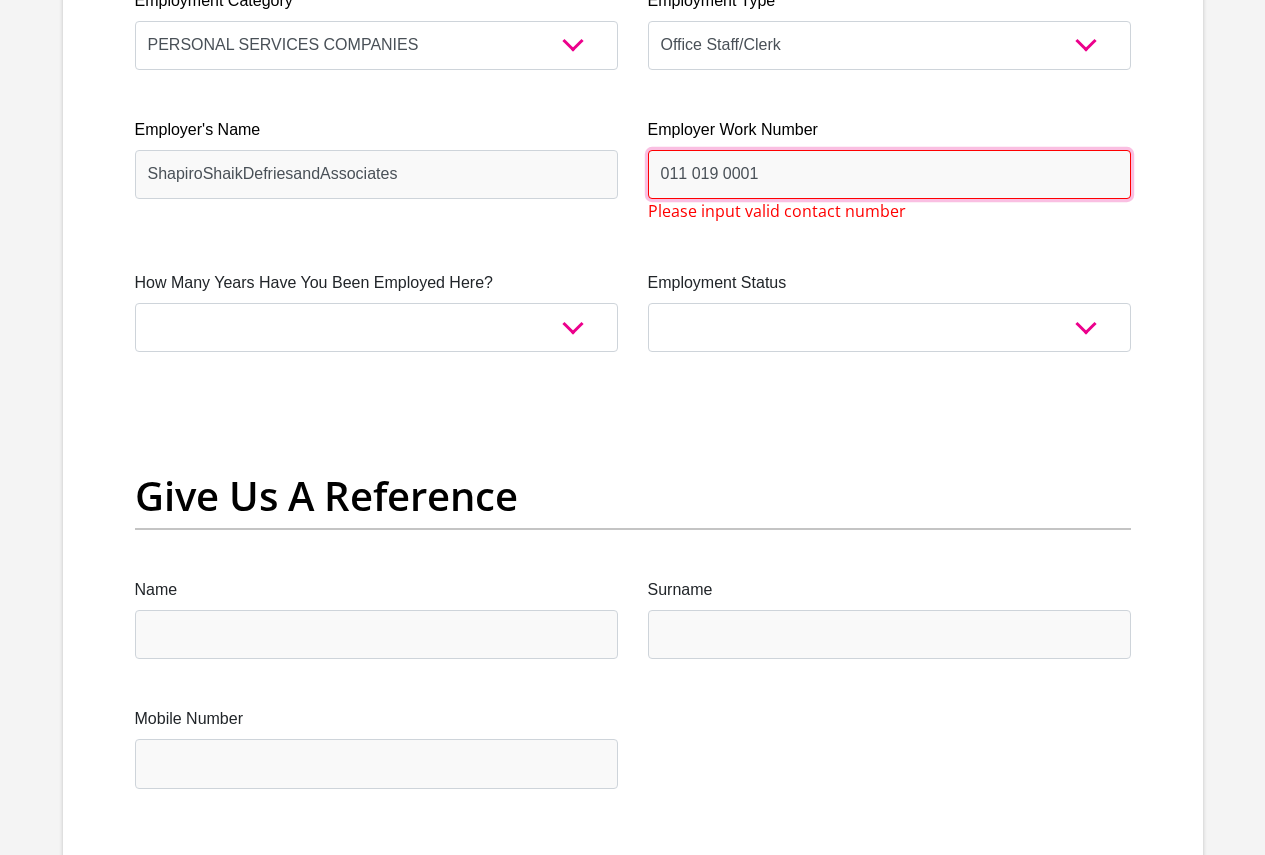 type on "011 019 0001" 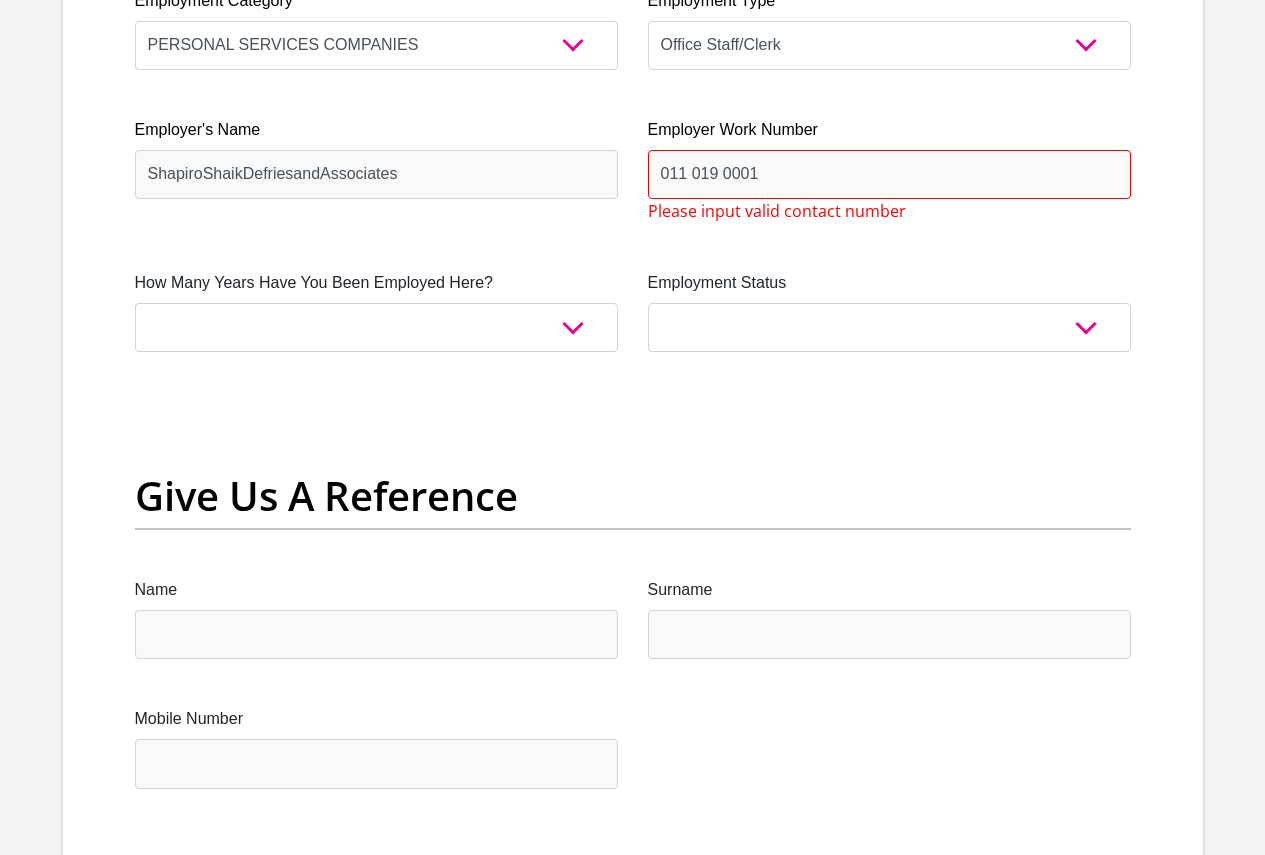 click on "Title
Mr
Ms
Mrs
Dr
[PERSON_NAME]
First Name
[PERSON_NAME]
Surname
[PERSON_NAME]
ID Number
9409260330083
Please input valid ID number
Race
Black
Coloured
Indian
White
Other
Contact Number
0744018637
Please input valid contact number
Nationality
[GEOGRAPHIC_DATA]
[GEOGRAPHIC_DATA]
[GEOGRAPHIC_DATA]  [GEOGRAPHIC_DATA]  [GEOGRAPHIC_DATA]" at bounding box center (633, -175) 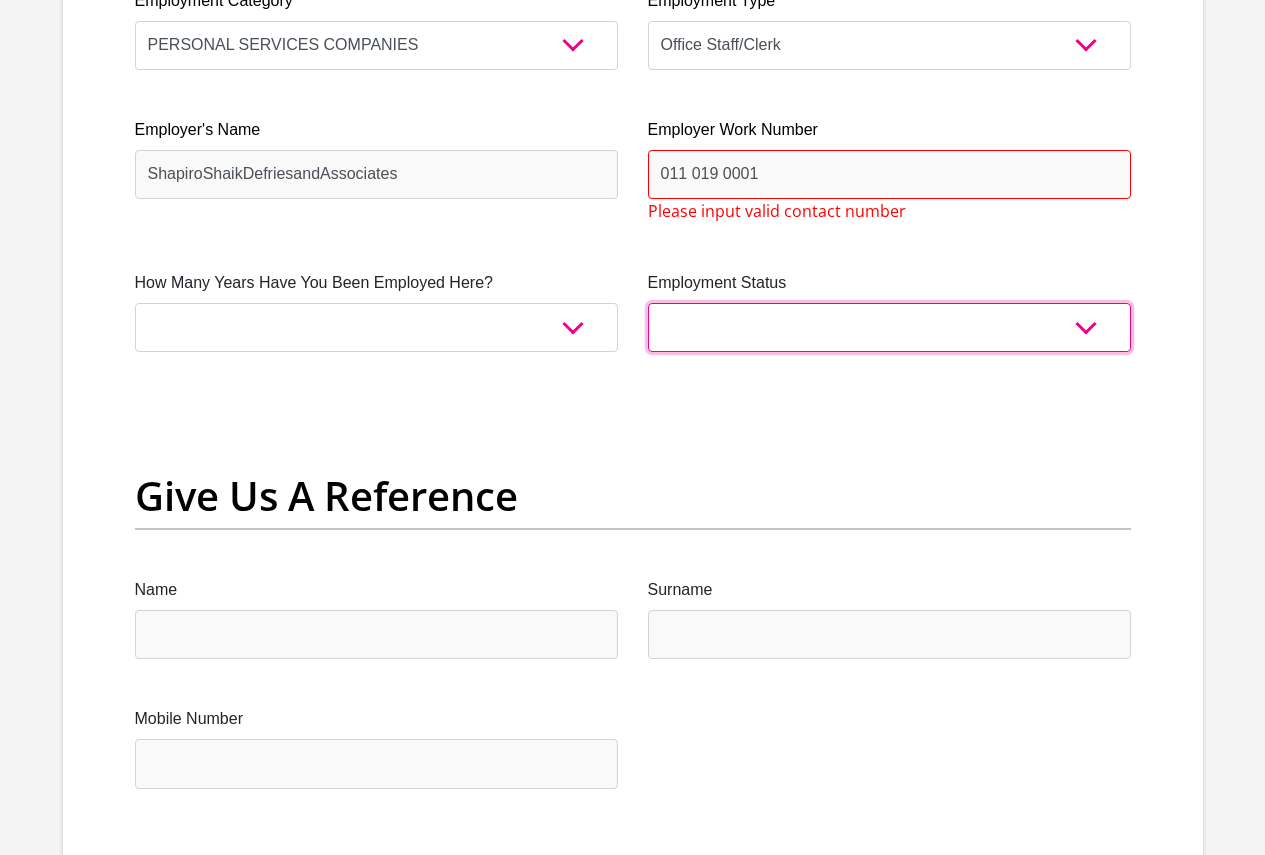 click on "Permanent/Full-time
Part-time/Casual
[DEMOGRAPHIC_DATA] Worker
Self-Employed
Housewife
Retired
Student
Medically Boarded
Disability
Unemployed" at bounding box center (889, 327) 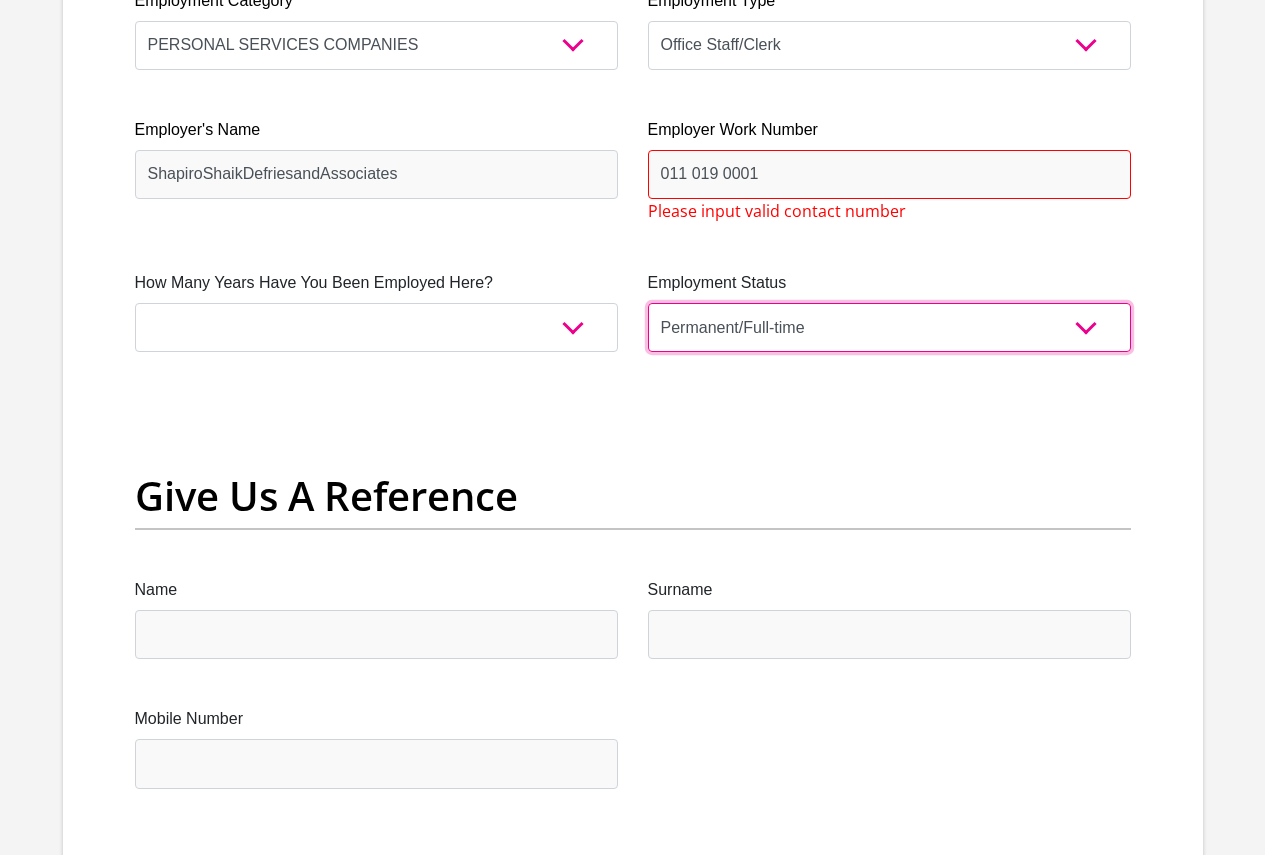 click on "Permanent/Full-time
Part-time/Casual
[DEMOGRAPHIC_DATA] Worker
Self-Employed
Housewife
Retired
Student
Medically Boarded
Disability
Unemployed" at bounding box center [889, 327] 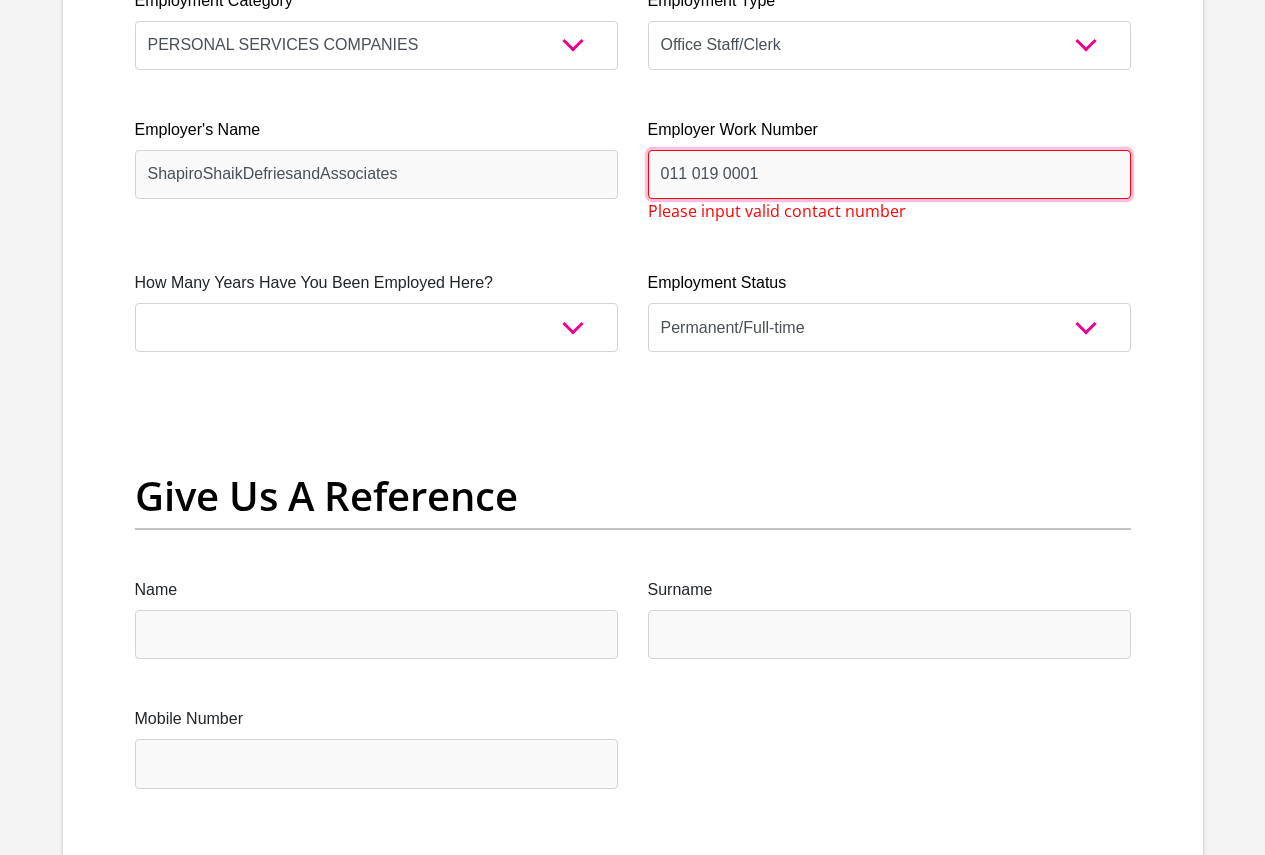 click on "011 019 0001" at bounding box center [889, 174] 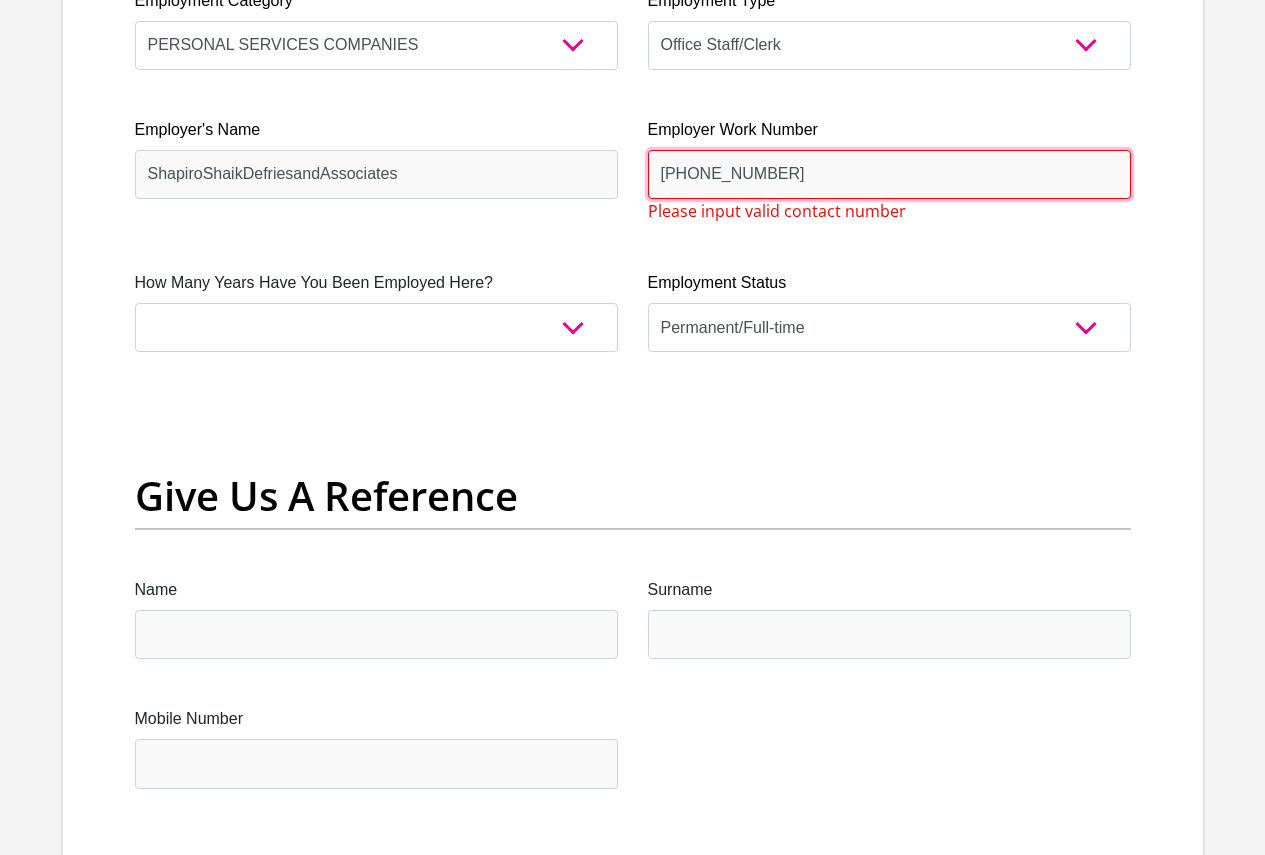 type on "[PHONE_NUMBER]" 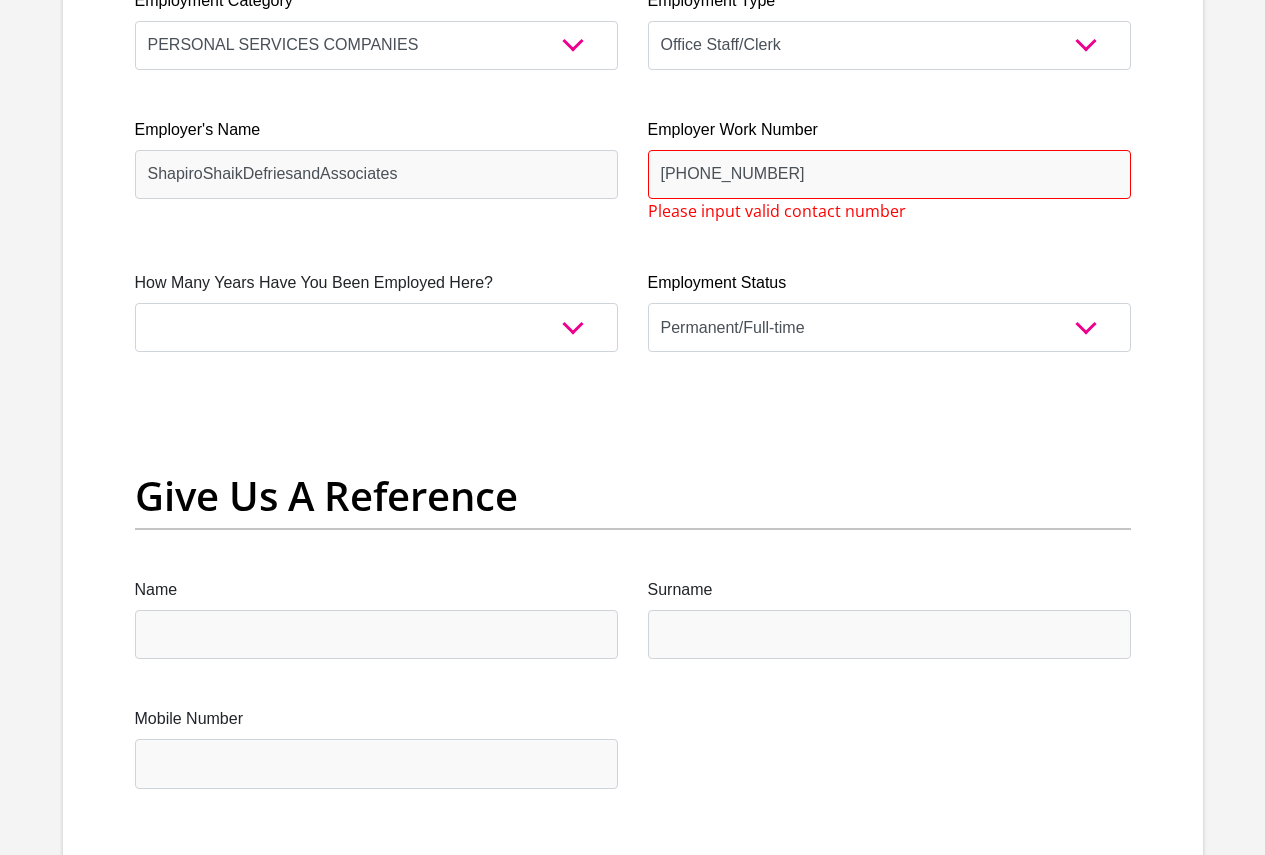 click on "Title
Mr
Ms
Mrs
Dr
[PERSON_NAME]
First Name
[PERSON_NAME]
Surname
[PERSON_NAME]
ID Number
9409260330083
Please input valid ID number
Race
Black
Coloured
Indian
White
Other
Contact Number
0744018637
Please input valid contact number
Nationality
[GEOGRAPHIC_DATA]
[GEOGRAPHIC_DATA]
[GEOGRAPHIC_DATA]  [GEOGRAPHIC_DATA]  [GEOGRAPHIC_DATA]" at bounding box center [633, -175] 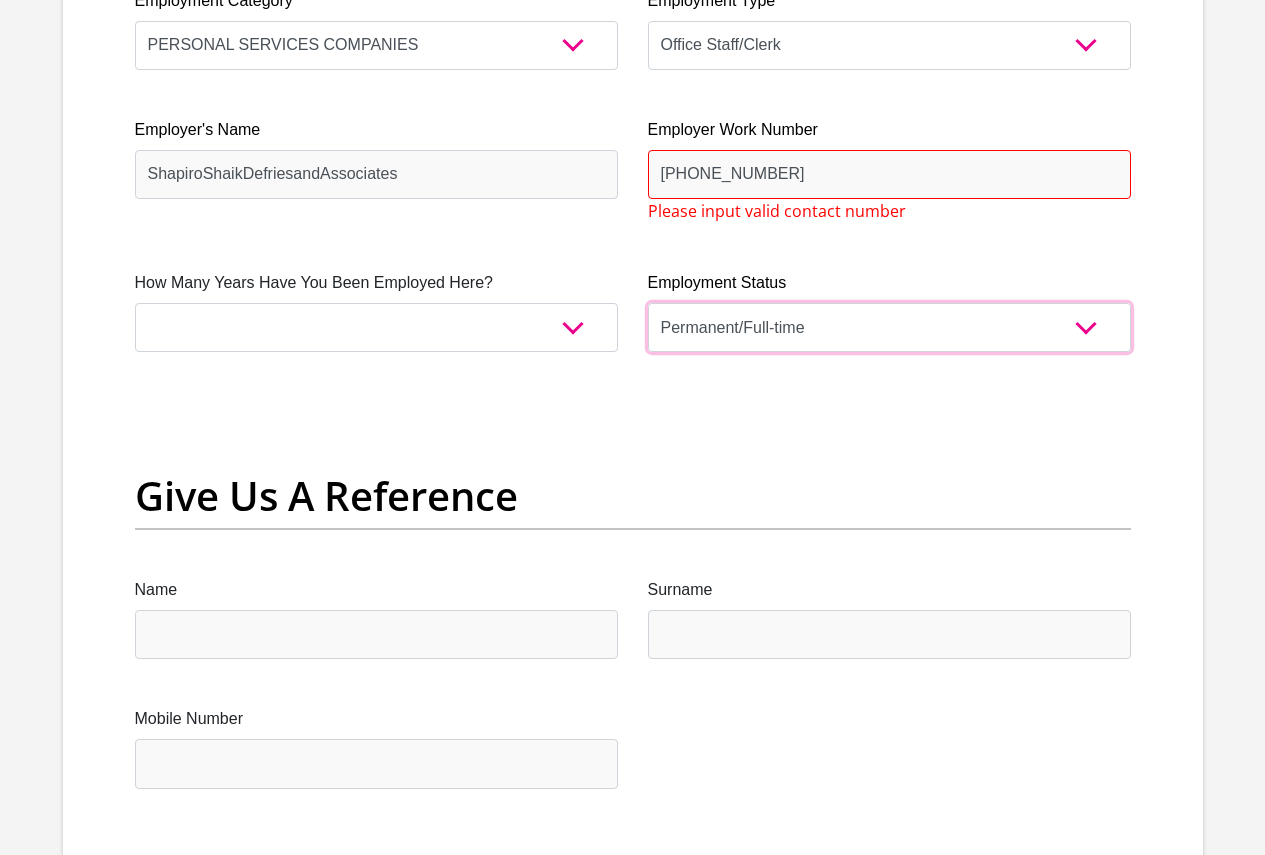 click on "Permanent/Full-time
Part-time/Casual
[DEMOGRAPHIC_DATA] Worker
Self-Employed
Housewife
Retired
Student
Medically Boarded
Disability
Unemployed" at bounding box center (889, 327) 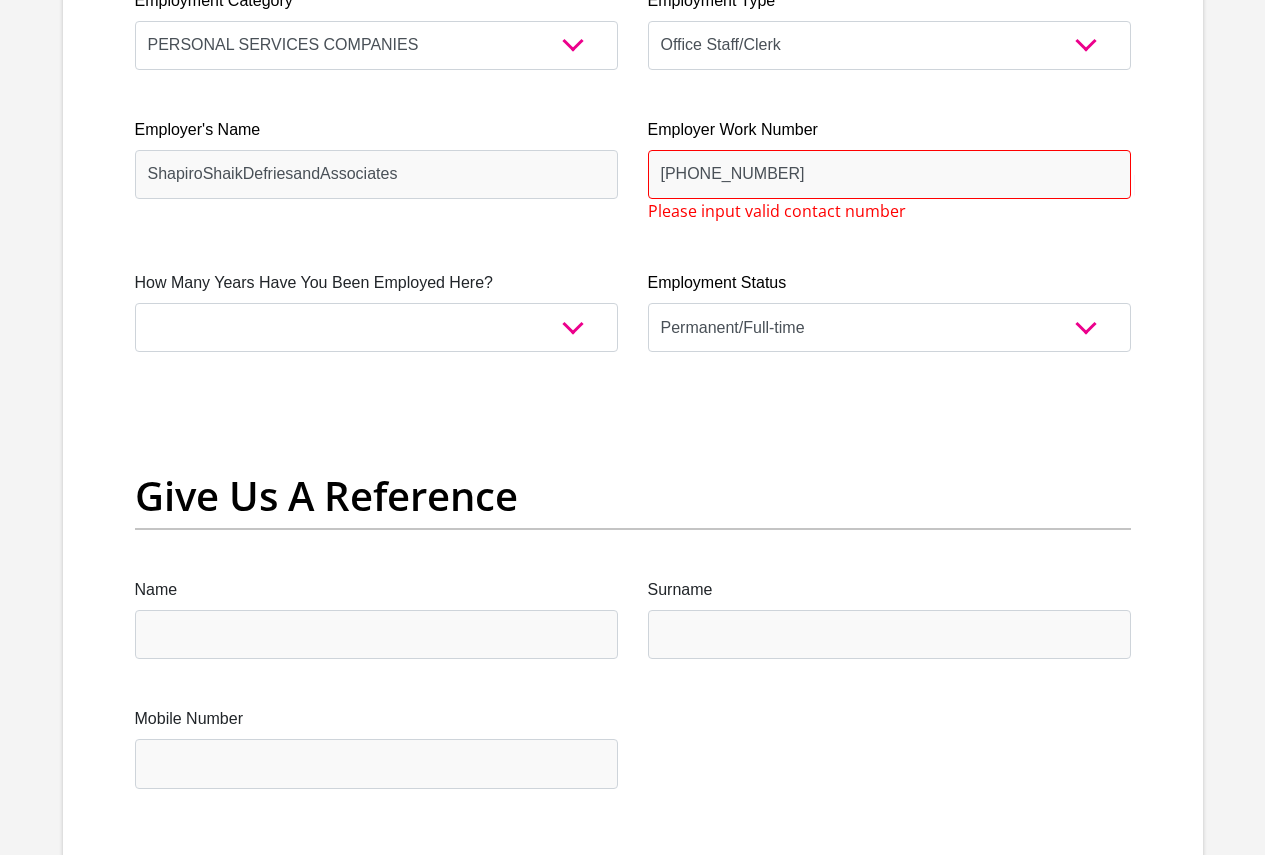 click on "Give Us A Reference" at bounding box center [633, 496] 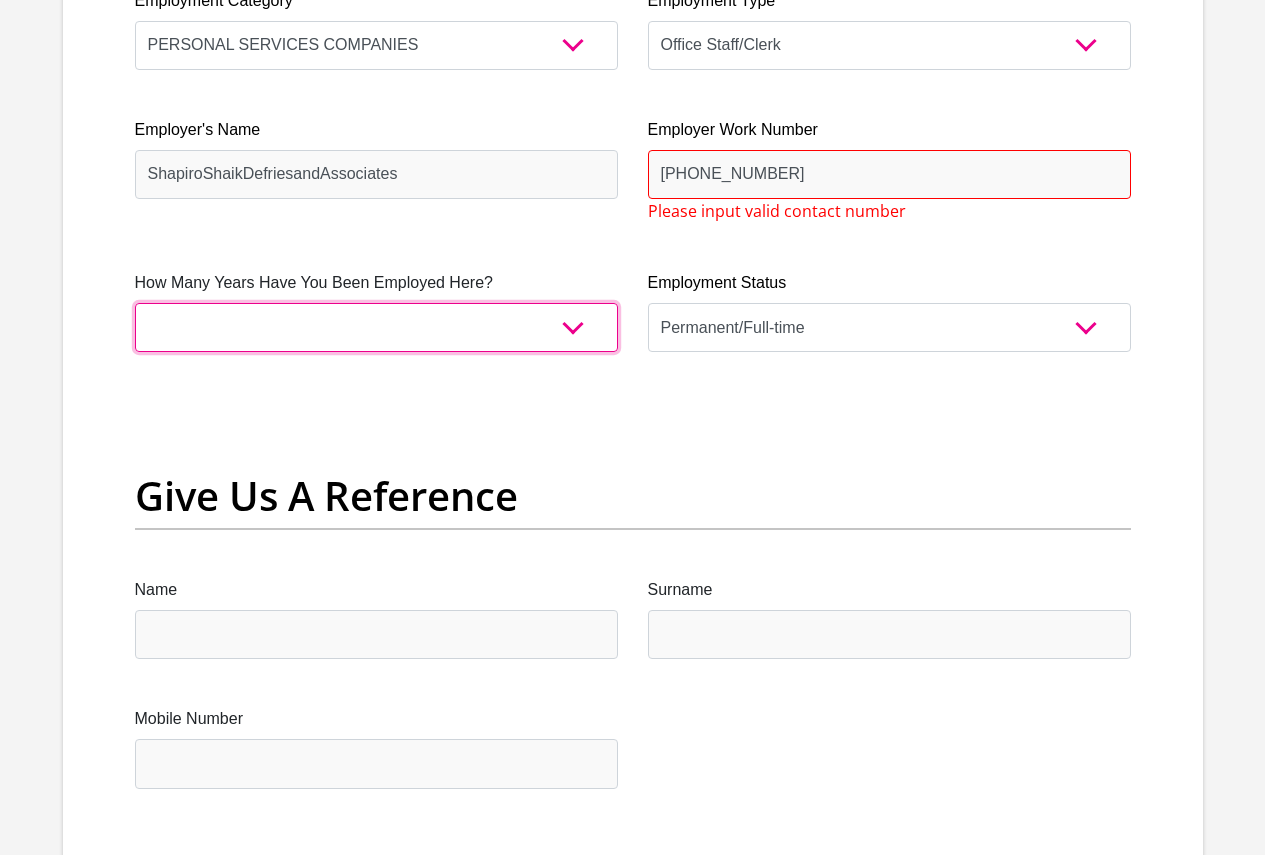 click on "less than 1 year
1-3 years
3-5 years
5+ years" at bounding box center (376, 327) 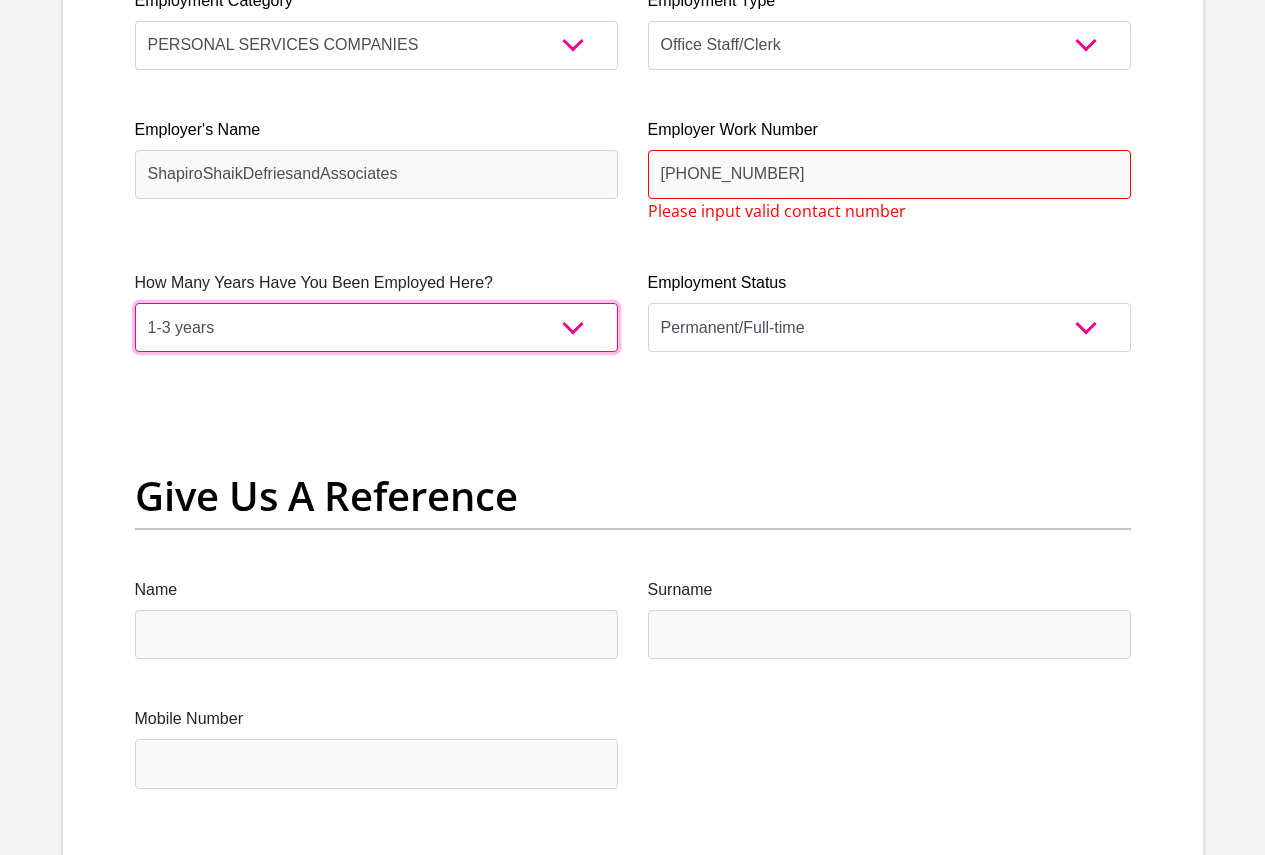 click on "less than 1 year
1-3 years
3-5 years
5+ years" at bounding box center (376, 327) 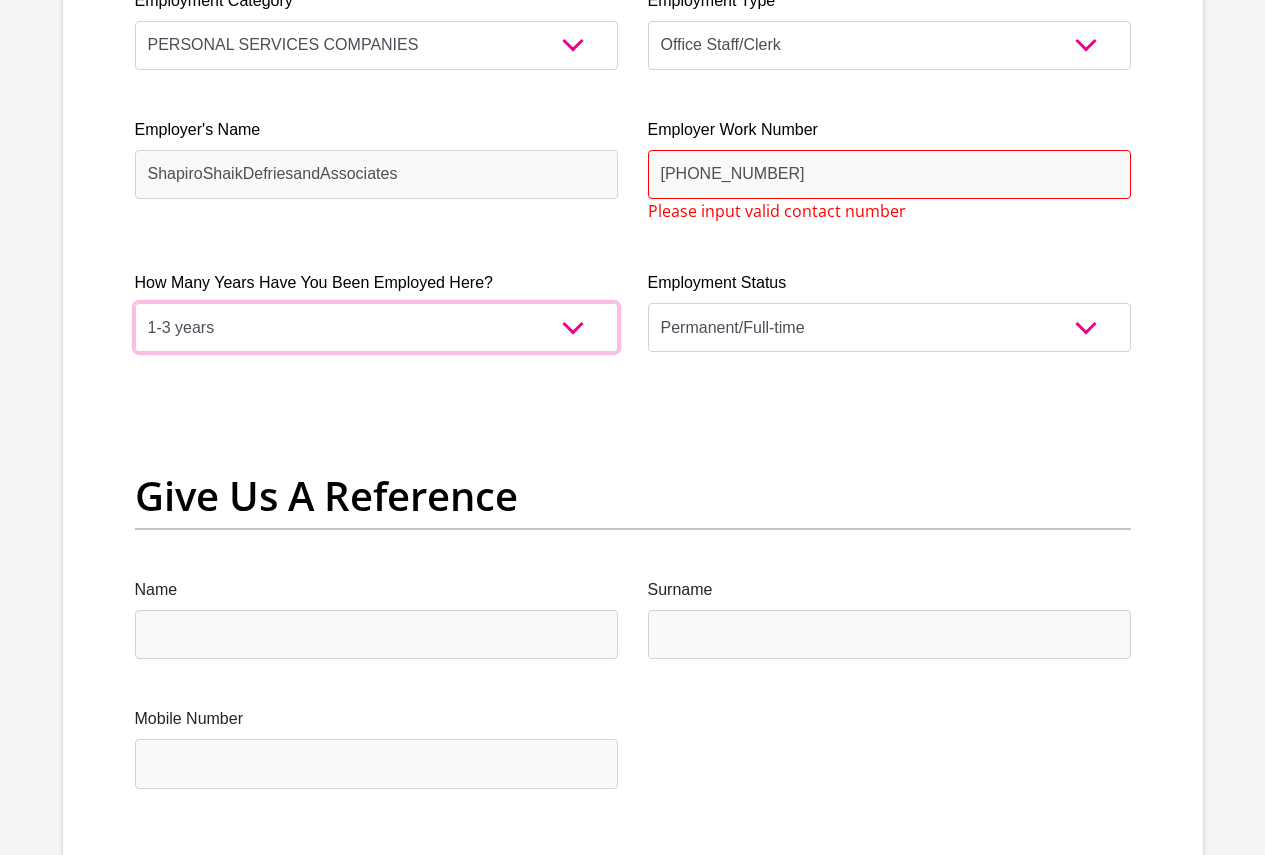 click on "less than 1 year
1-3 years
3-5 years
5+ years" at bounding box center (376, 327) 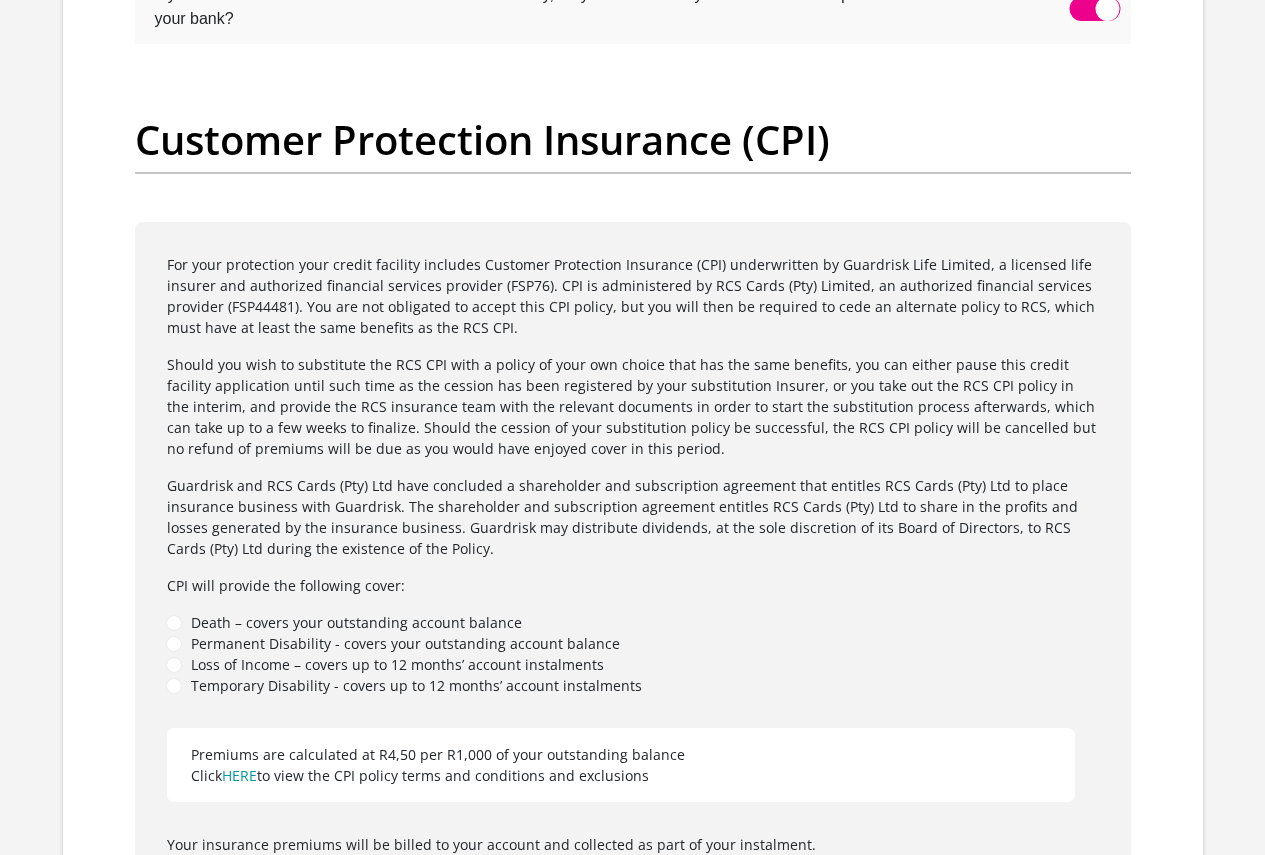 scroll, scrollTop: 5490, scrollLeft: 0, axis: vertical 